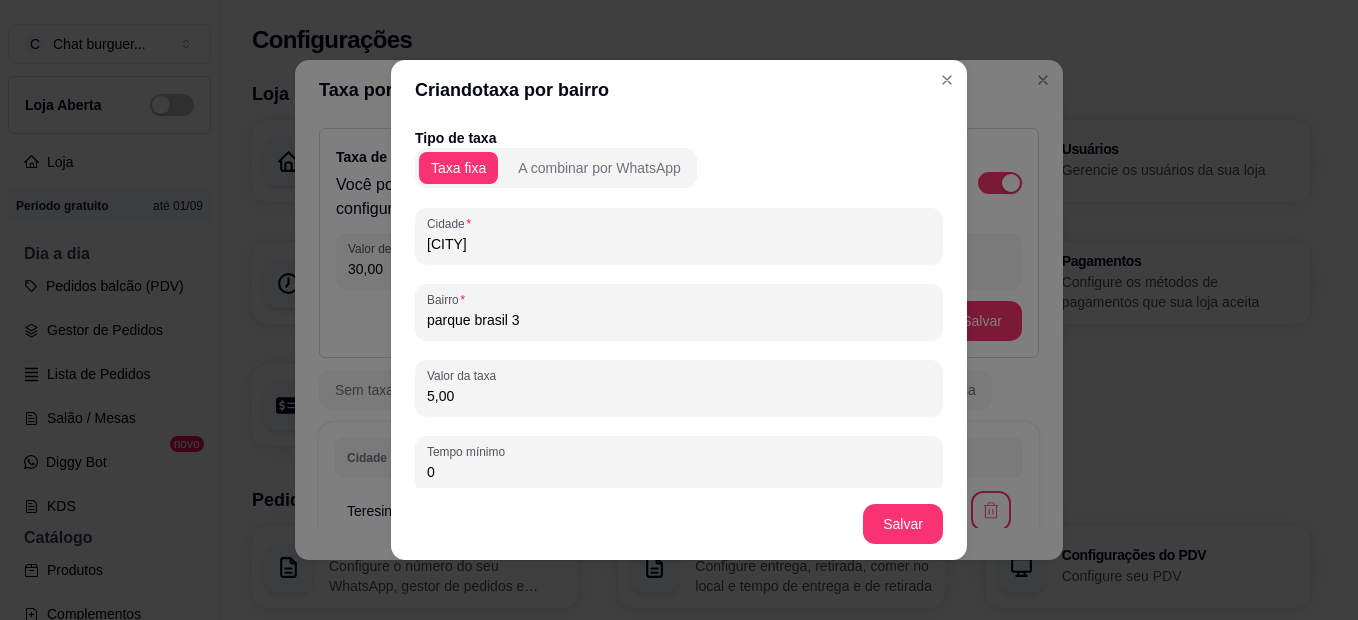 scroll, scrollTop: 0, scrollLeft: 0, axis: both 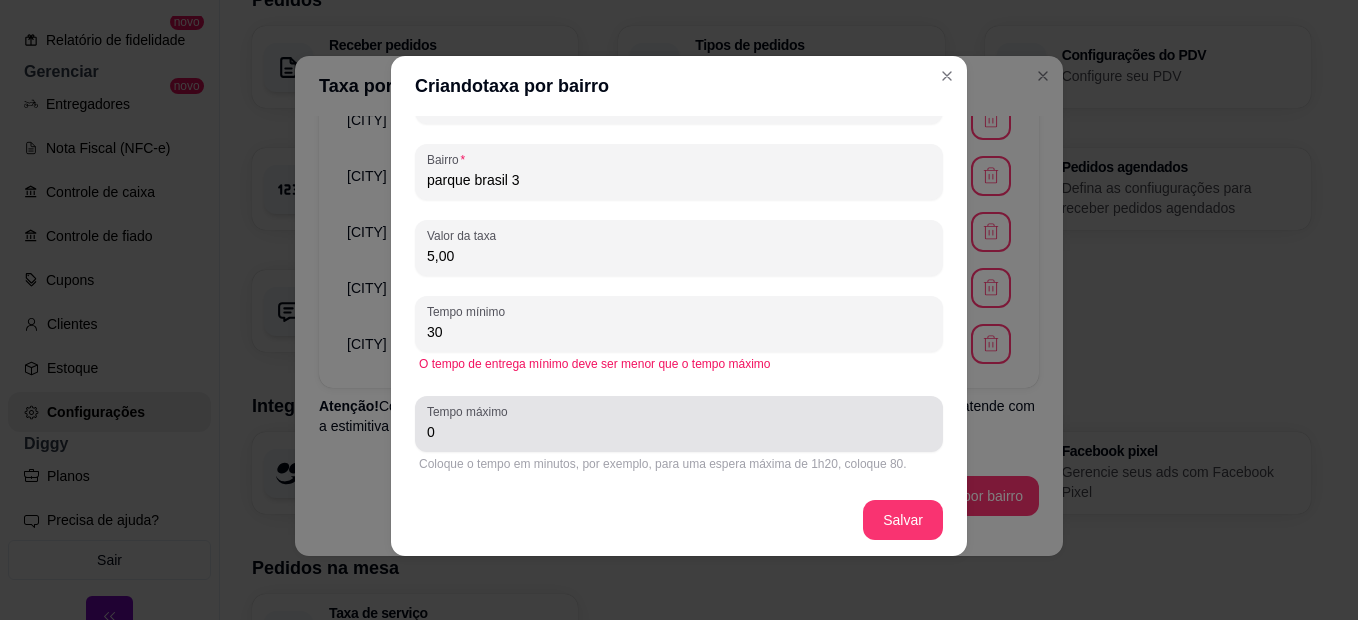 type on "30" 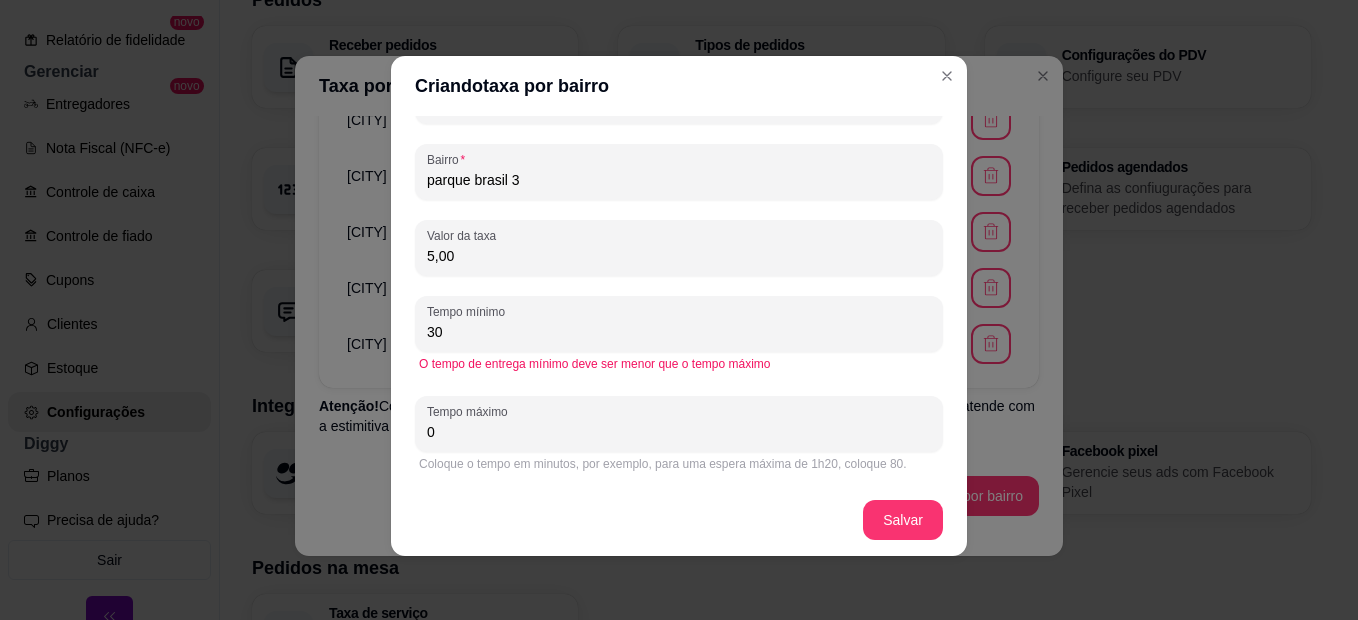 click on "0" at bounding box center [679, 432] 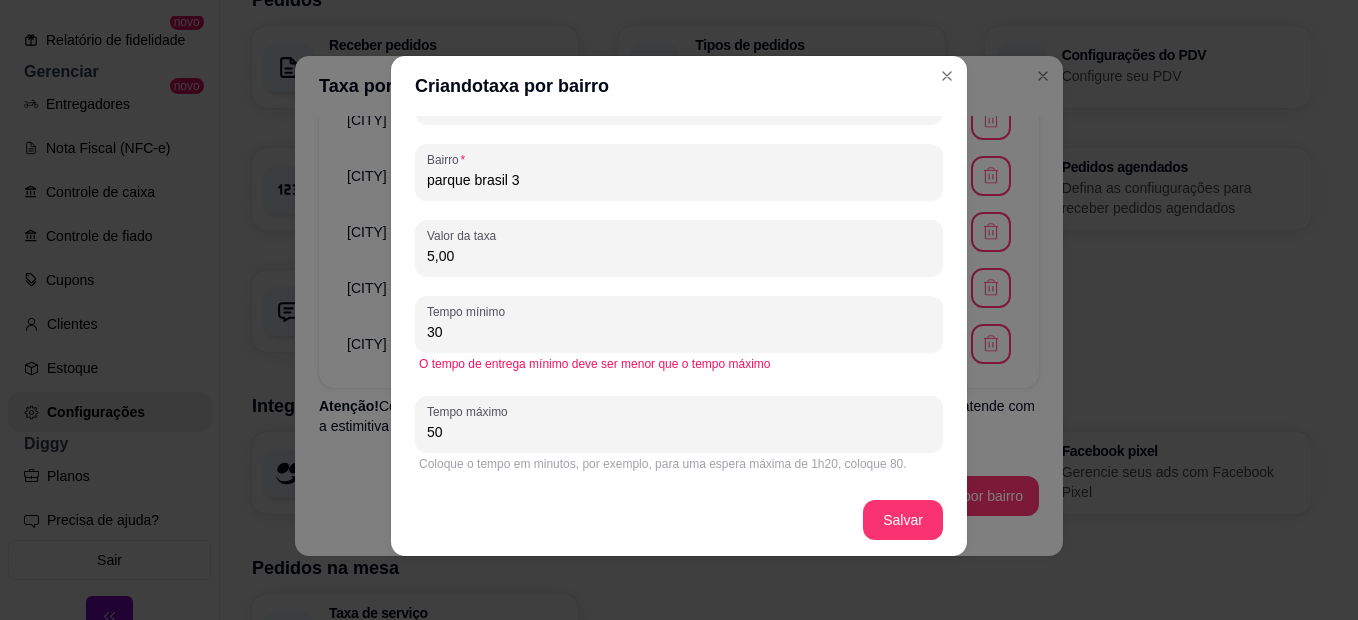 type on "50" 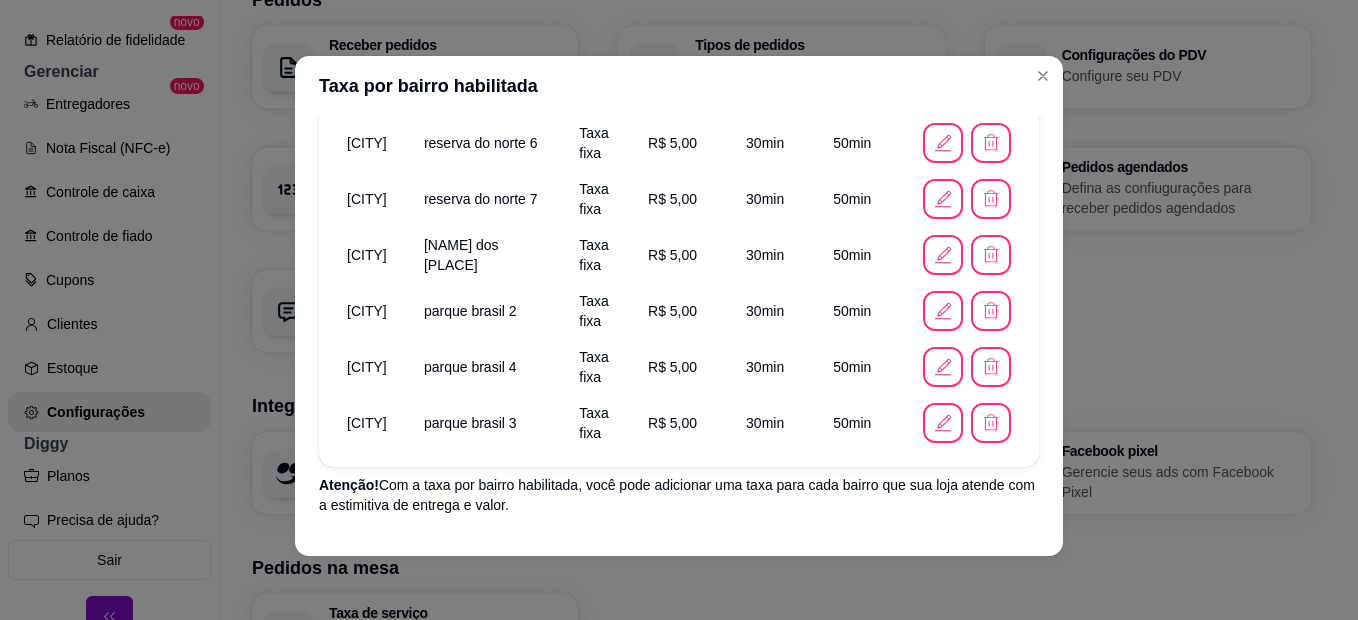 scroll, scrollTop: 1451, scrollLeft: 0, axis: vertical 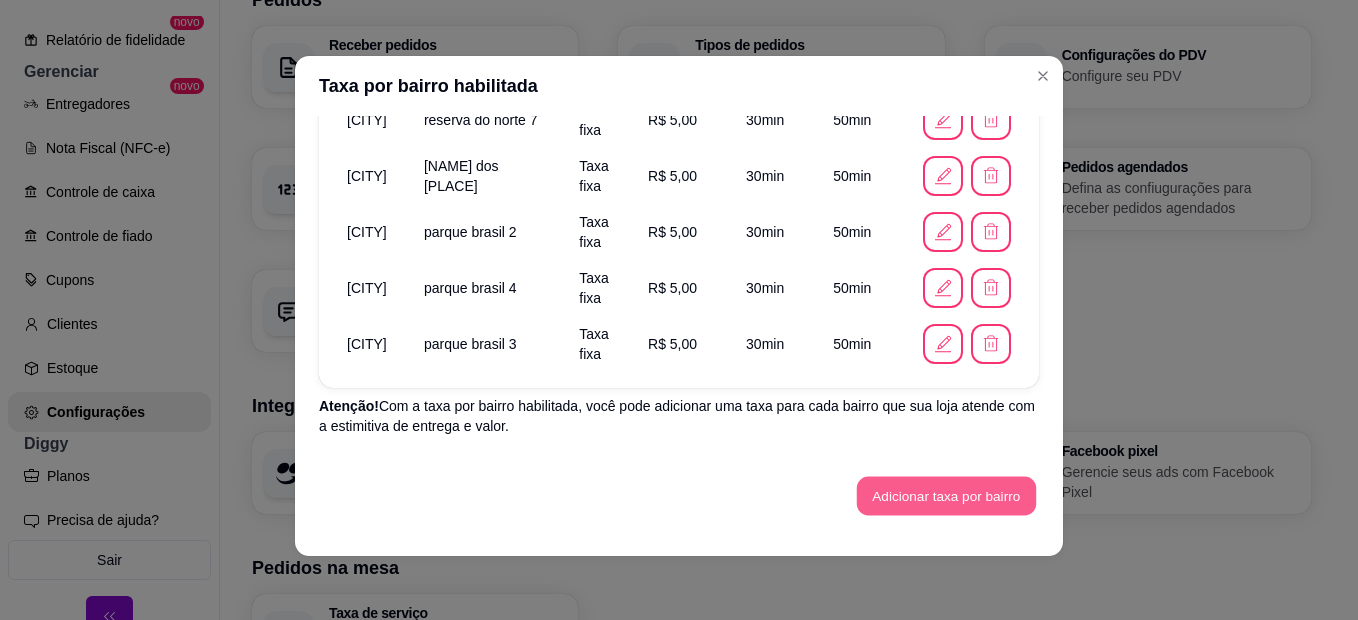 click on "Adicionar taxa por bairro" at bounding box center (946, 496) 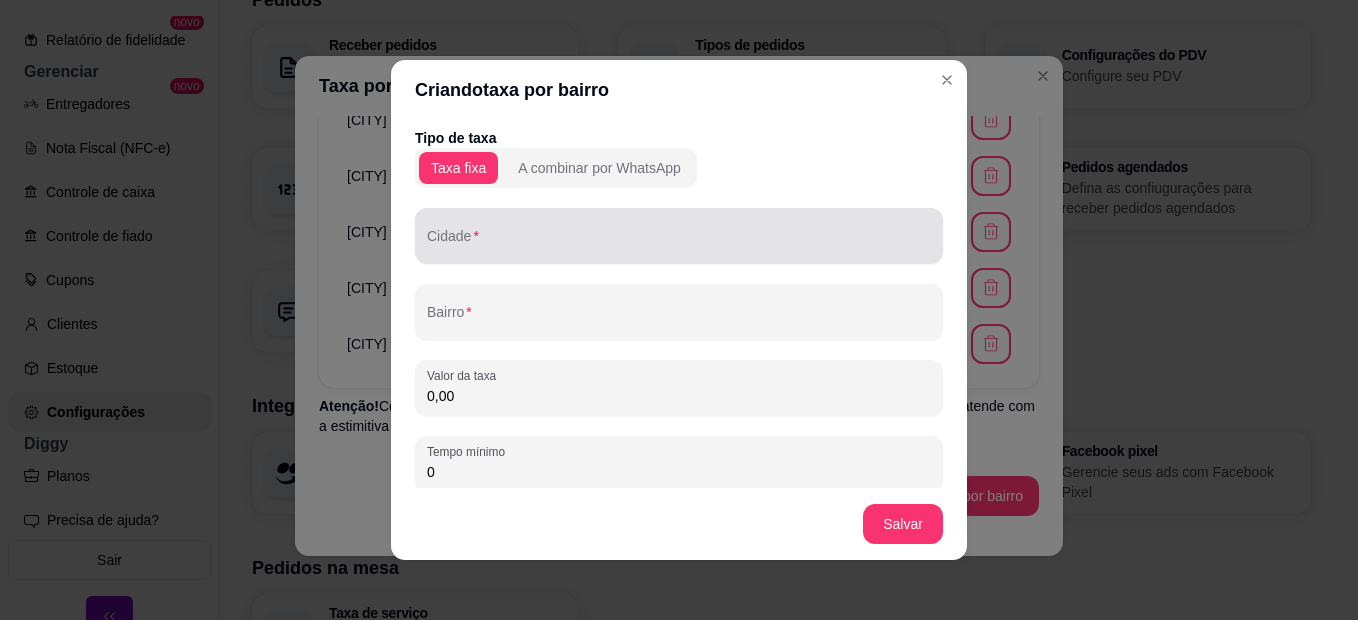 click on "Cidade" at bounding box center [679, 244] 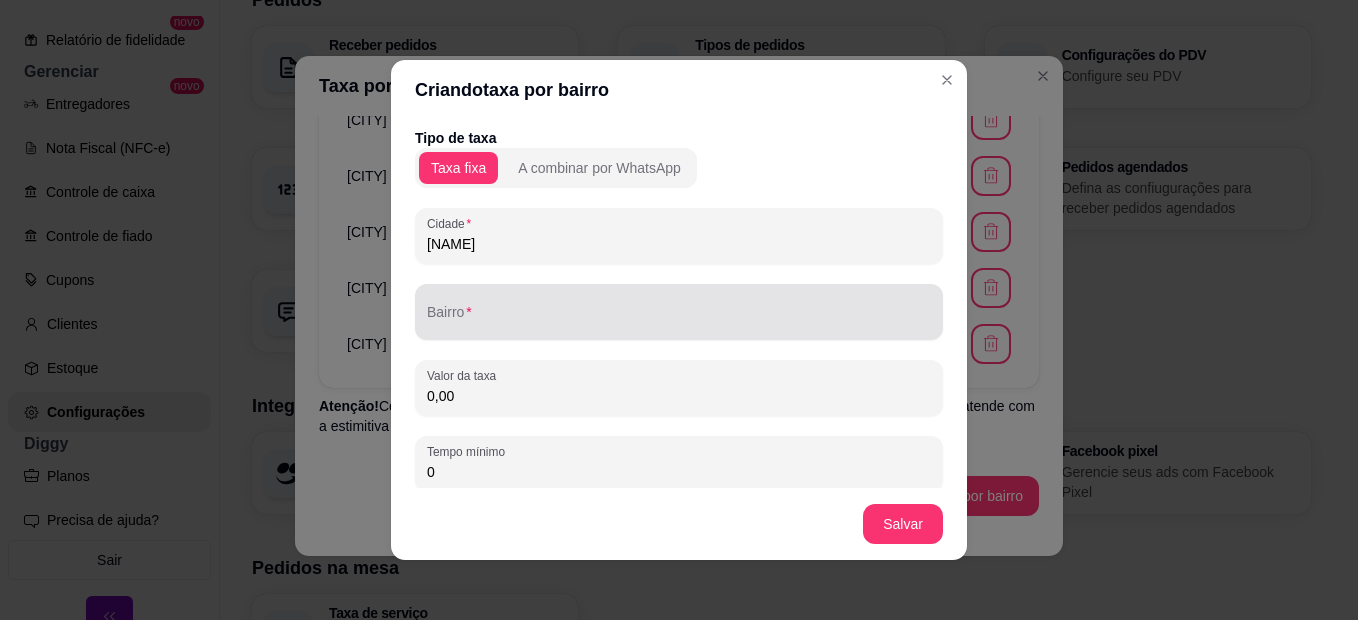 type on "[NAME]" 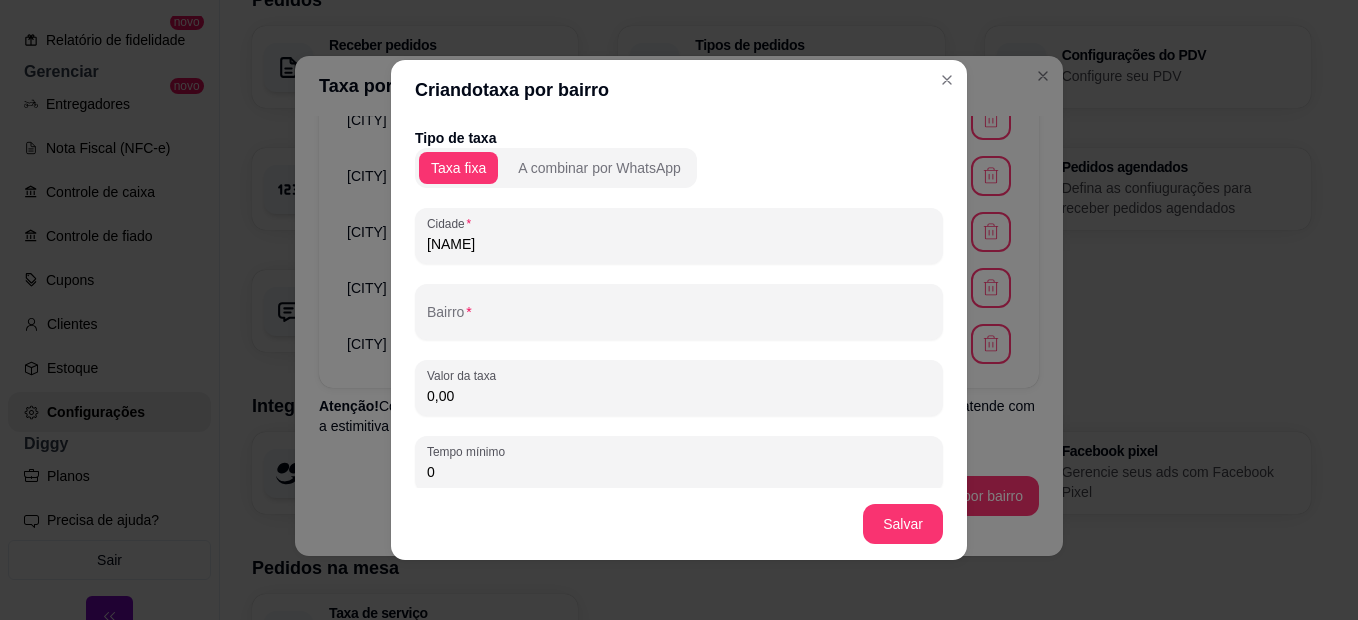 click on "[NAME]" at bounding box center (679, 244) 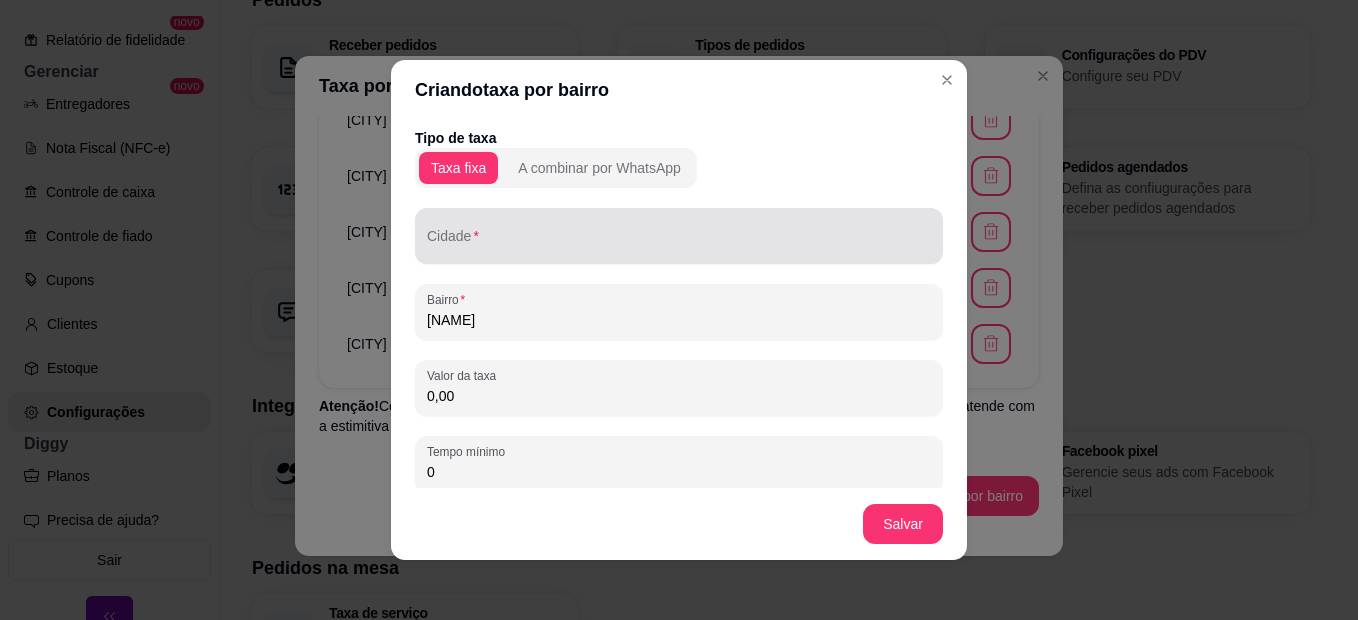 type on "[NAME]" 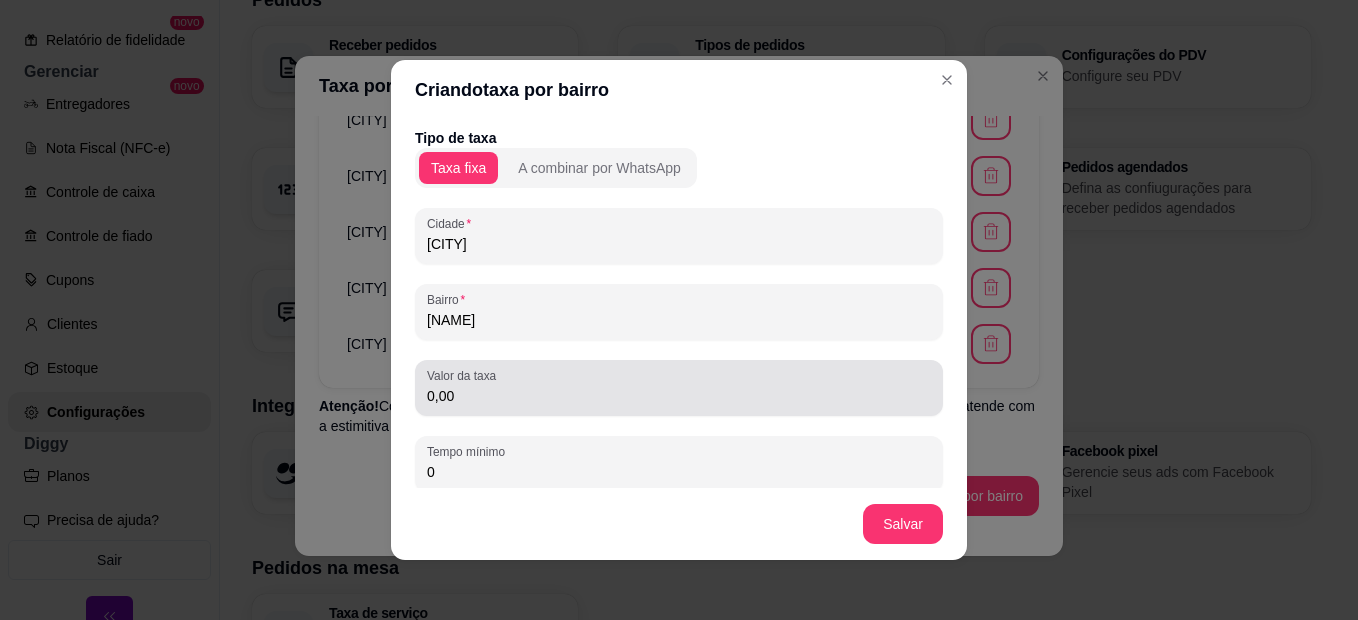 type on "[CITY]" 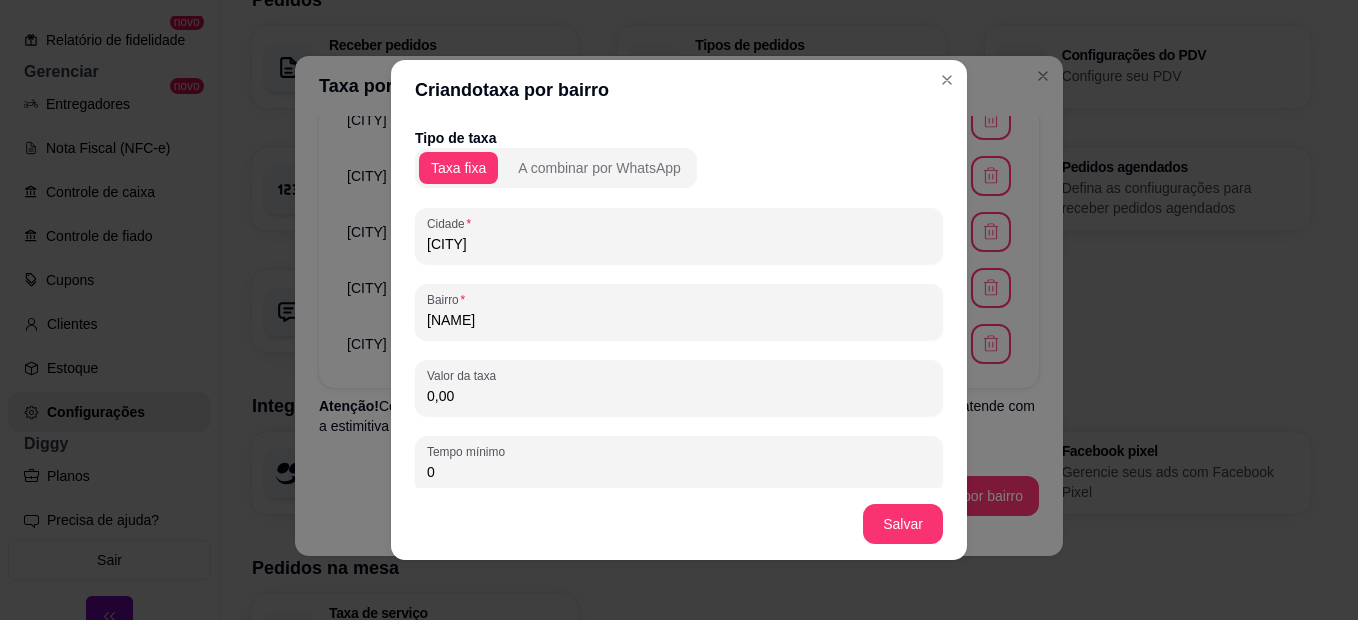 click on "0,00" at bounding box center [679, 396] 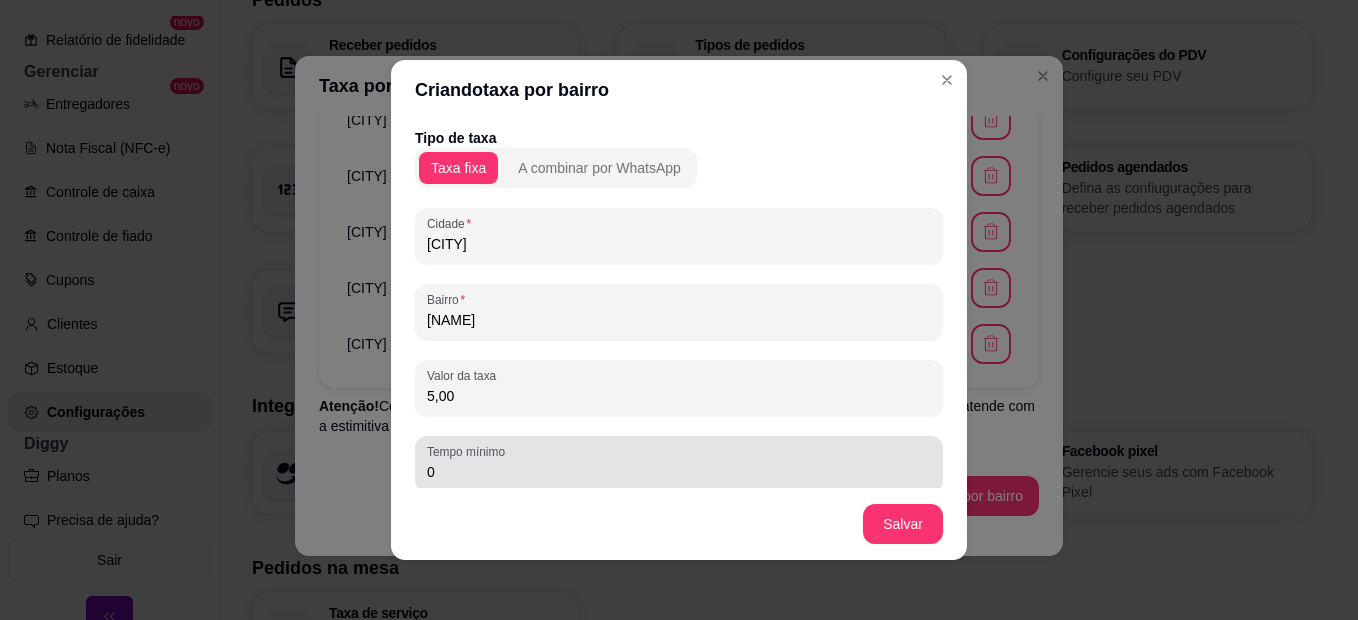 type on "5,00" 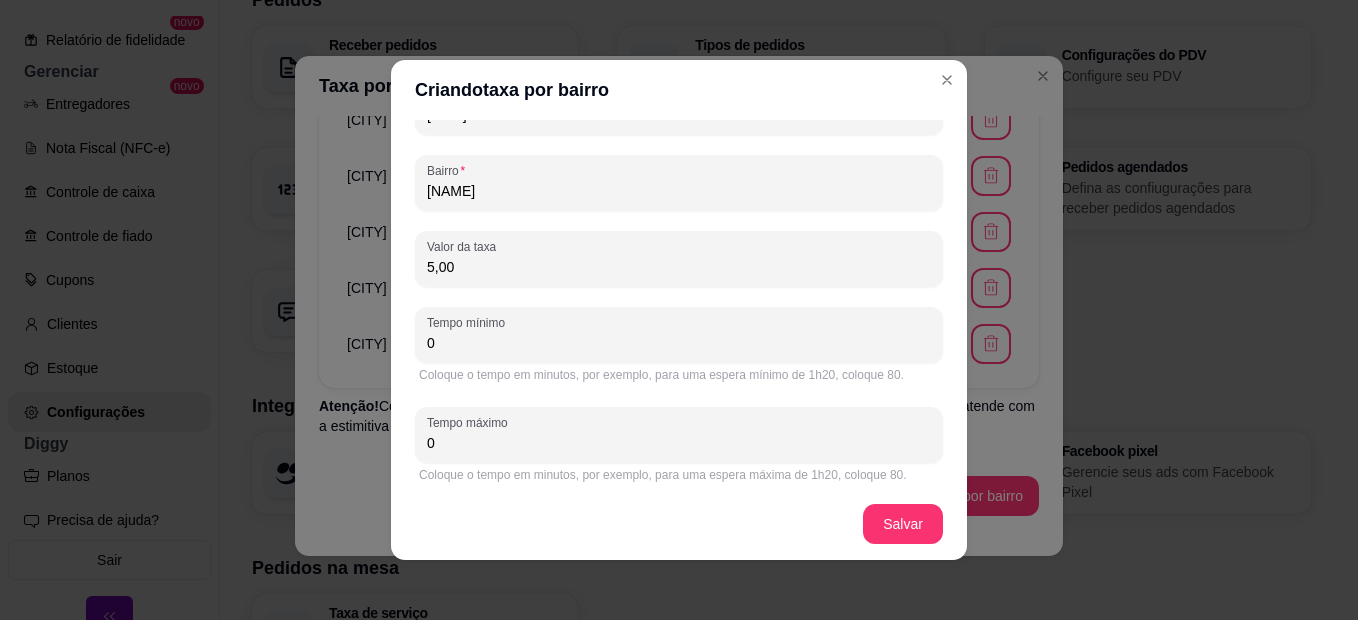 scroll, scrollTop: 136, scrollLeft: 0, axis: vertical 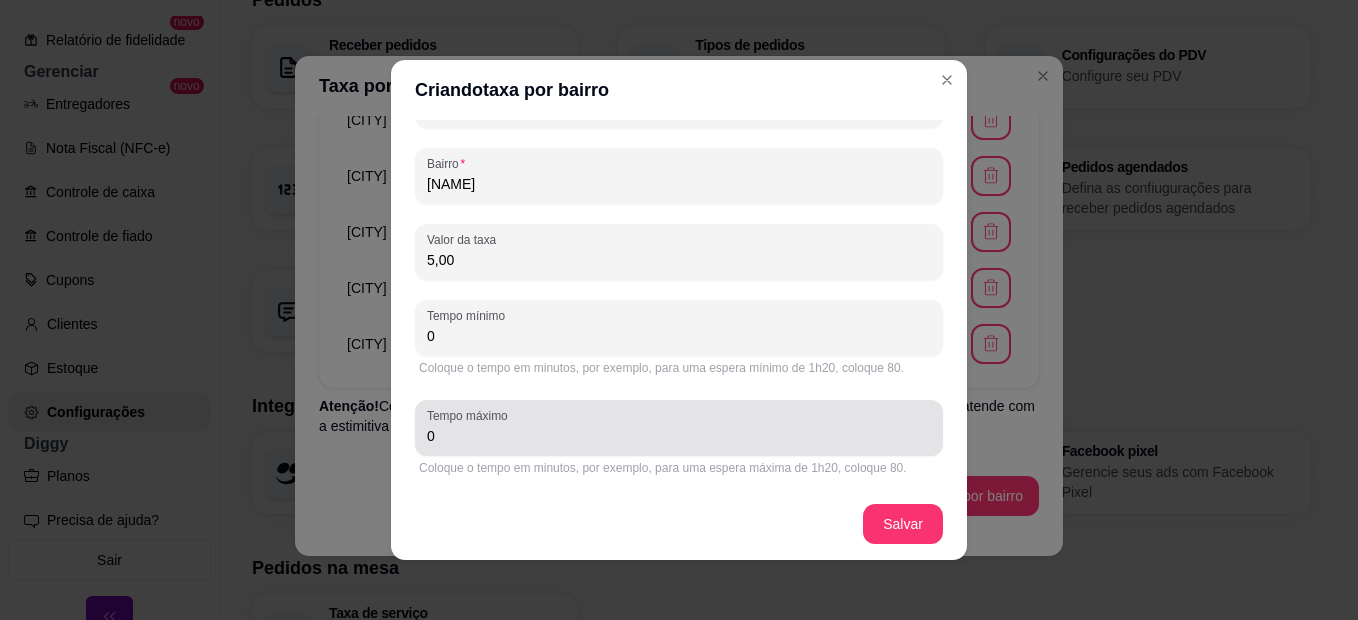 click on "Tempo máximo 0" at bounding box center (679, 428) 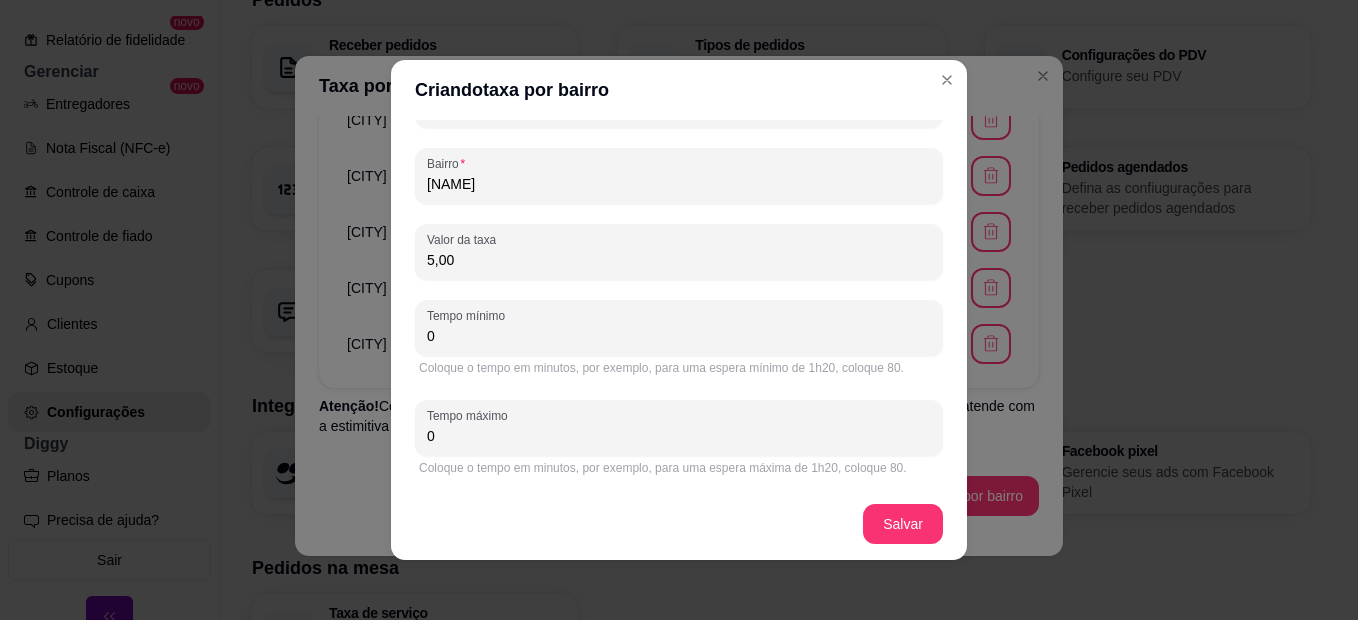 click on "0" at bounding box center [679, 336] 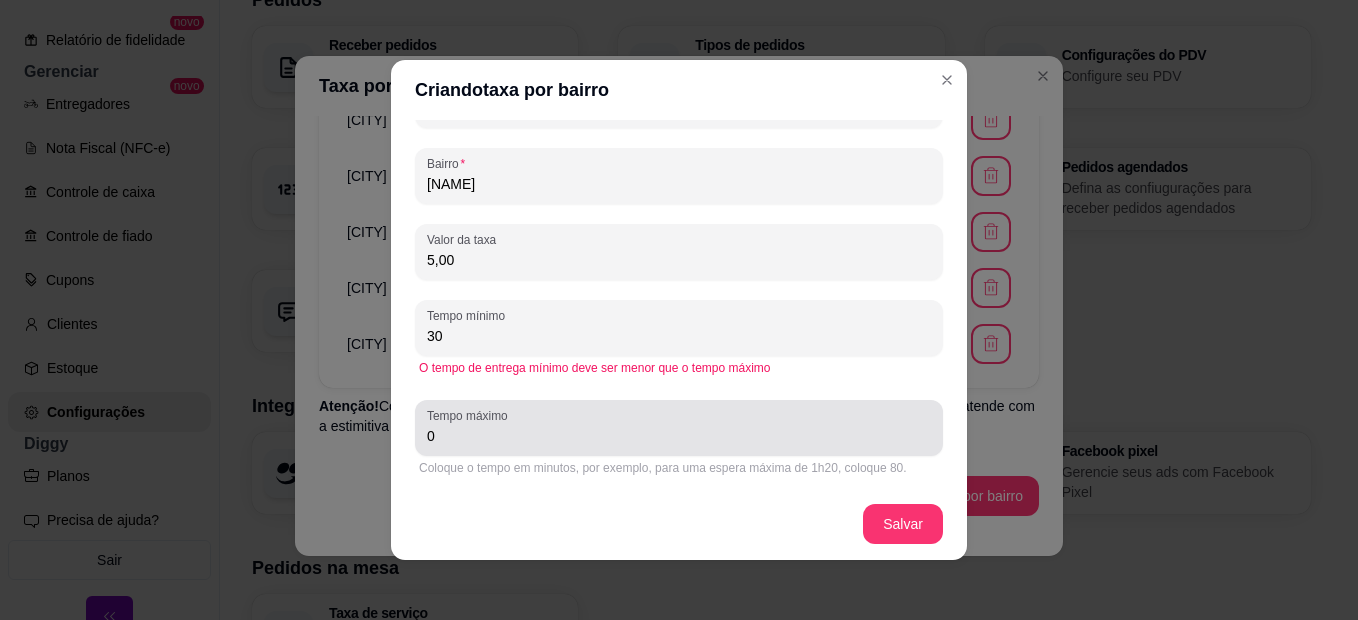type on "30" 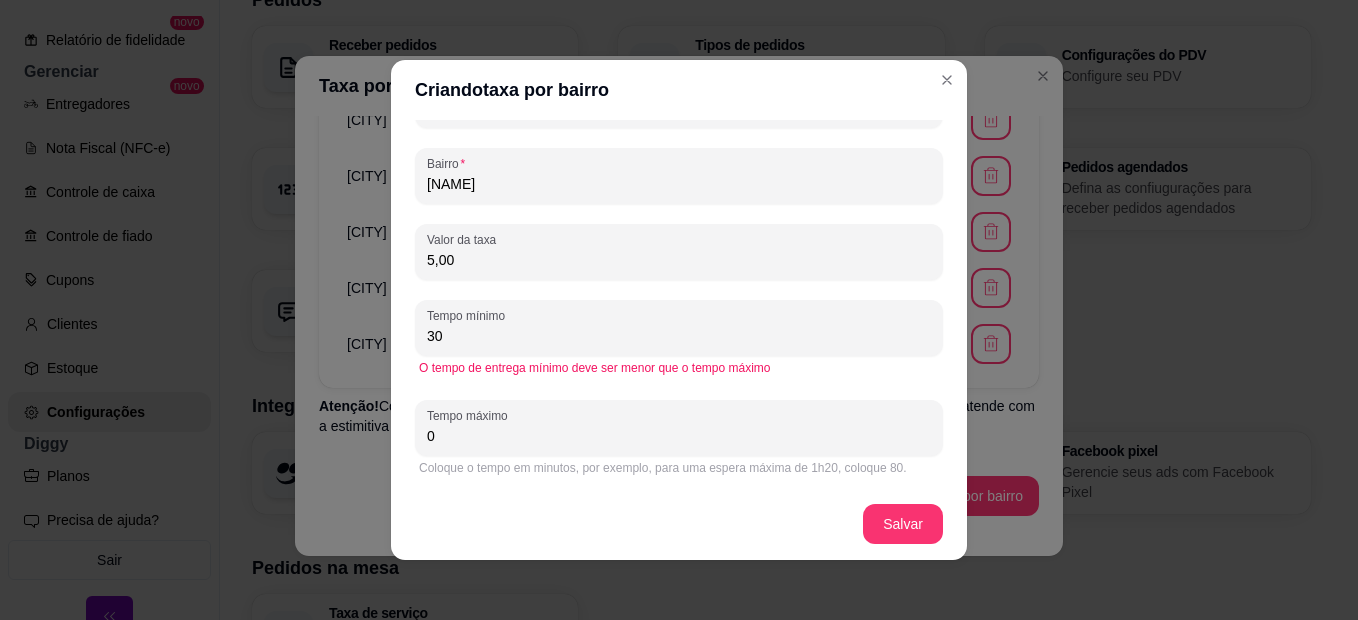 click on "0" at bounding box center [679, 436] 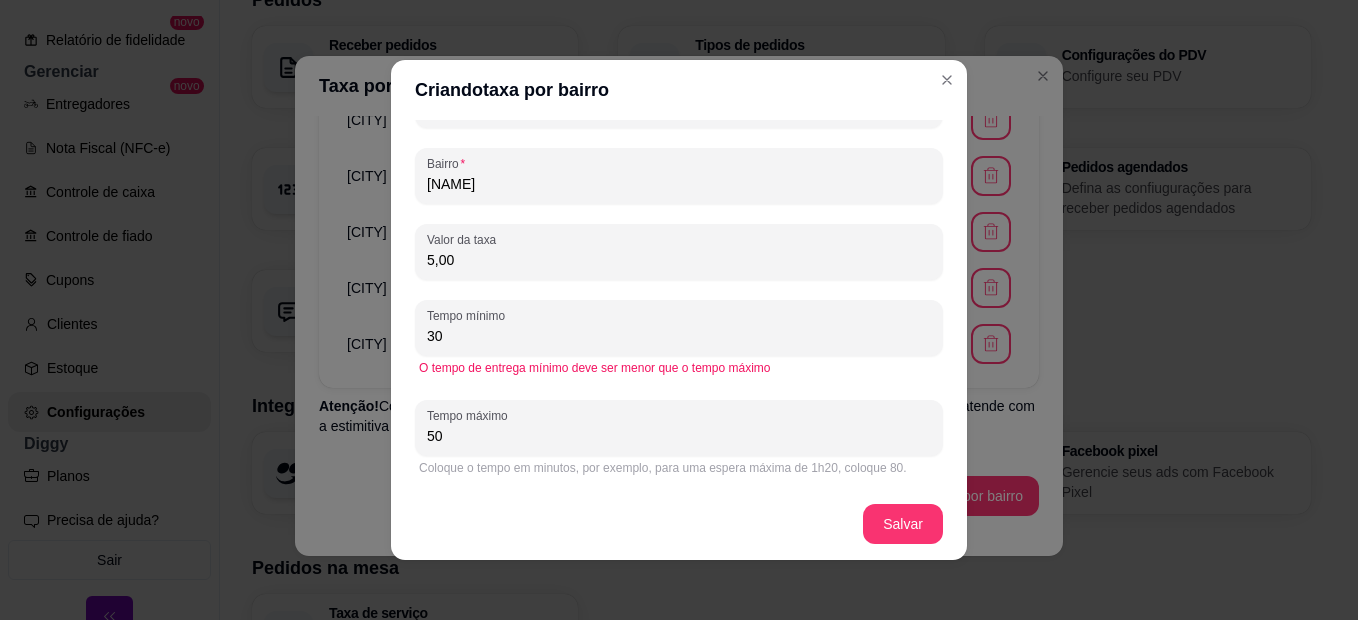 scroll, scrollTop: 4, scrollLeft: 0, axis: vertical 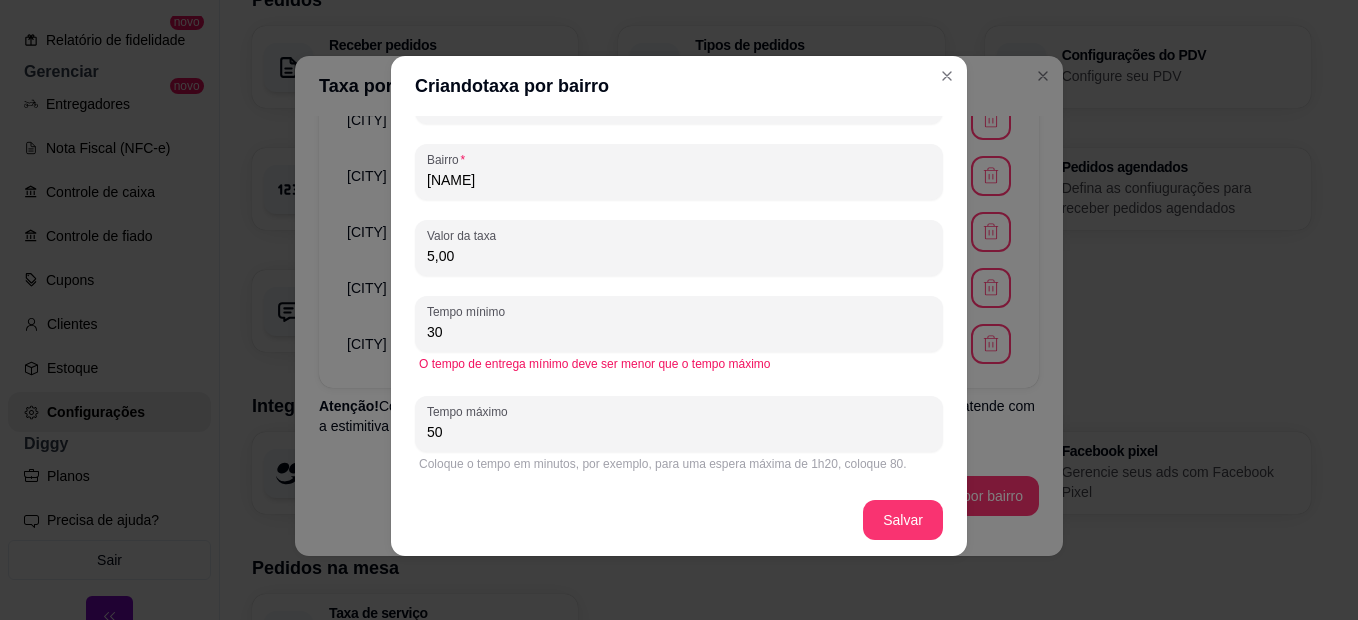 type on "50" 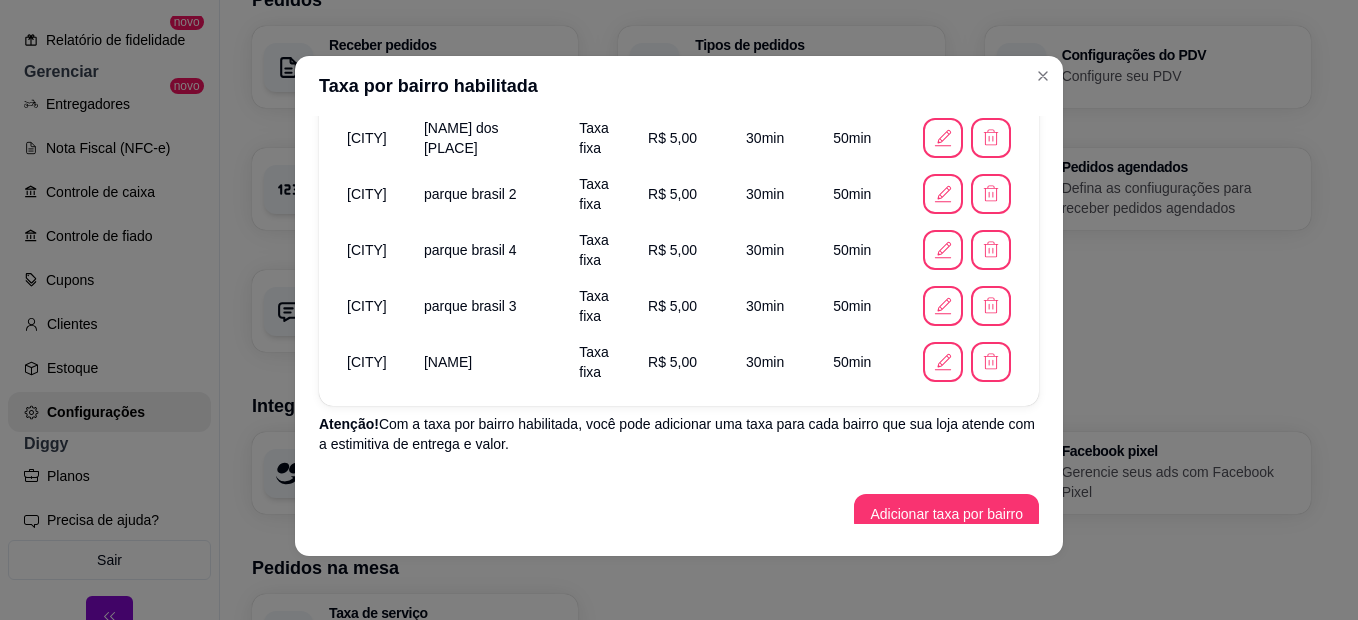 scroll, scrollTop: 1507, scrollLeft: 0, axis: vertical 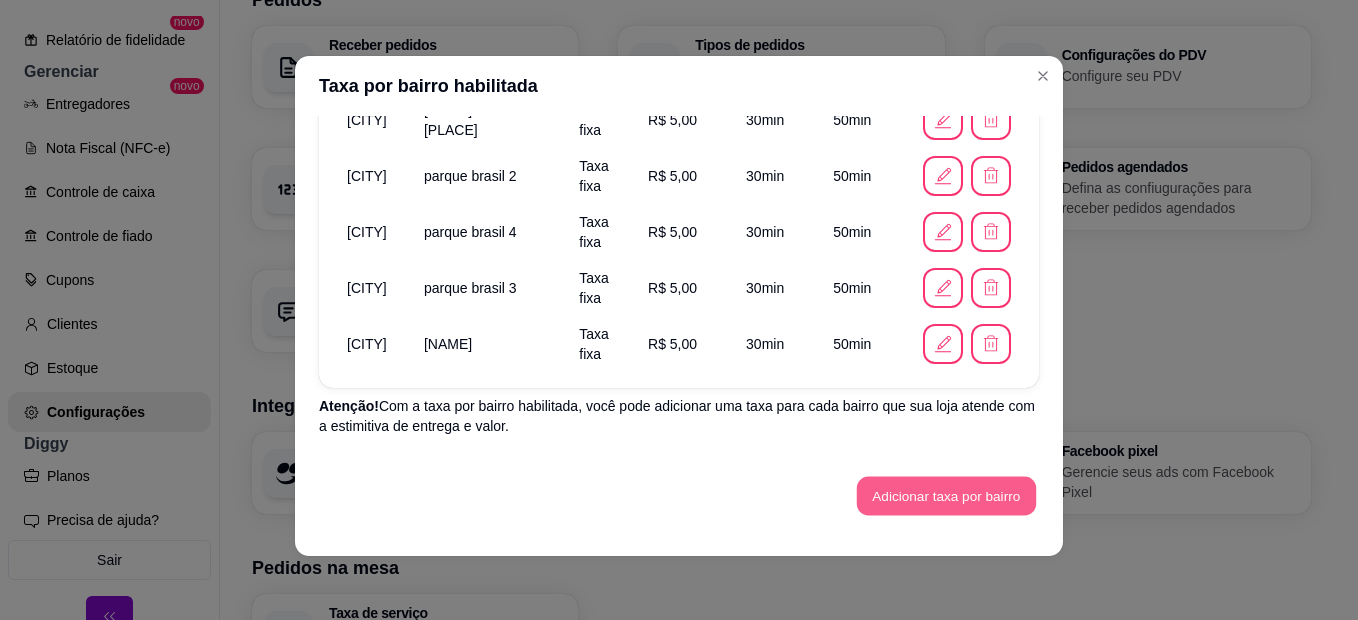 click on "Adicionar taxa por bairro" at bounding box center [946, 496] 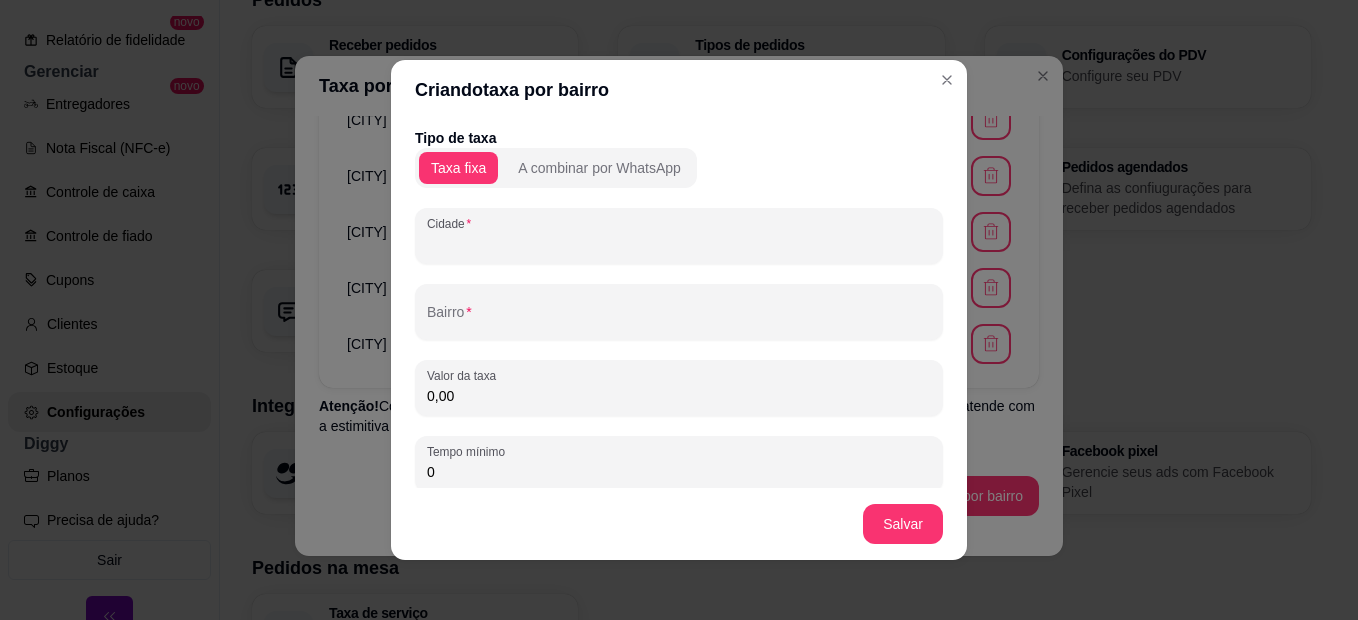 click on "Cidade" at bounding box center (679, 244) 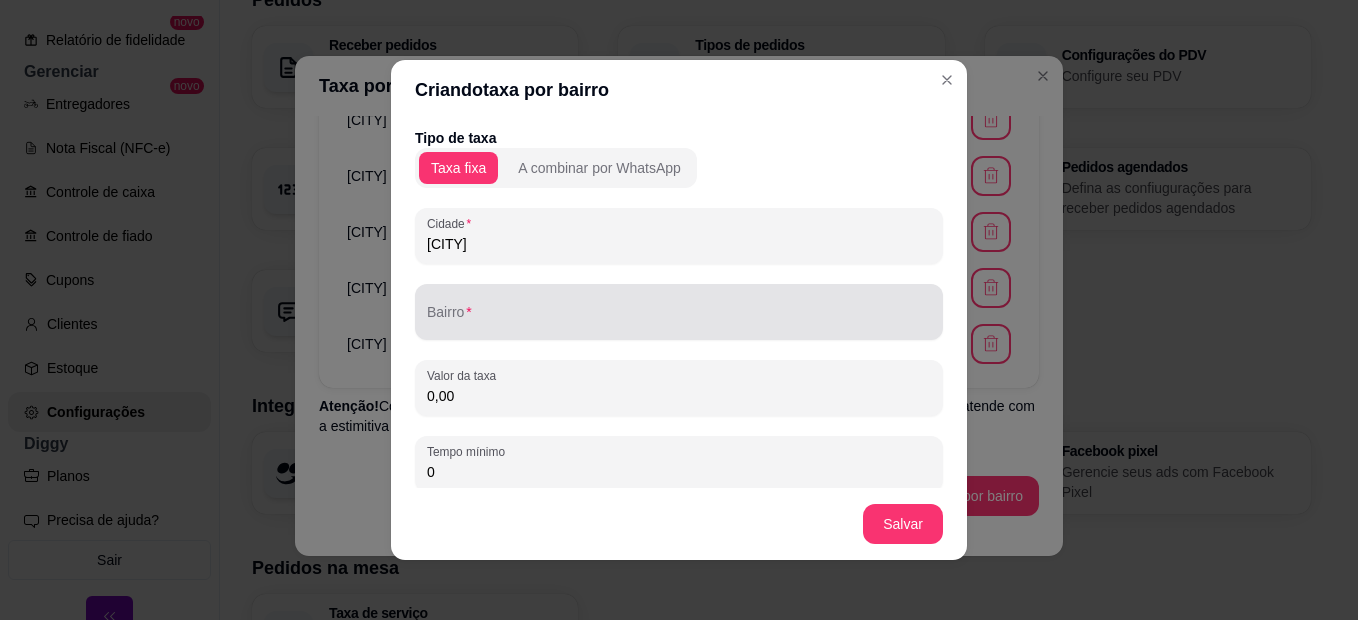 type on "[CITY]" 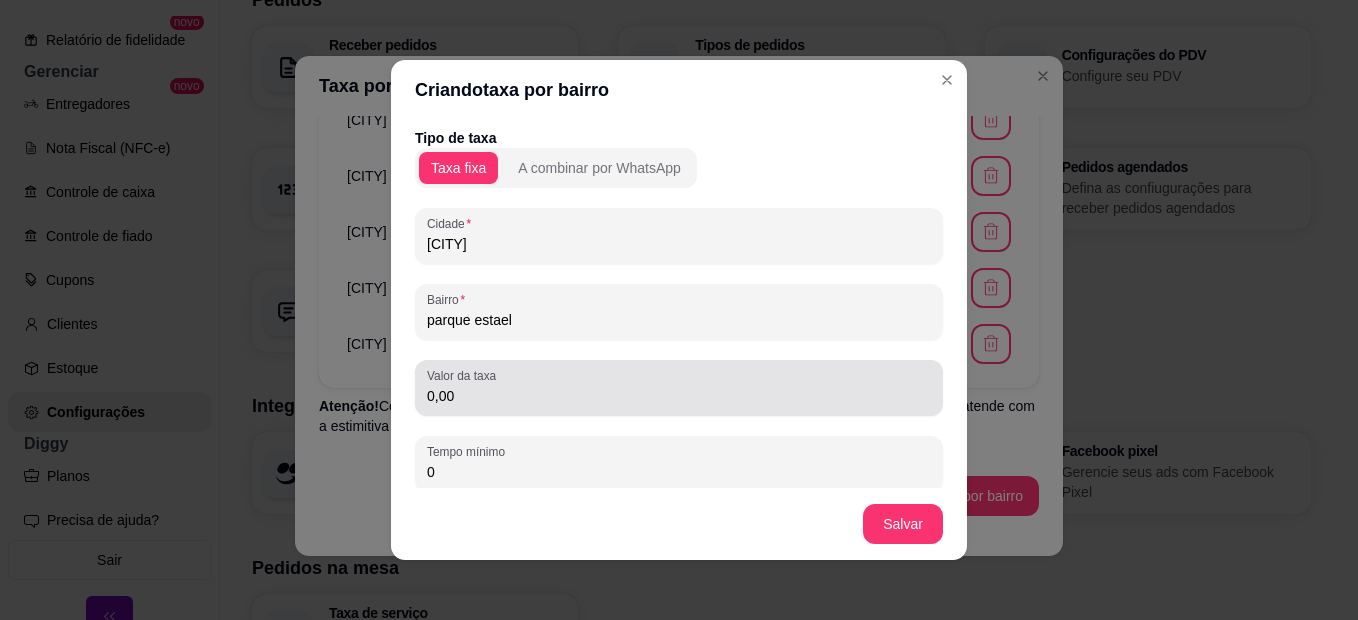 type on "parque estael" 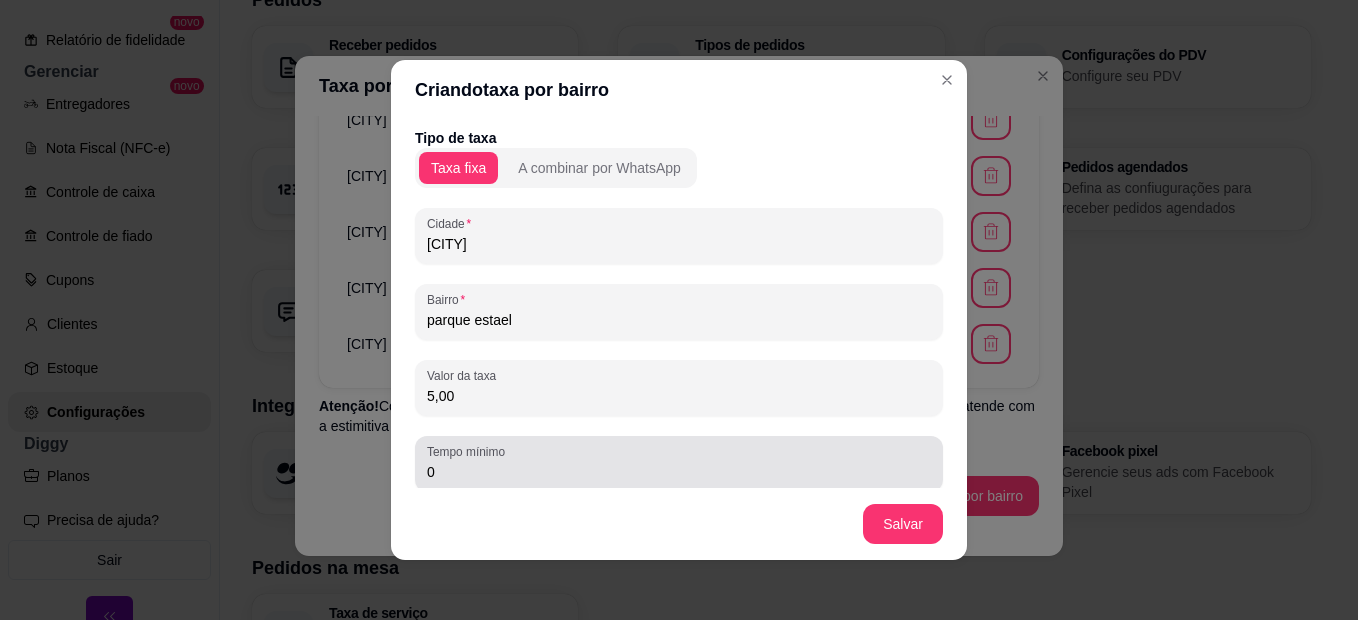 type on "5,00" 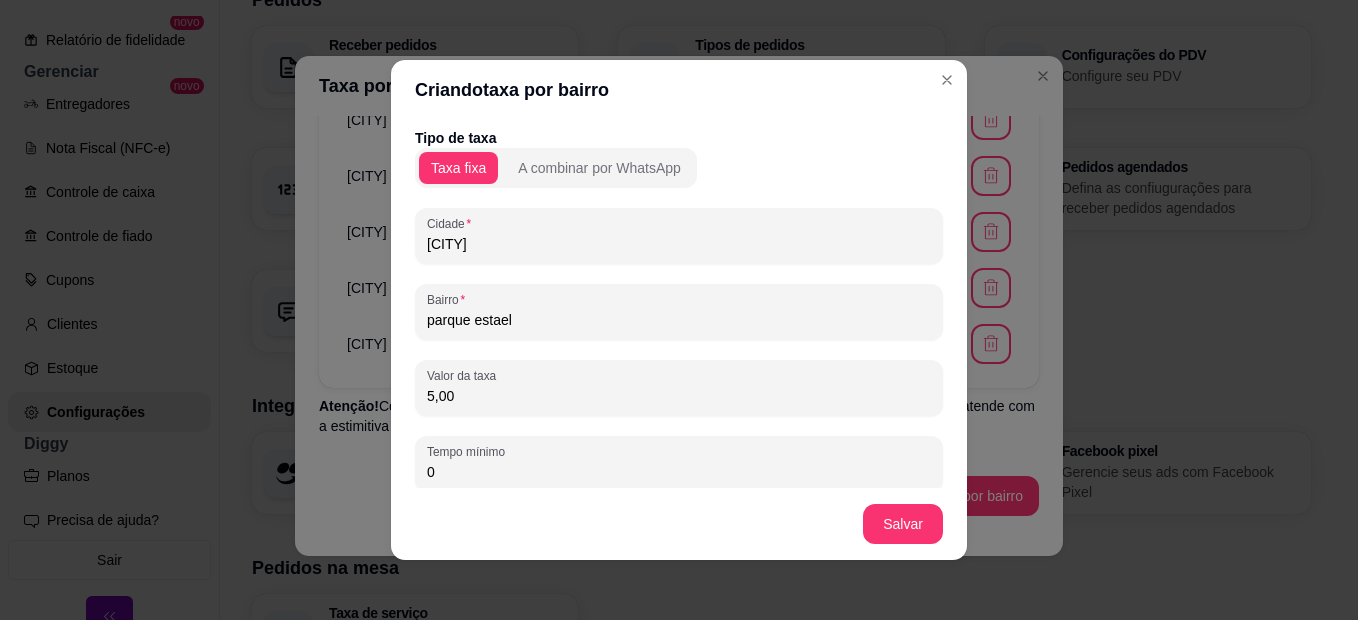 click on "0" at bounding box center (679, 472) 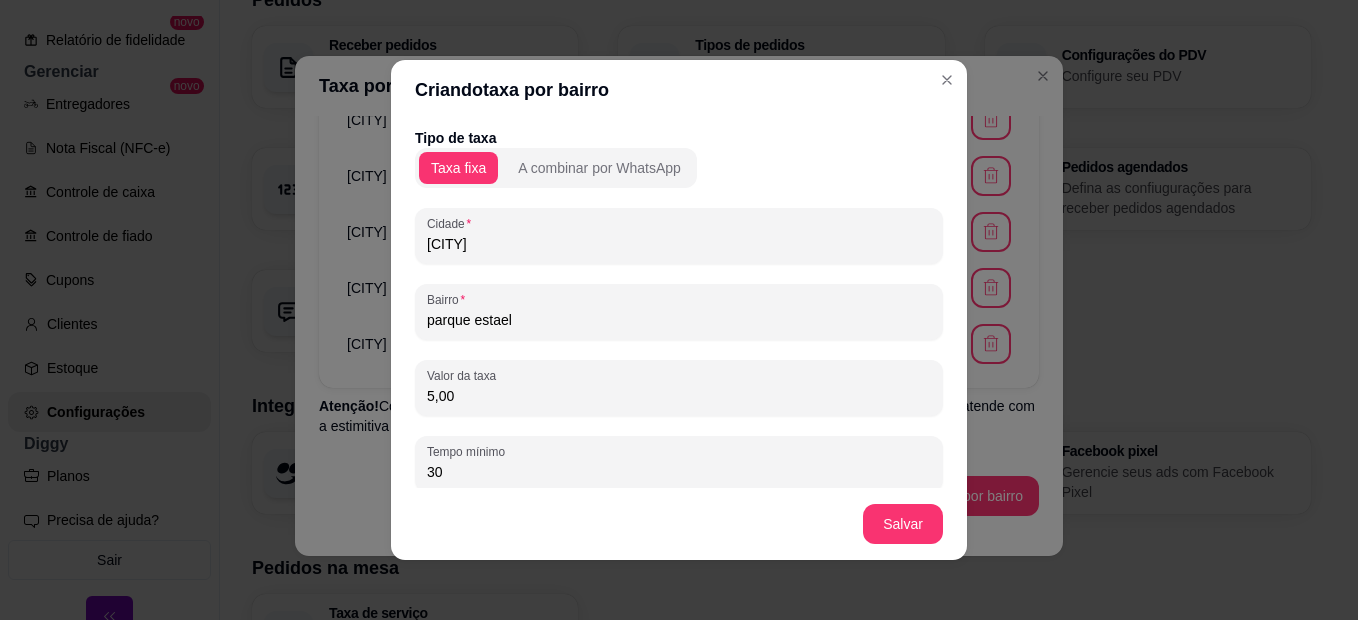 scroll, scrollTop: 4, scrollLeft: 0, axis: vertical 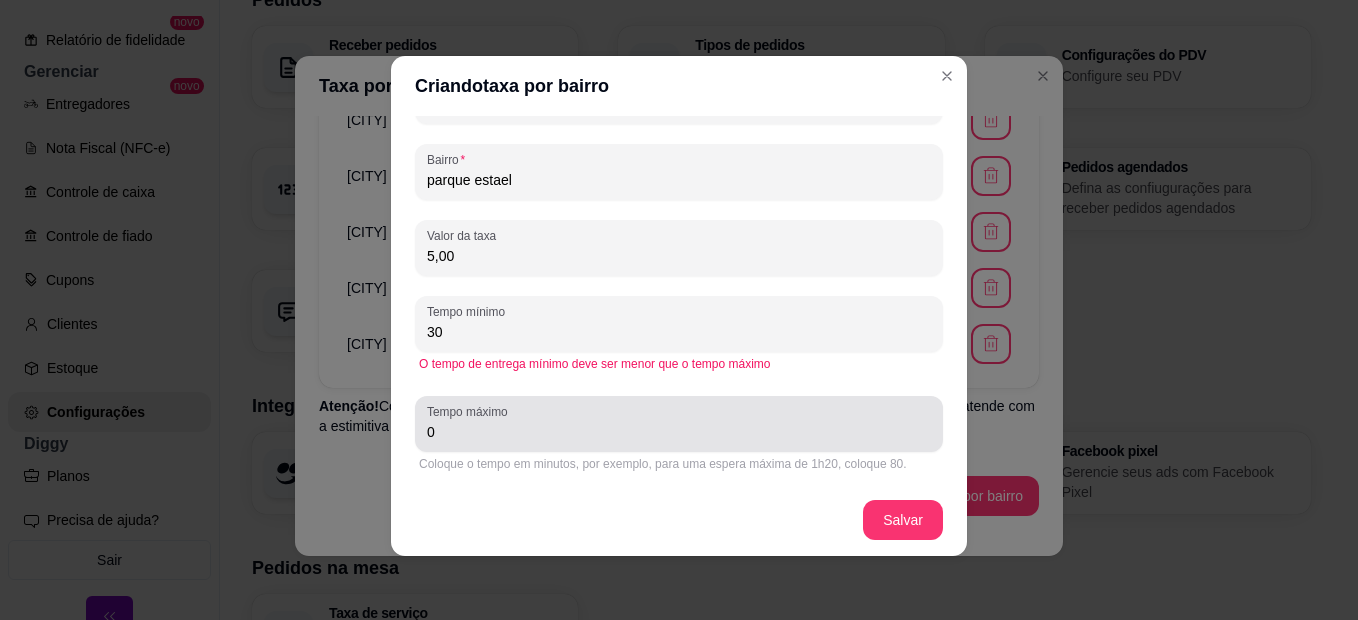 type on "30" 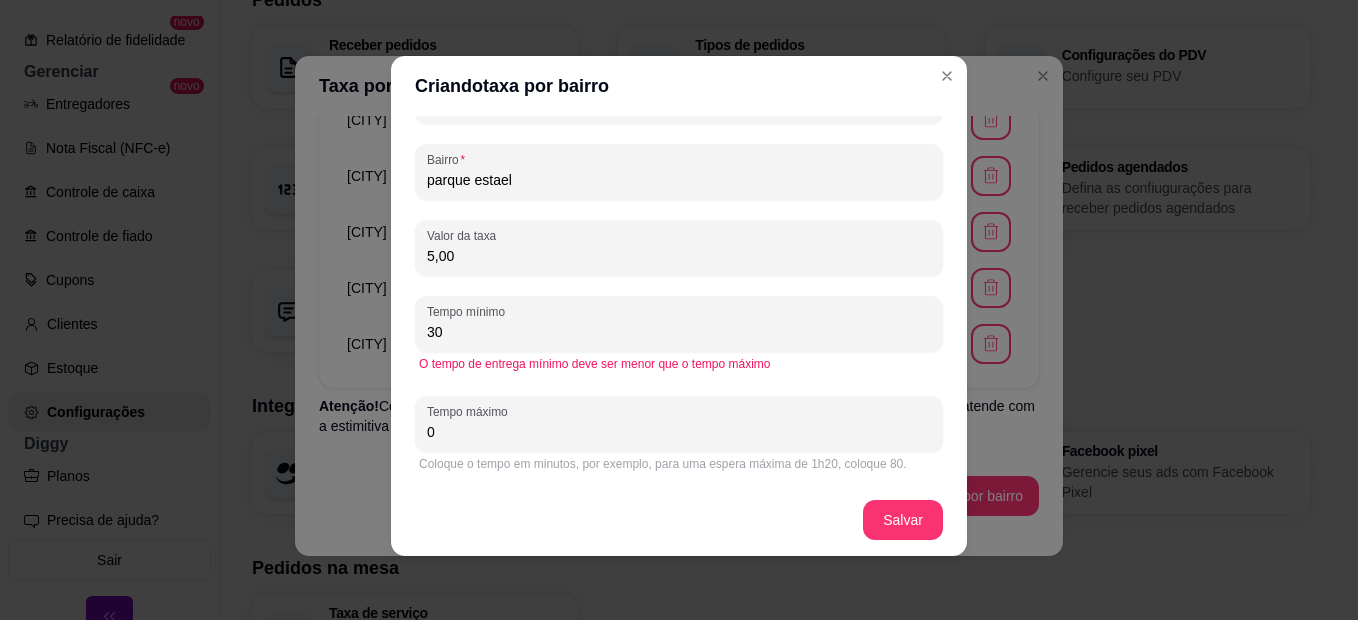 click on "0" at bounding box center (679, 432) 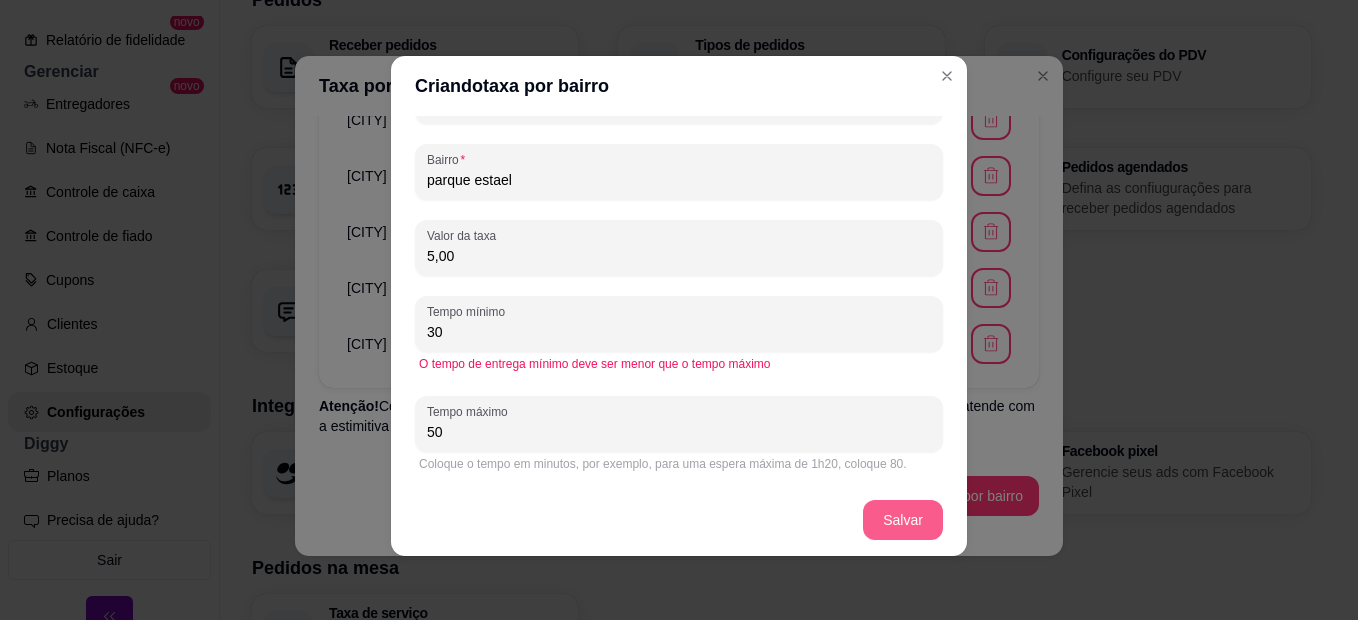 type on "50" 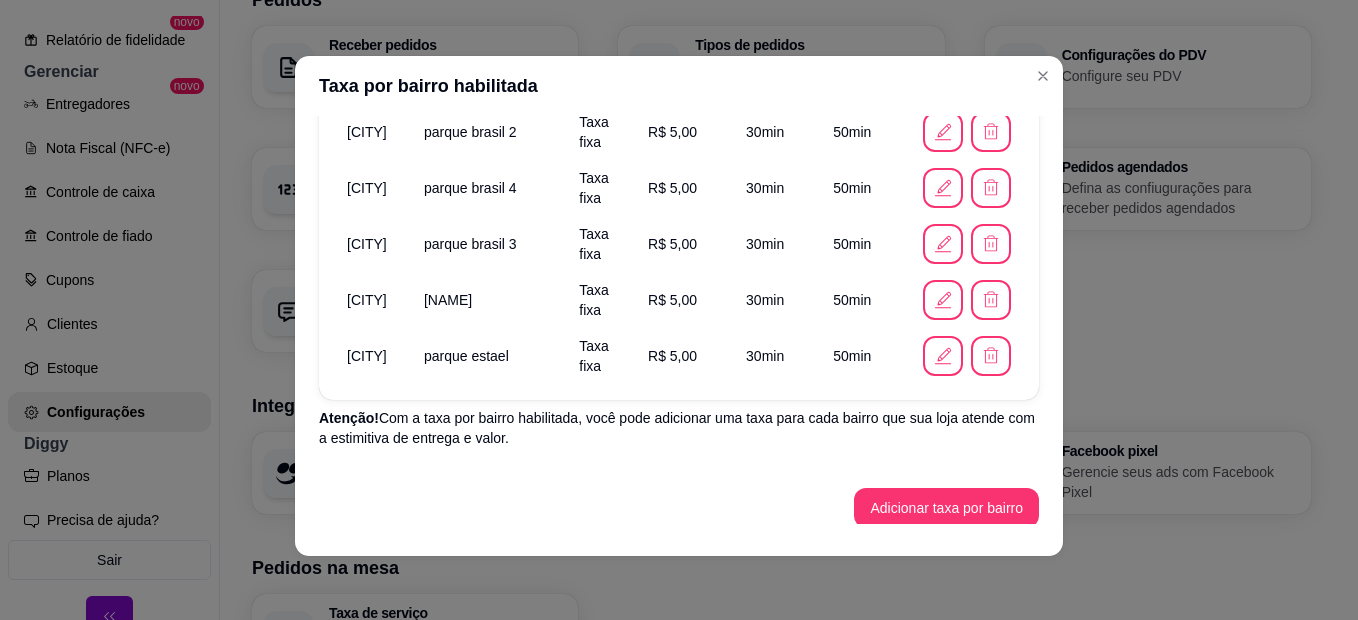 scroll, scrollTop: 1563, scrollLeft: 0, axis: vertical 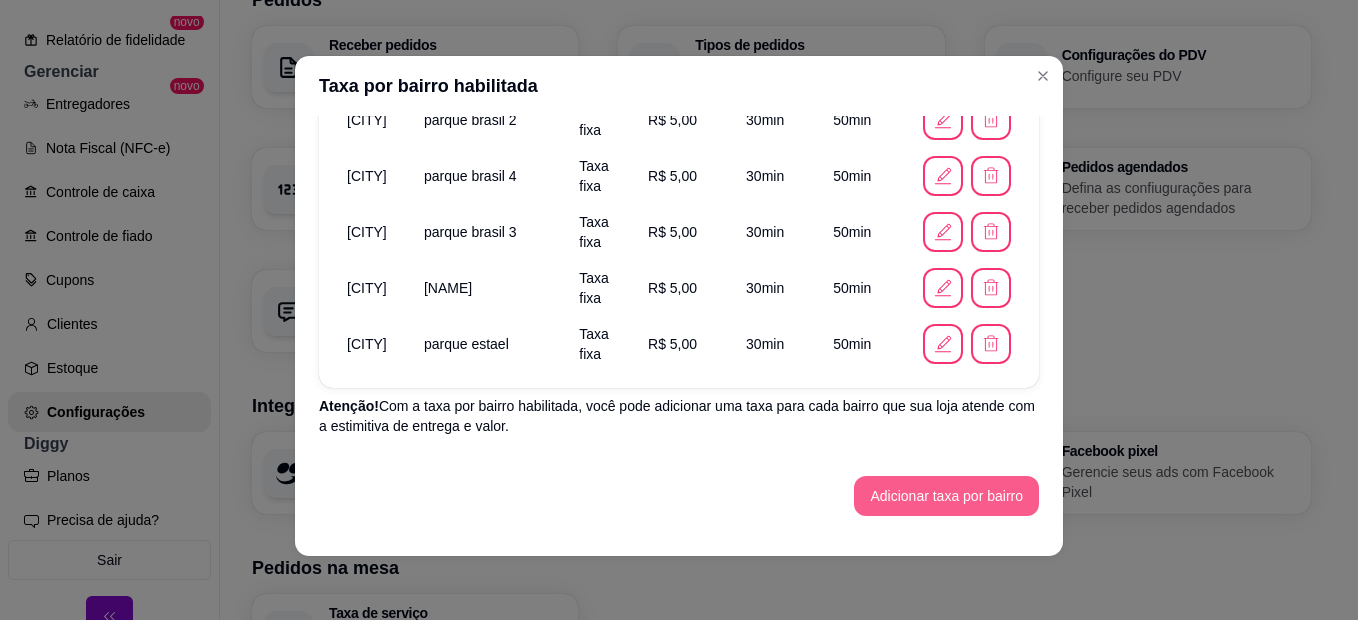 click on "Adicionar taxa por bairro" at bounding box center [946, 496] 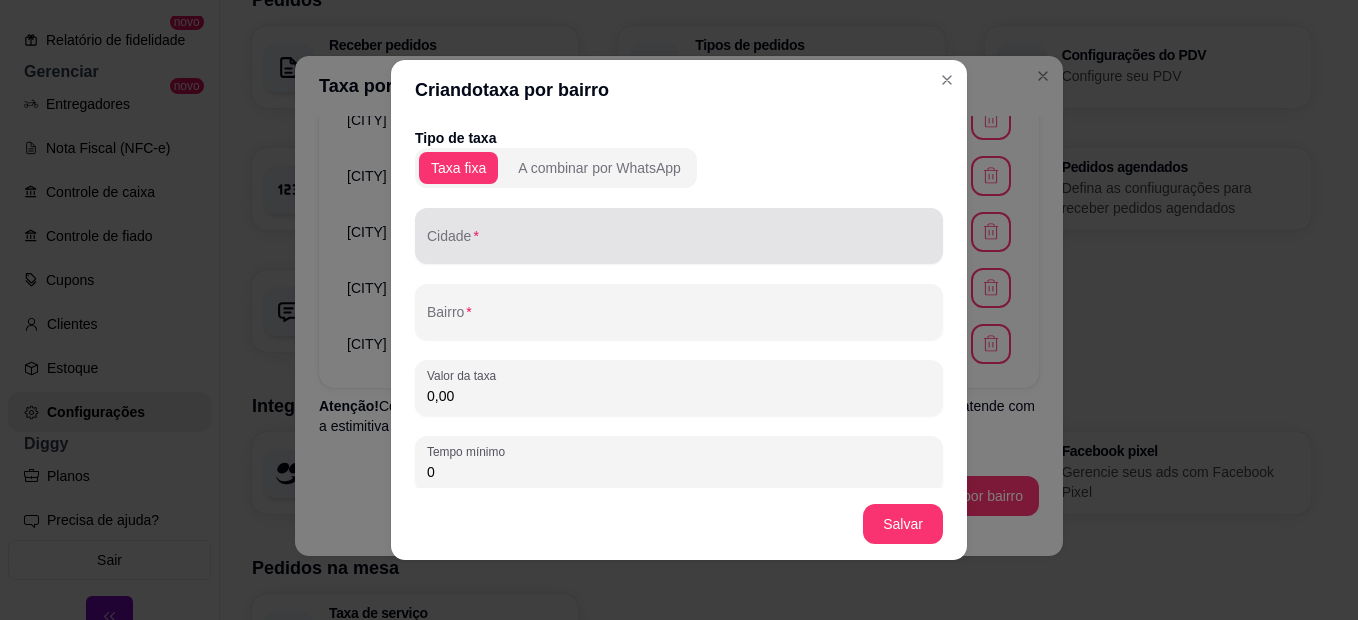 click at bounding box center [679, 236] 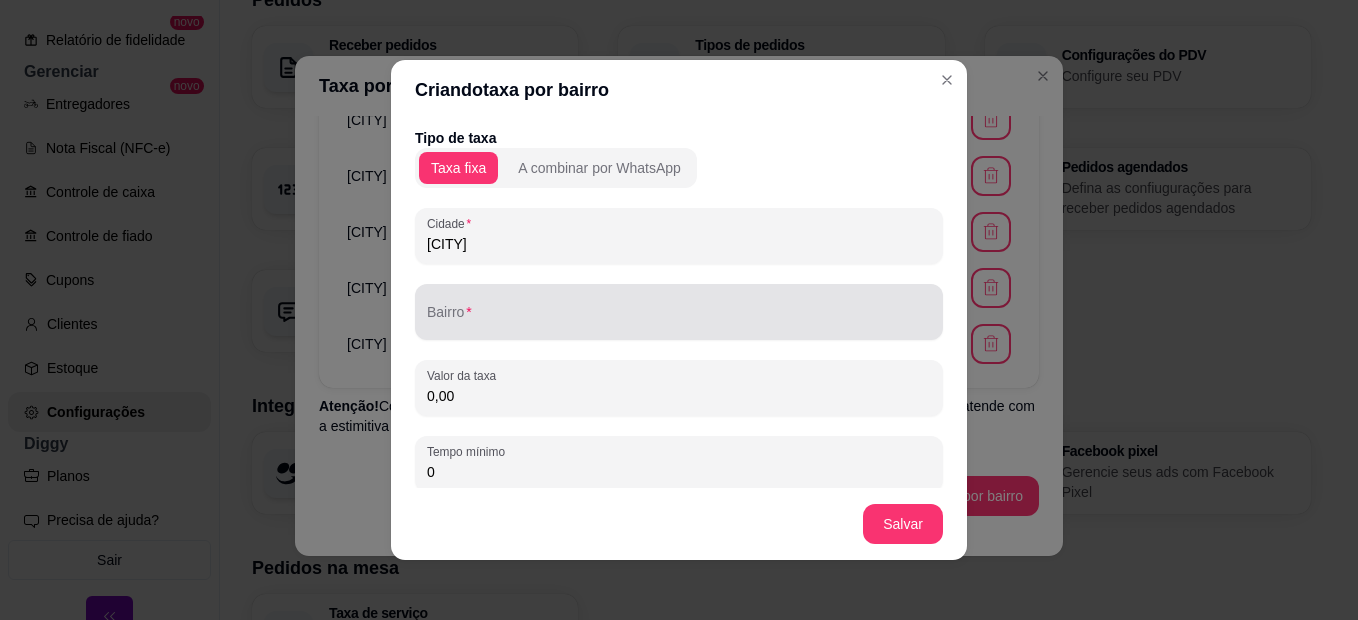 type on "[CITY]" 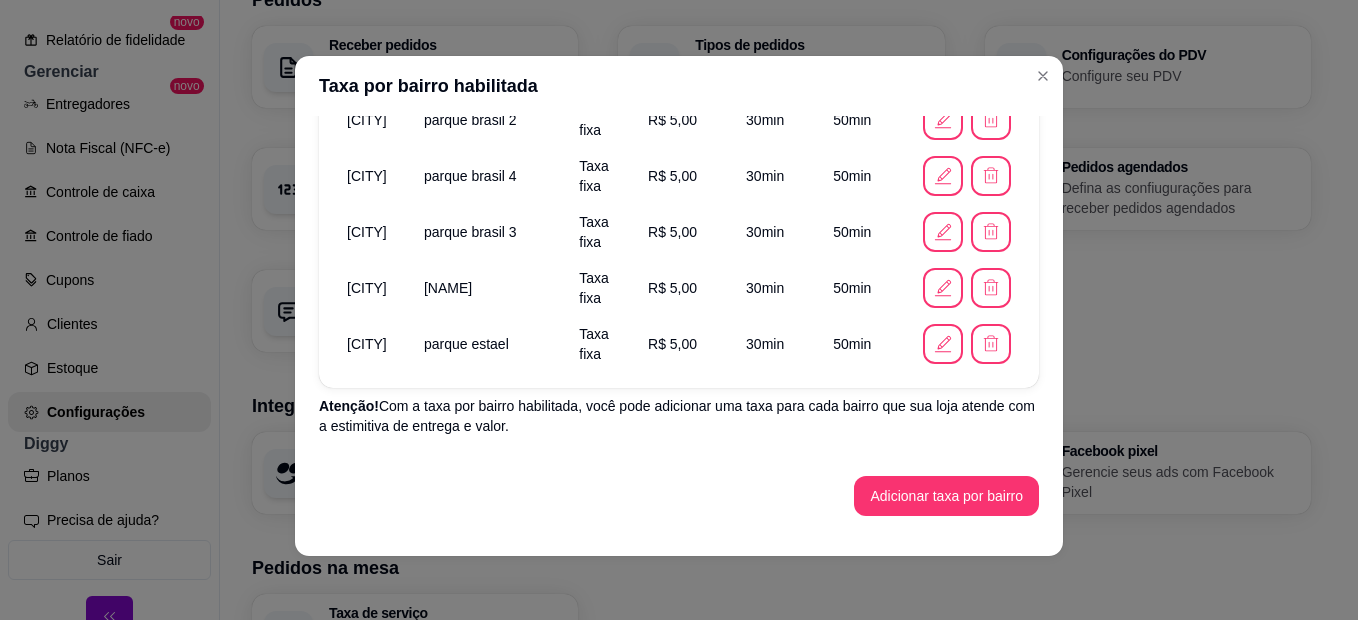 click on "Taxa de entrega grátis para pedidos com valor mínimo Você pode oferecer entrega grátis a partir de um valor mínimo de pedido que você configurar Valor de pedido mínimo para entrega grátis 30,00 Salvar Sem taxa de entrega Taxa por bairro Taxa dinâmica Taxa fixa Taxa por área/distância Cidade Bairro Taxa Valor da taxa Tempo min Tempo max Ações Teresina  [NAME]  Taxa fixa R$ 0,00 0  min 0  min teresina  [NEIGHBORHOOD] 1 e 2  Taxa fixa R$ 5,00 30  min 50  min teresina  [NEIGHBORHOOD]  Taxa fixa R$ 5,00 30  min 40  min teresina  teresa  [NEIGHBORHOOD] Taxa fixa R$ 5,00 30  min 50  min teresina  [NEIGHBORHOOD]  Taxa fixa R$ 5,00 30  min 50  min teresina  [NEIGHBORHOOD]  Taxa fixa R$ 5,00 30  min 50  min teresina  [NEIGHBORHOOD] Taxa fixa R$ 5,00 30  min 50  min teresina  [NEIGHBORHOOD] 1  Taxa fixa R$ 5,00 30  min 50  min teresina  [NEIGHBORHOOD]  Taxa fixa R$ 5,00 30  min 50  min teresina  [NEIGHBORHOOD] Taxa fixa R$ 5,00 30  min 50  min teresina  30 50" at bounding box center [679, 320] 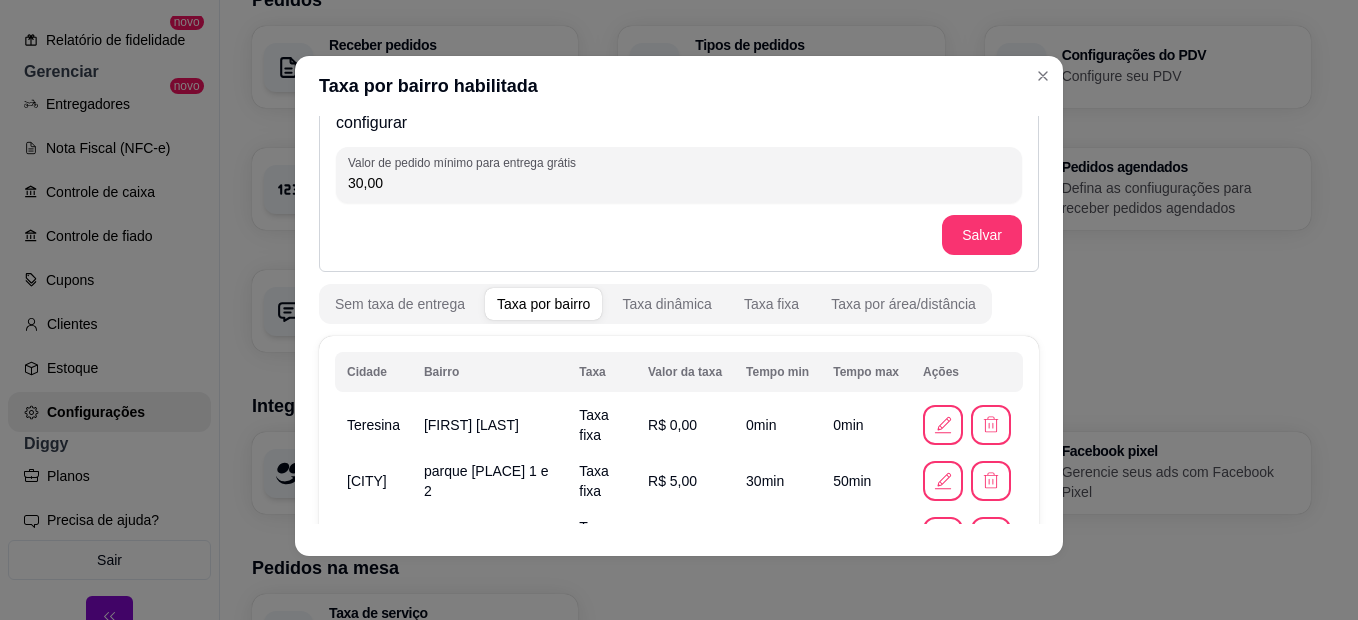 scroll, scrollTop: 200, scrollLeft: 0, axis: vertical 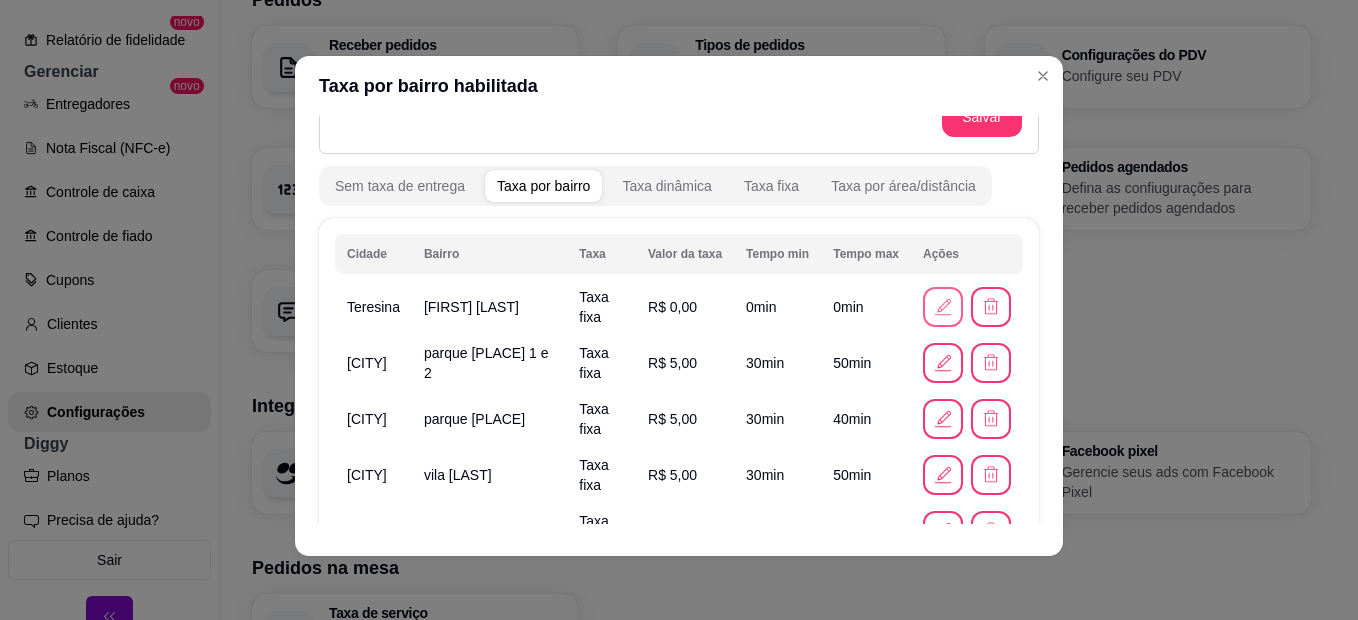click 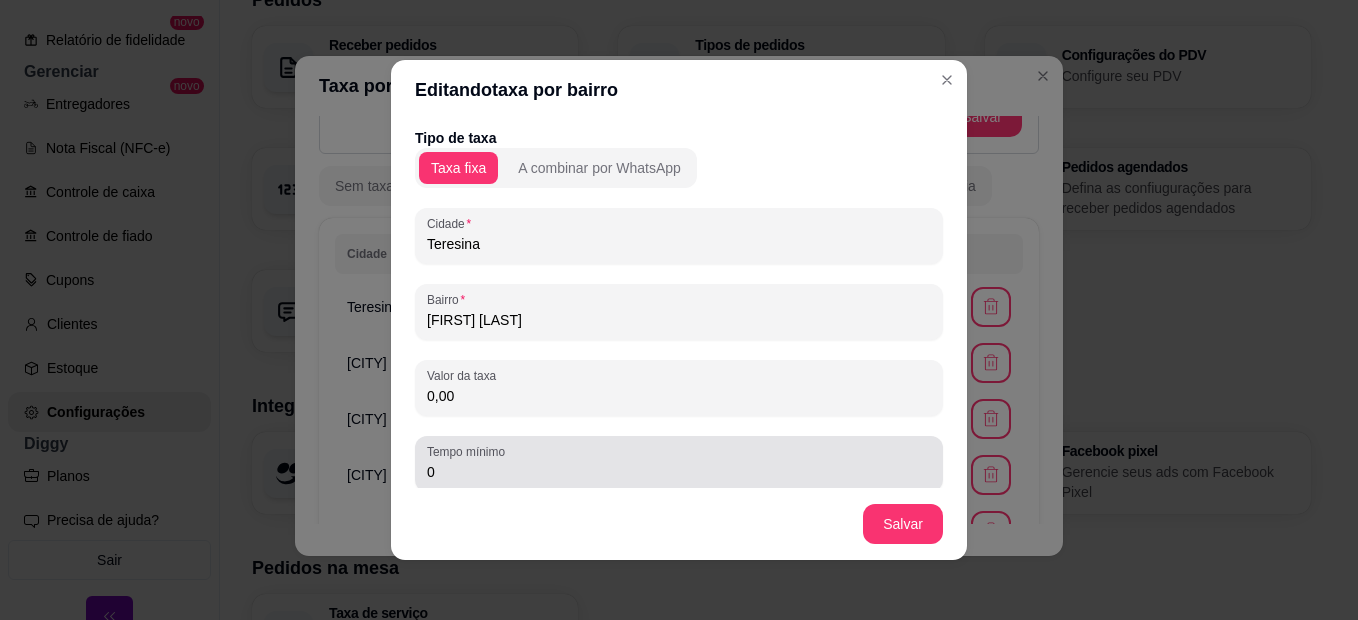scroll, scrollTop: 136, scrollLeft: 0, axis: vertical 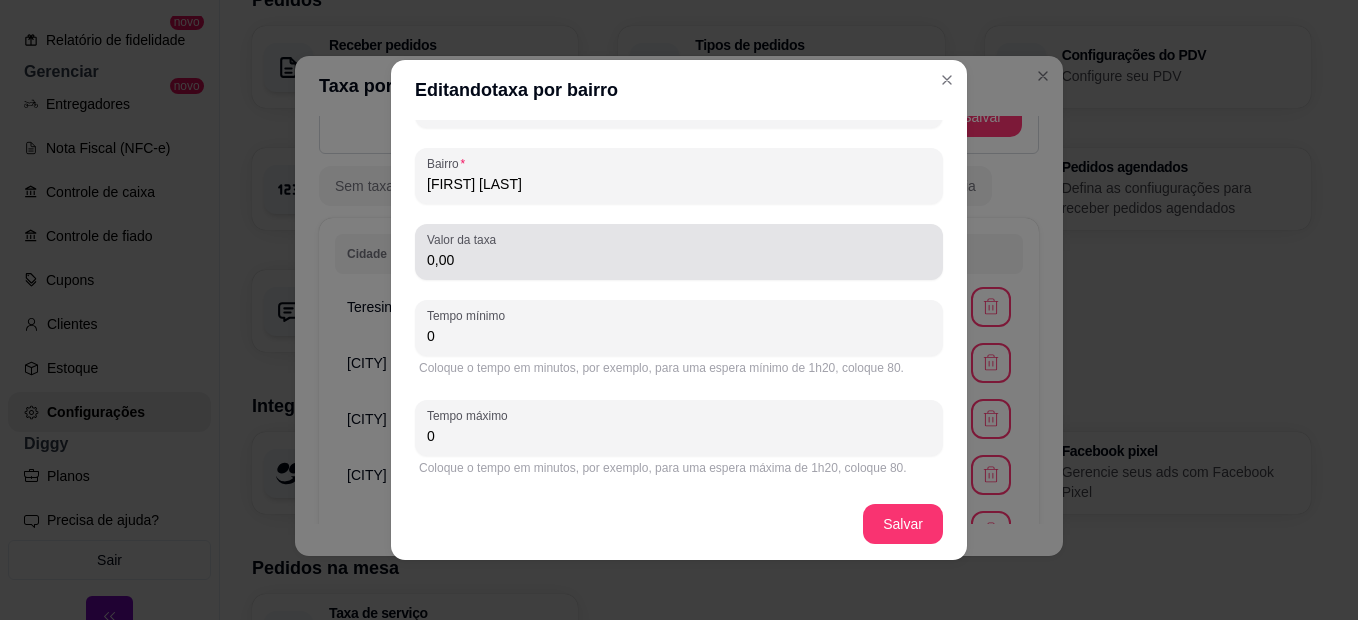 click on "0,00" at bounding box center [679, 252] 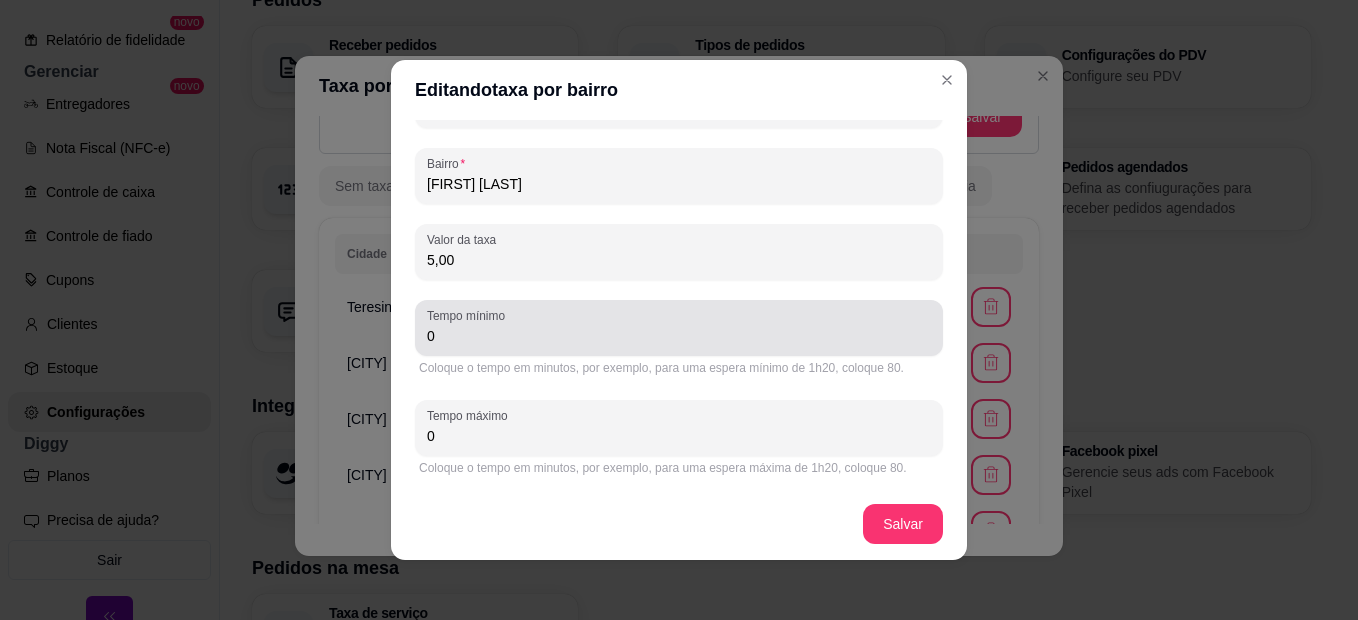 type on "5,00" 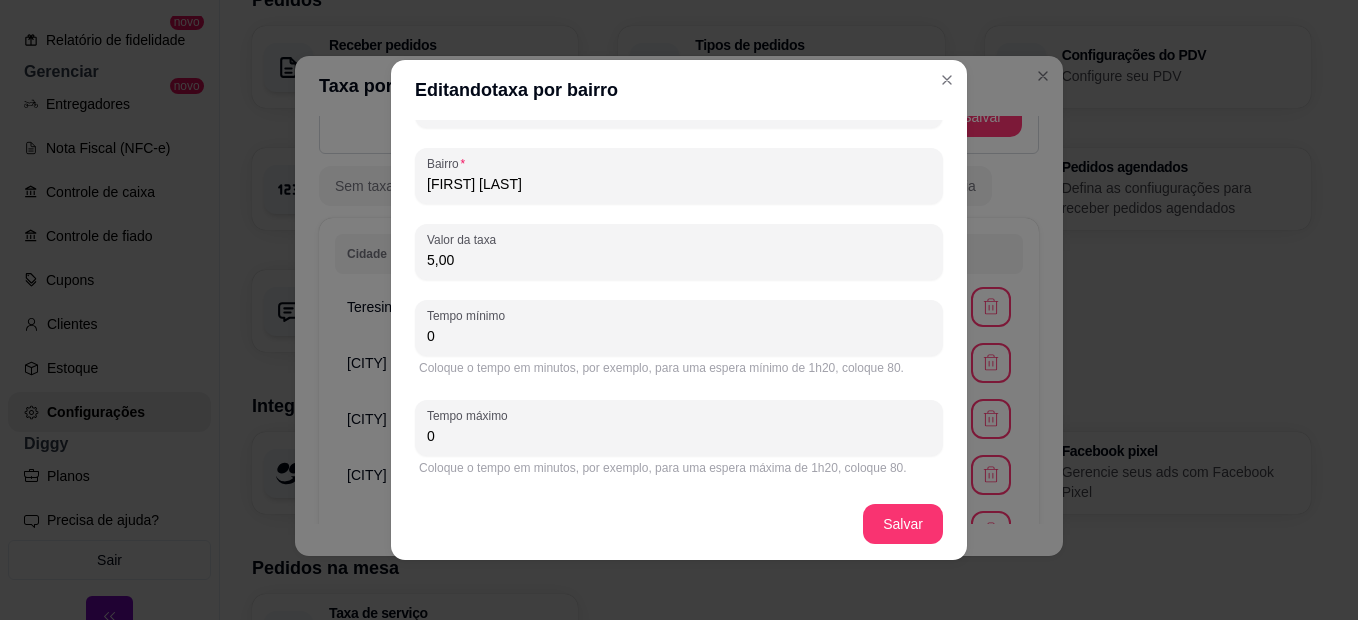 click on "0" at bounding box center [679, 336] 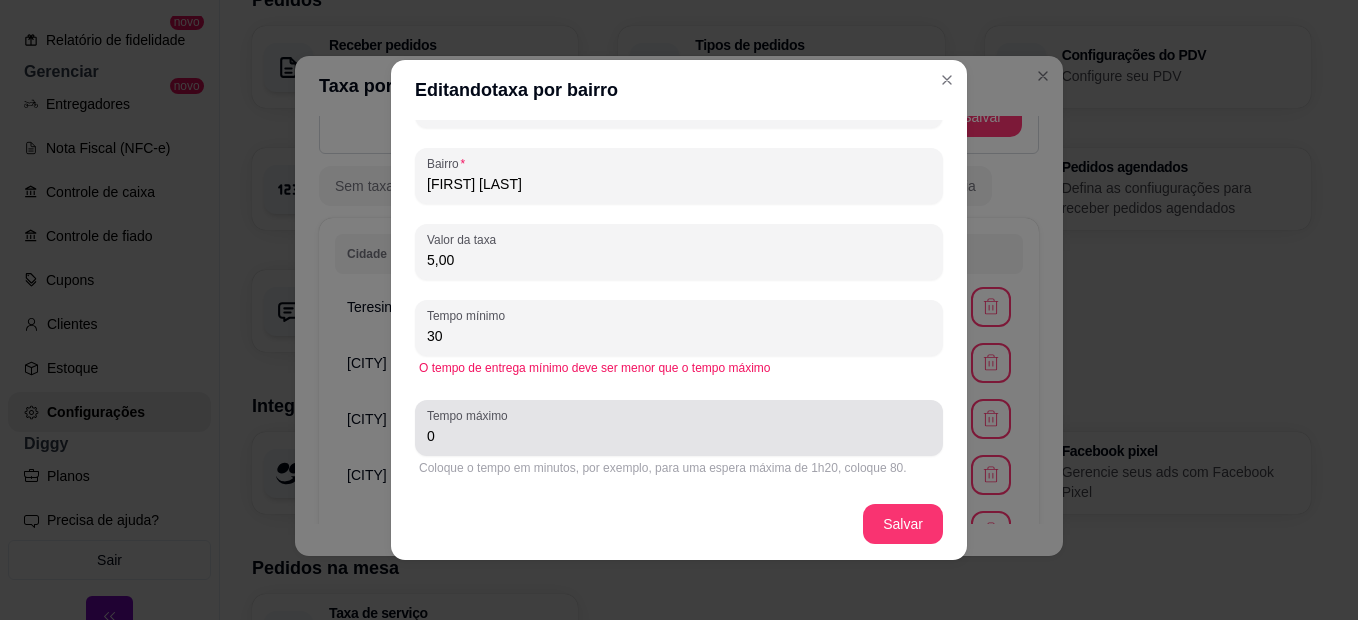 type on "30" 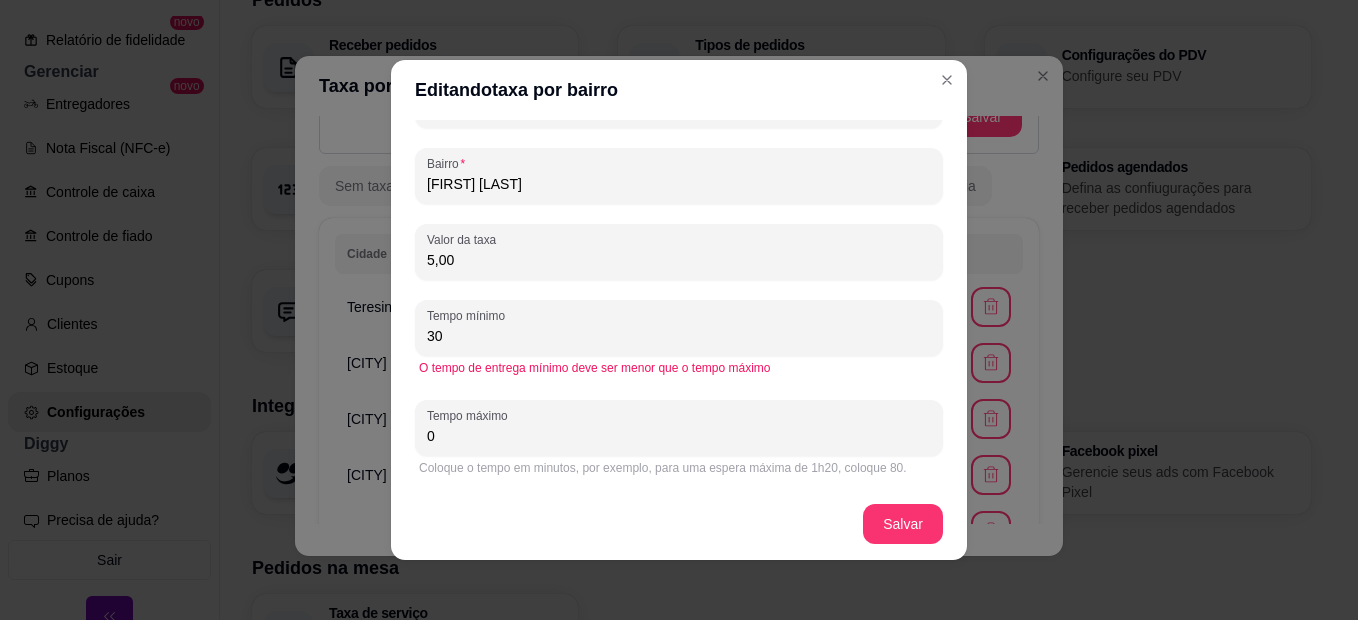 click on "0" at bounding box center [679, 436] 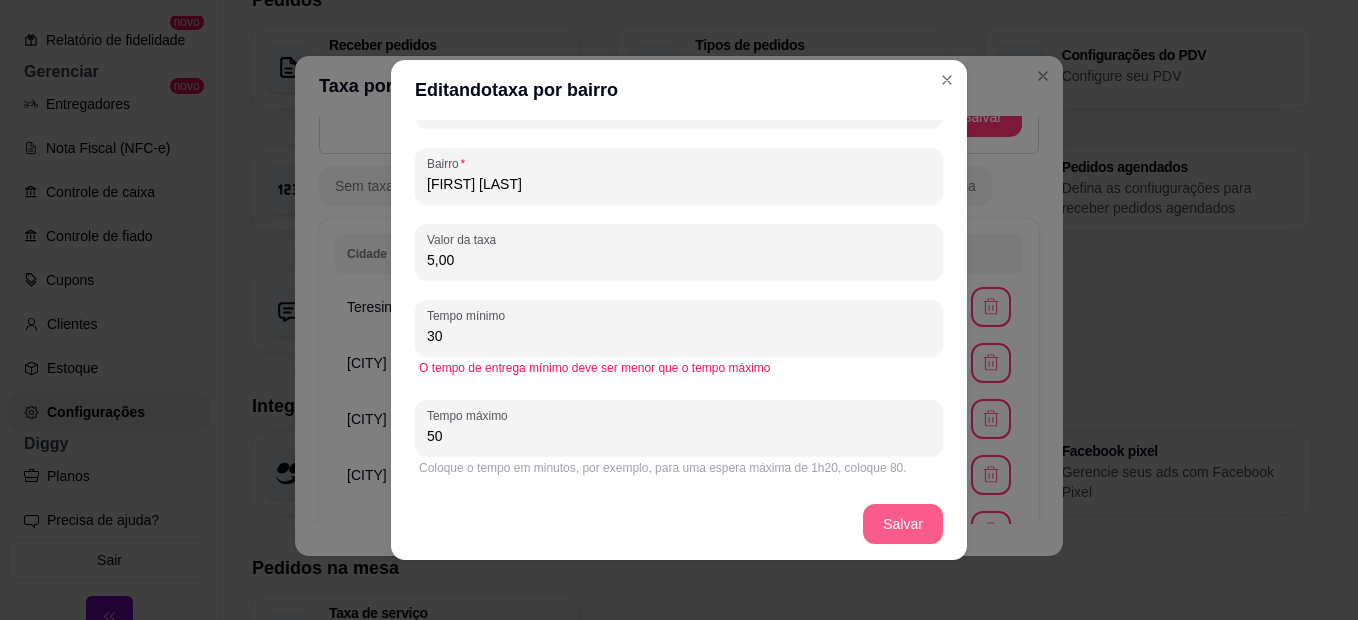 type on "50" 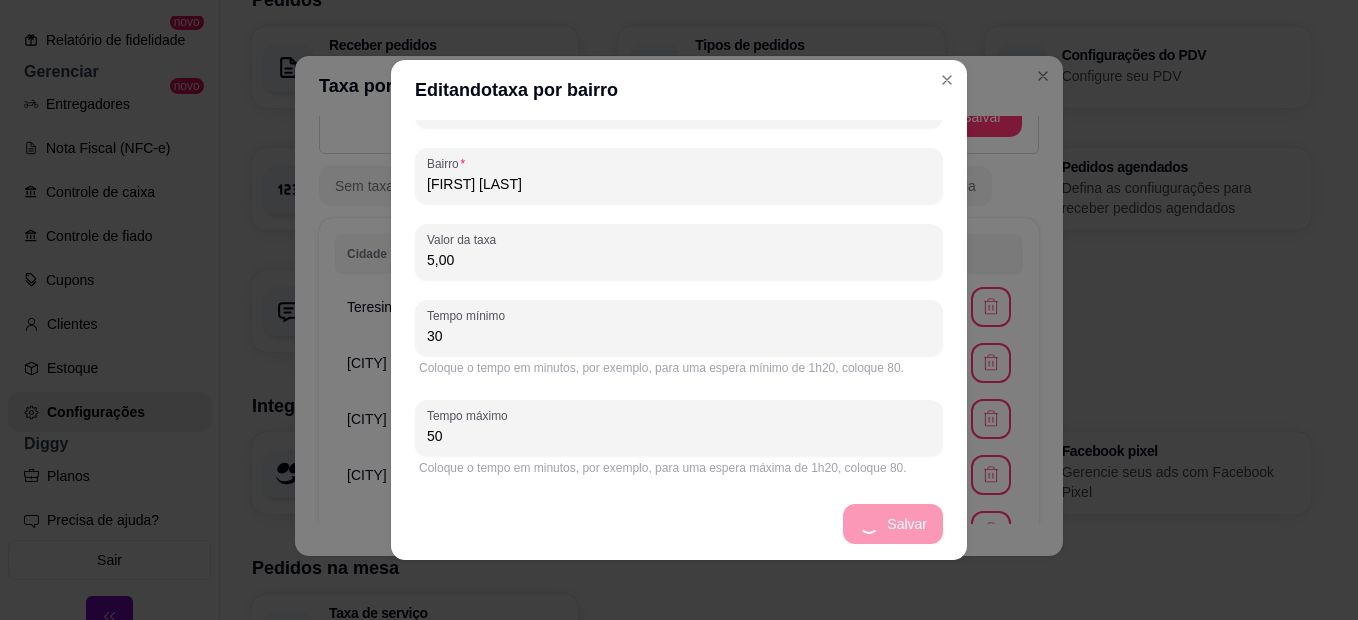 scroll, scrollTop: 0, scrollLeft: 0, axis: both 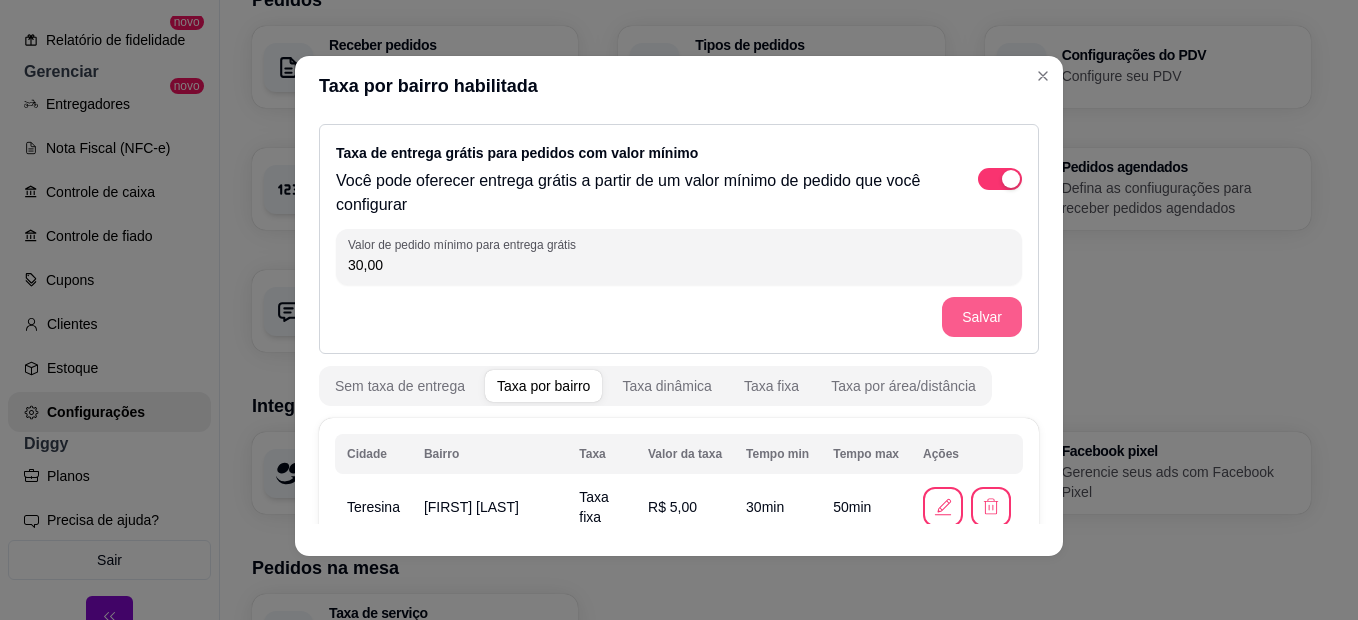 click on "Salvar" at bounding box center [982, 317] 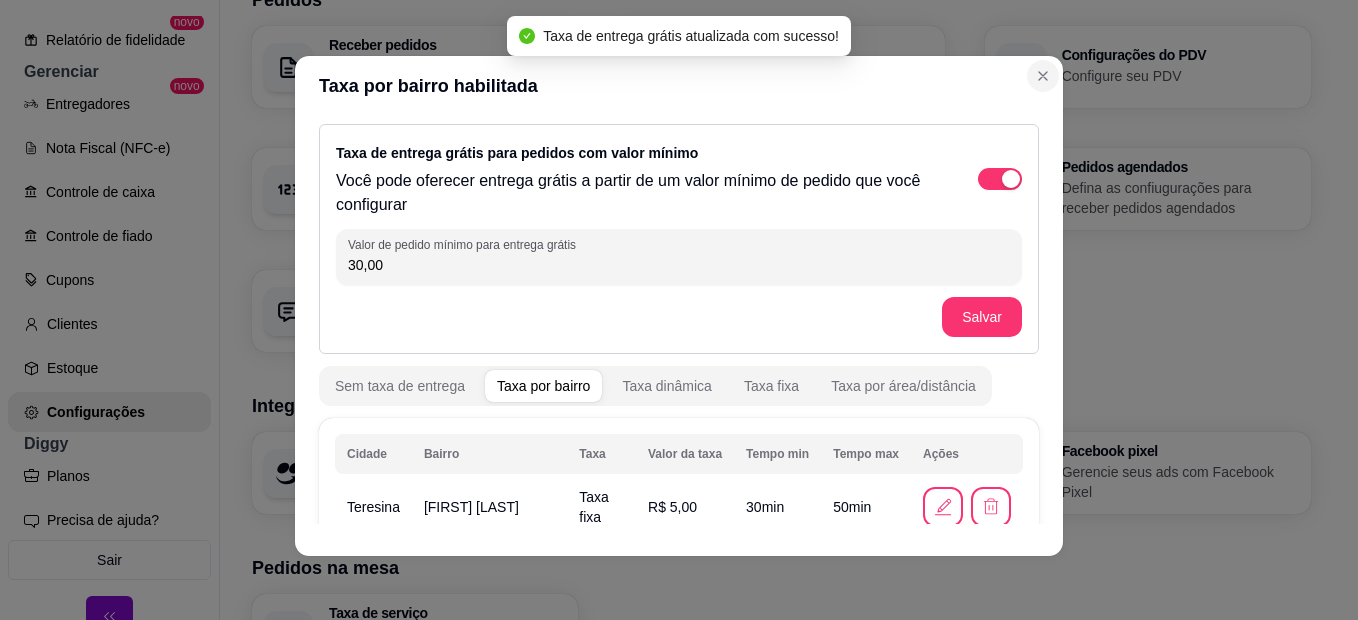 click at bounding box center [1021, 67] 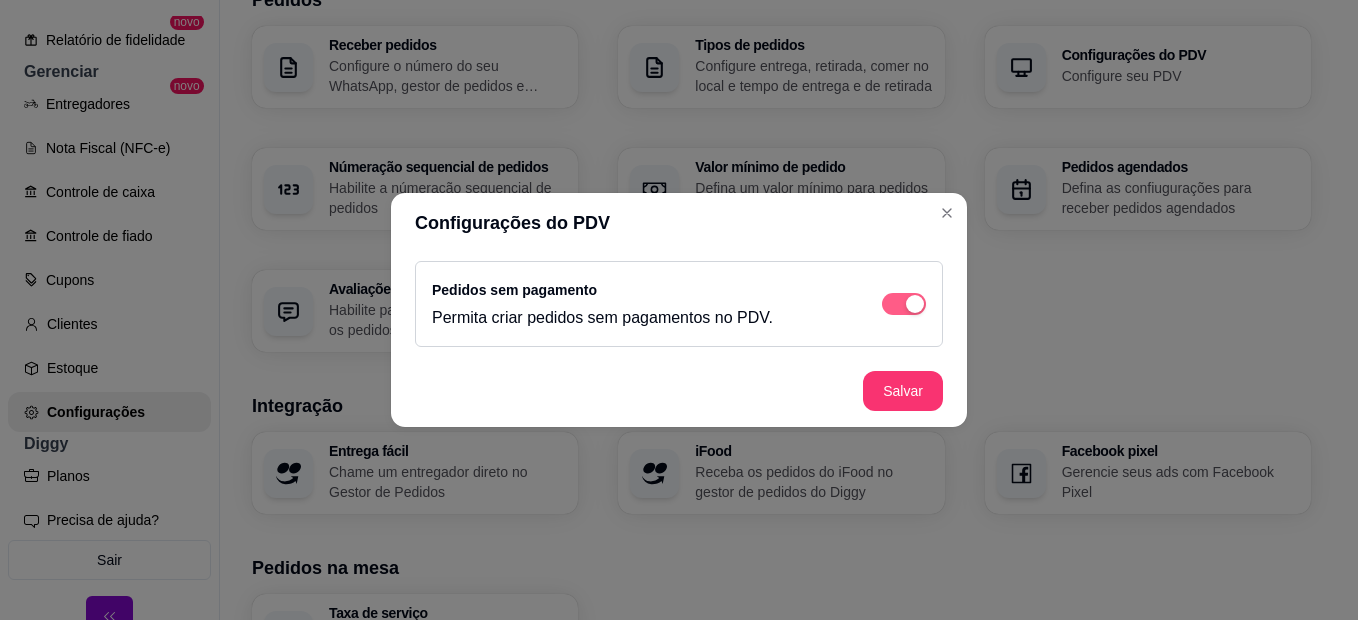 click at bounding box center [904, 304] 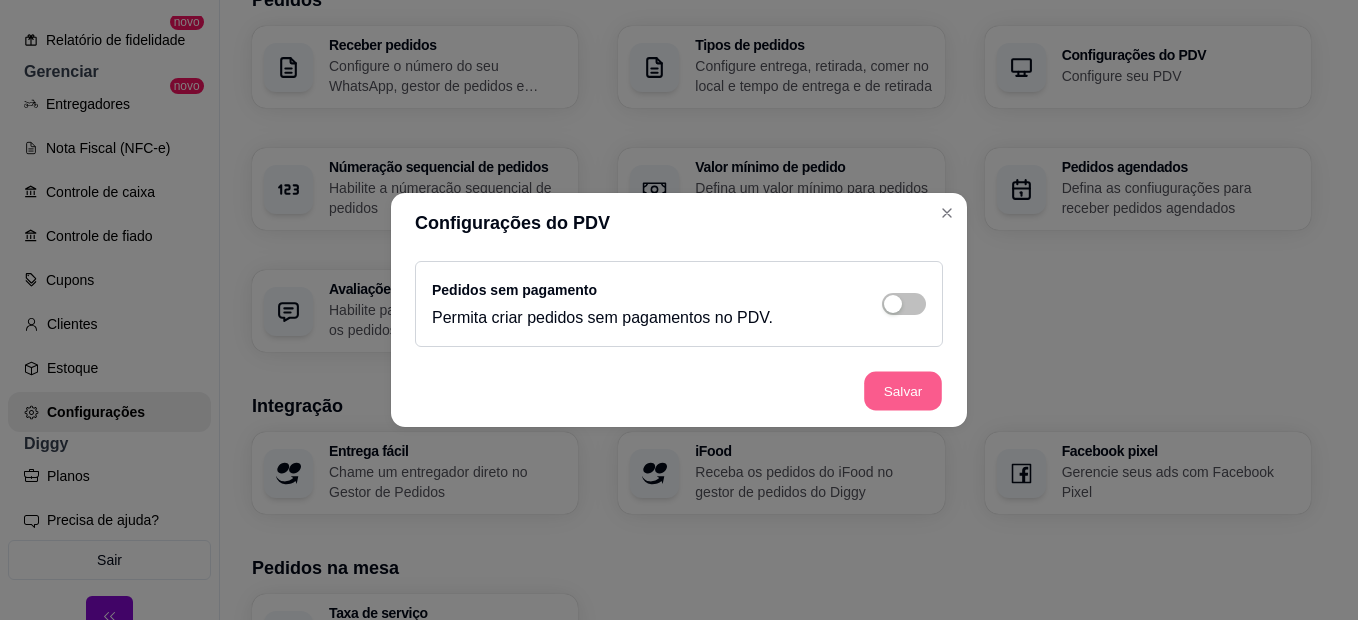 click on "Salvar" at bounding box center [903, 391] 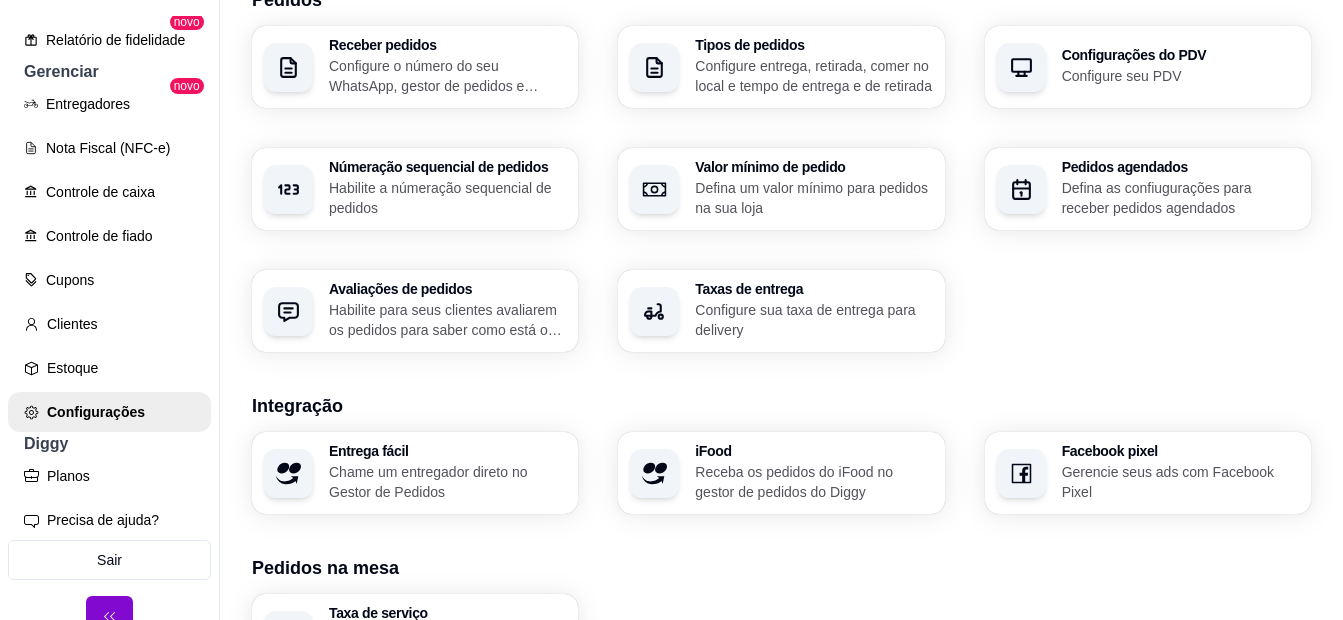 scroll, scrollTop: 804, scrollLeft: 0, axis: vertical 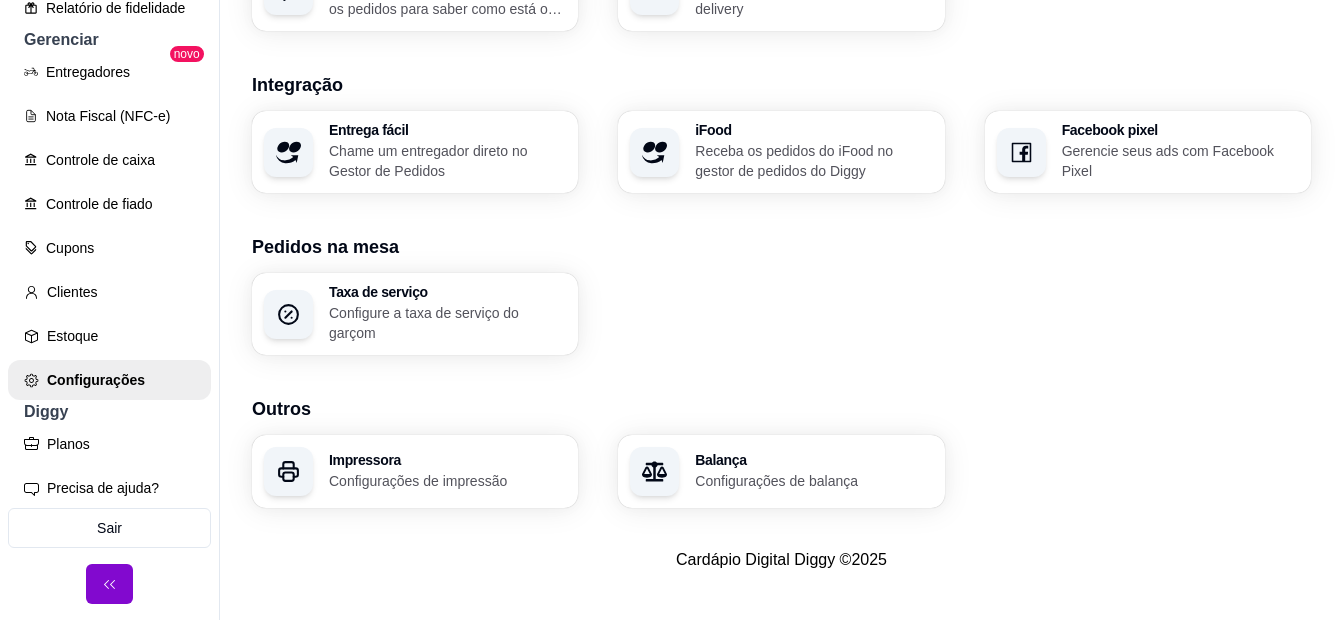click on "Impressora Configurações de impressão" at bounding box center [415, 471] 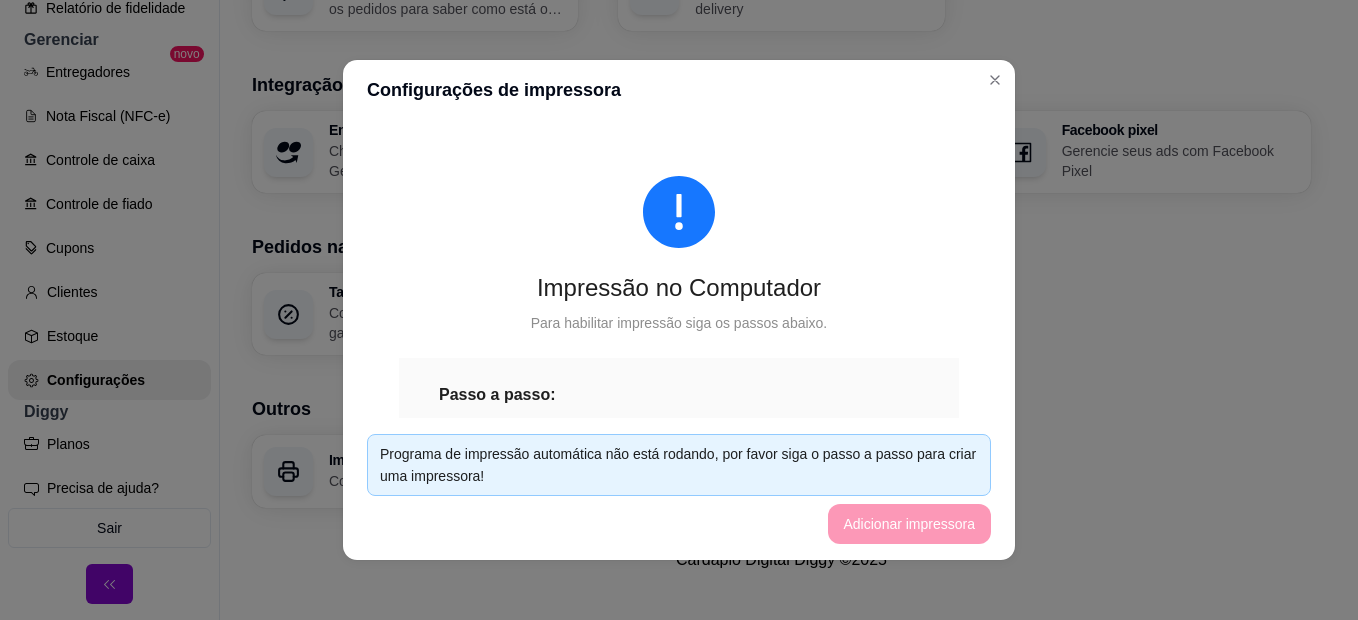 scroll, scrollTop: 4, scrollLeft: 0, axis: vertical 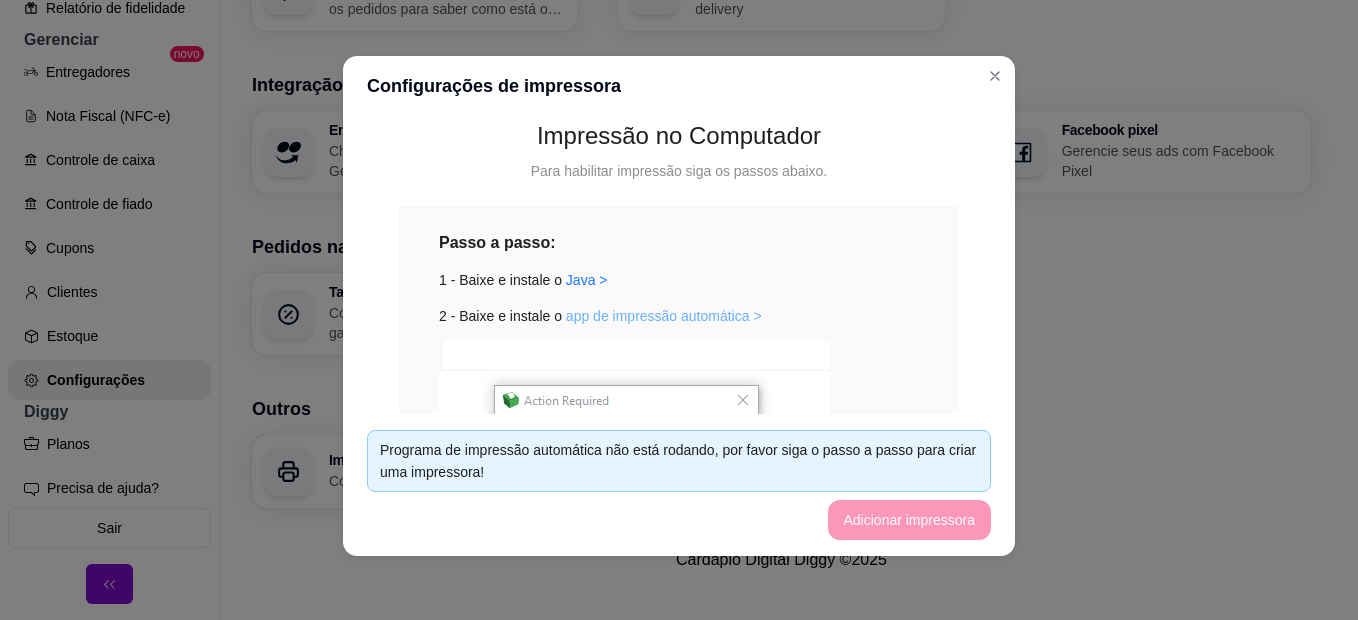 click on "app de impressão automática >" at bounding box center [664, 316] 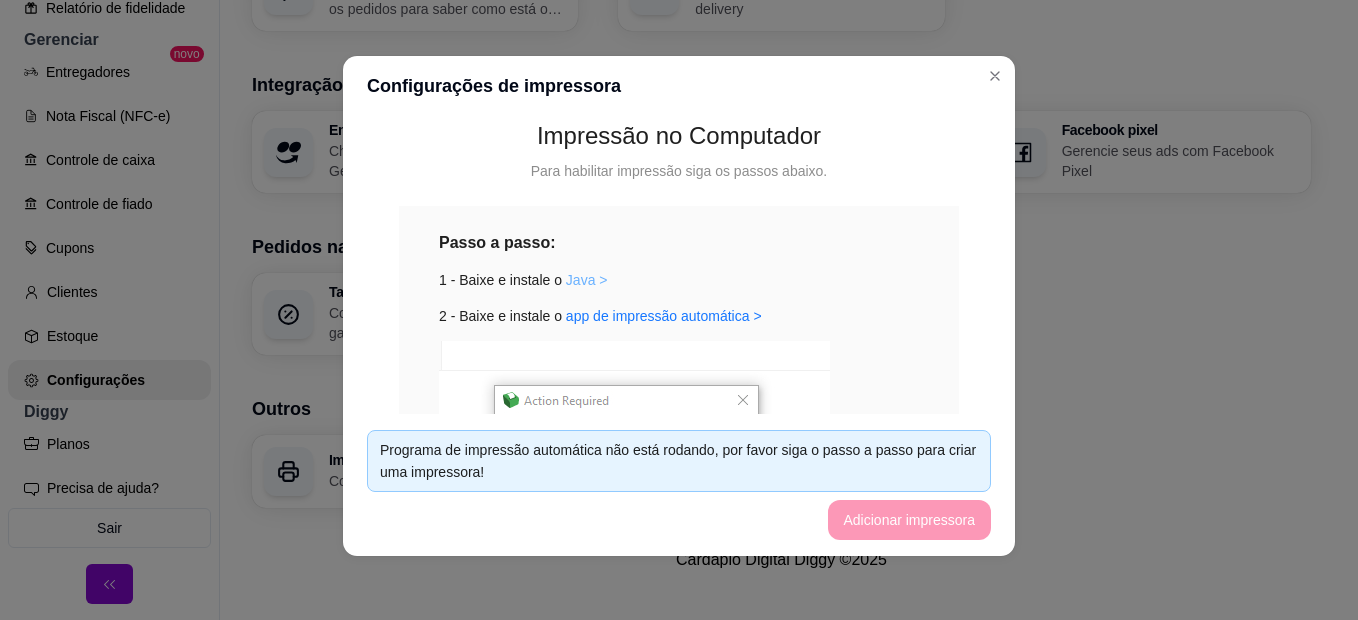click on "Java >" at bounding box center [587, 280] 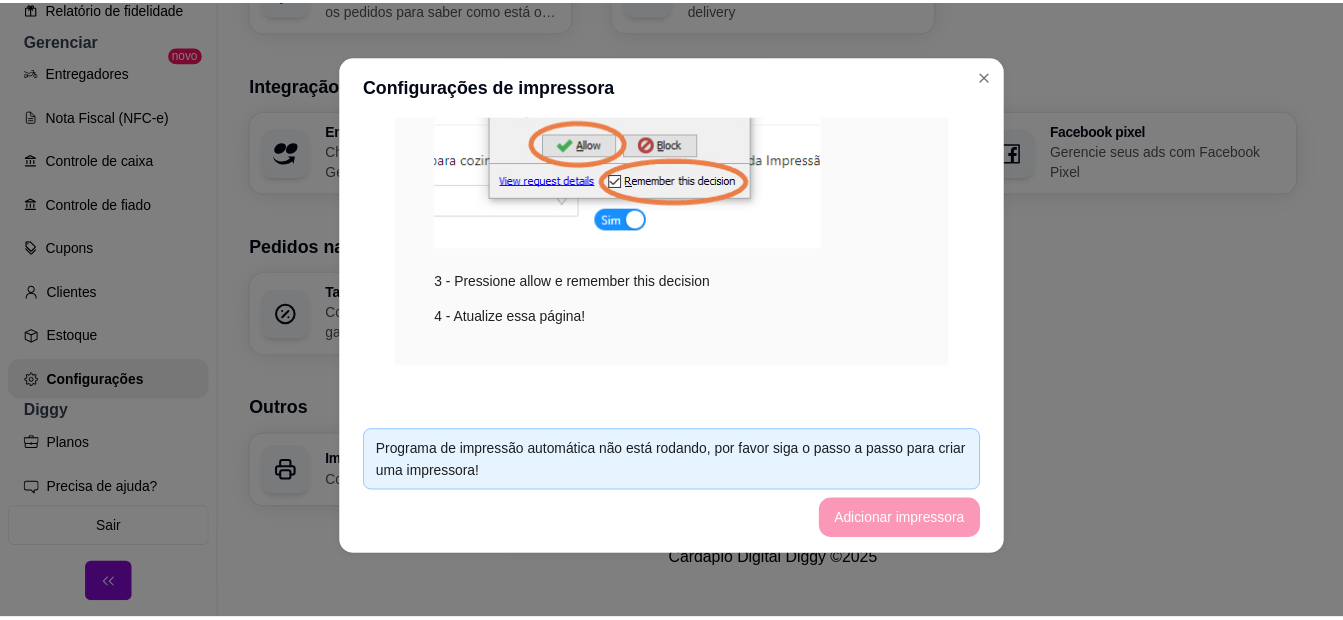 scroll, scrollTop: 512, scrollLeft: 0, axis: vertical 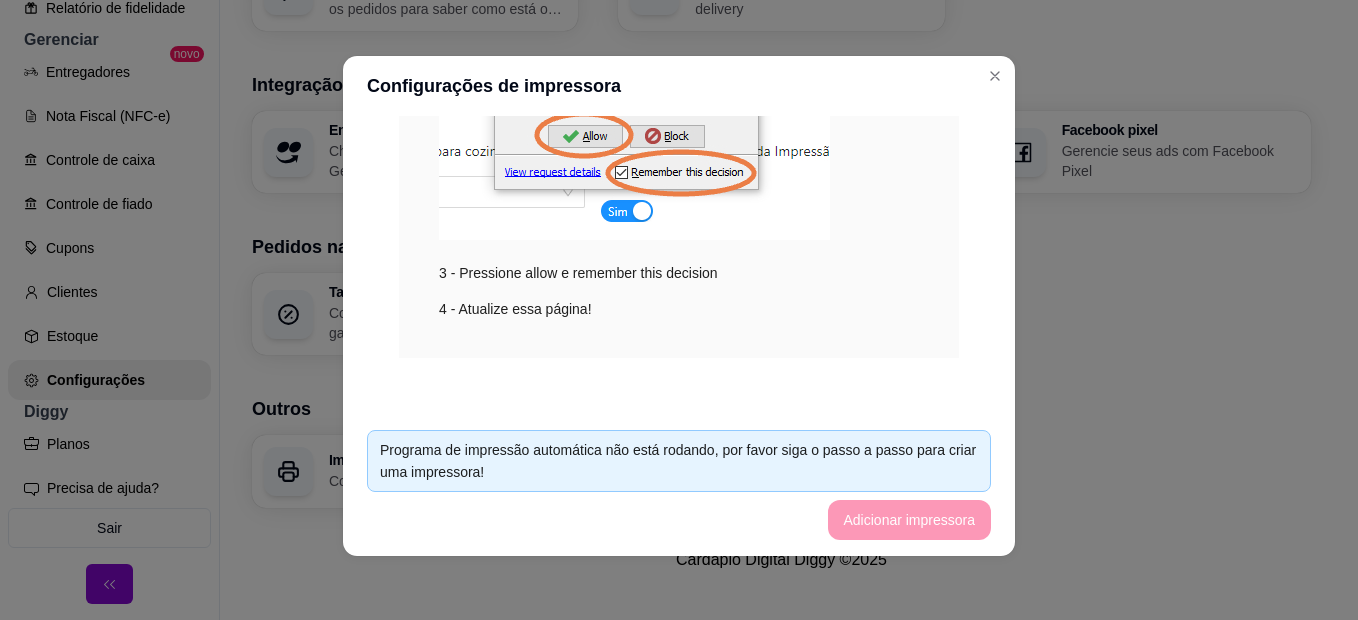 click at bounding box center [634, 108] 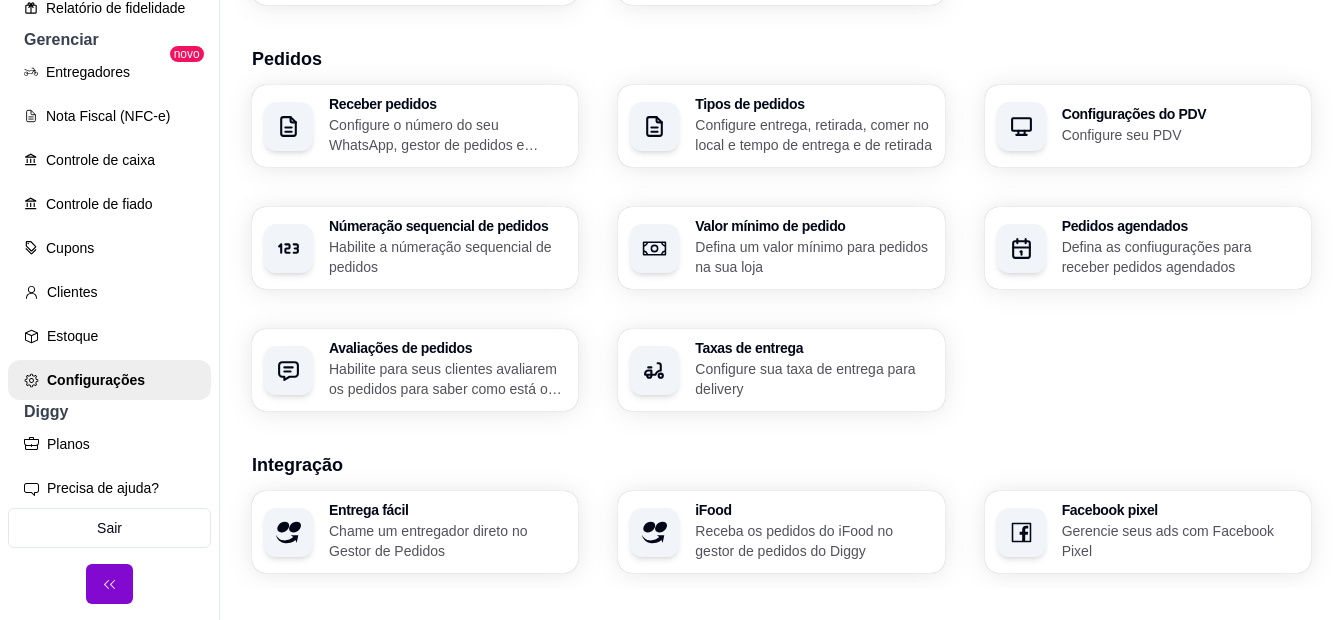 scroll, scrollTop: 404, scrollLeft: 0, axis: vertical 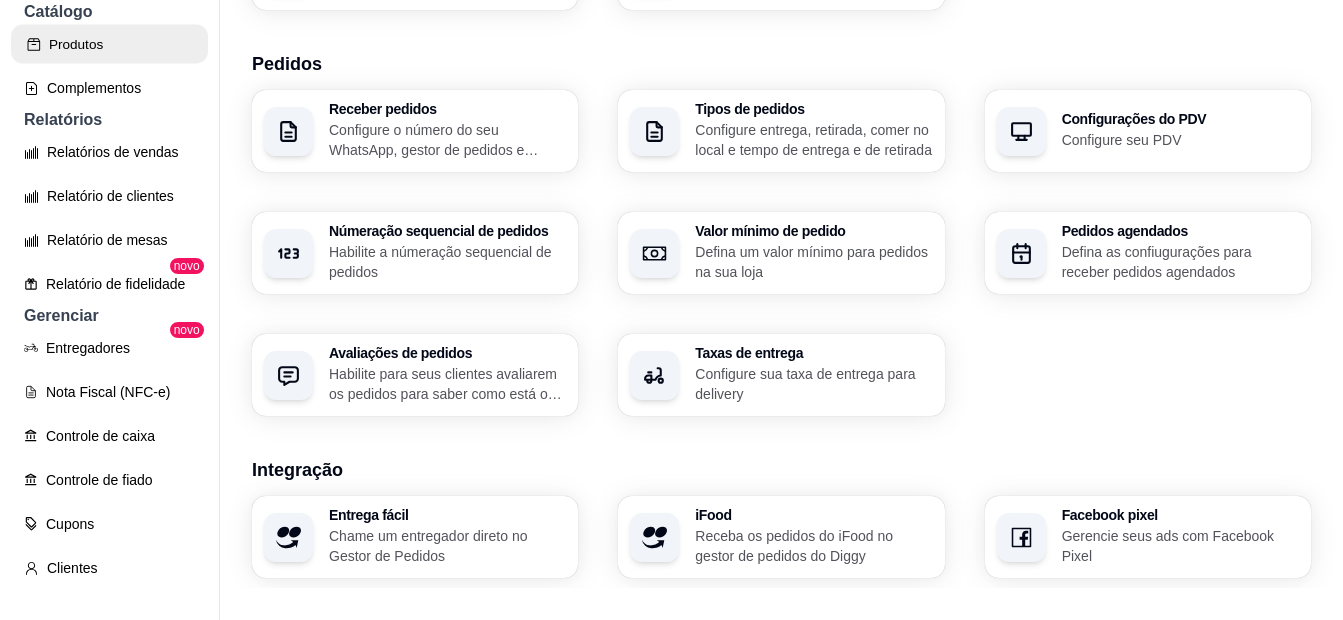 click on "Produtos" at bounding box center [109, 44] 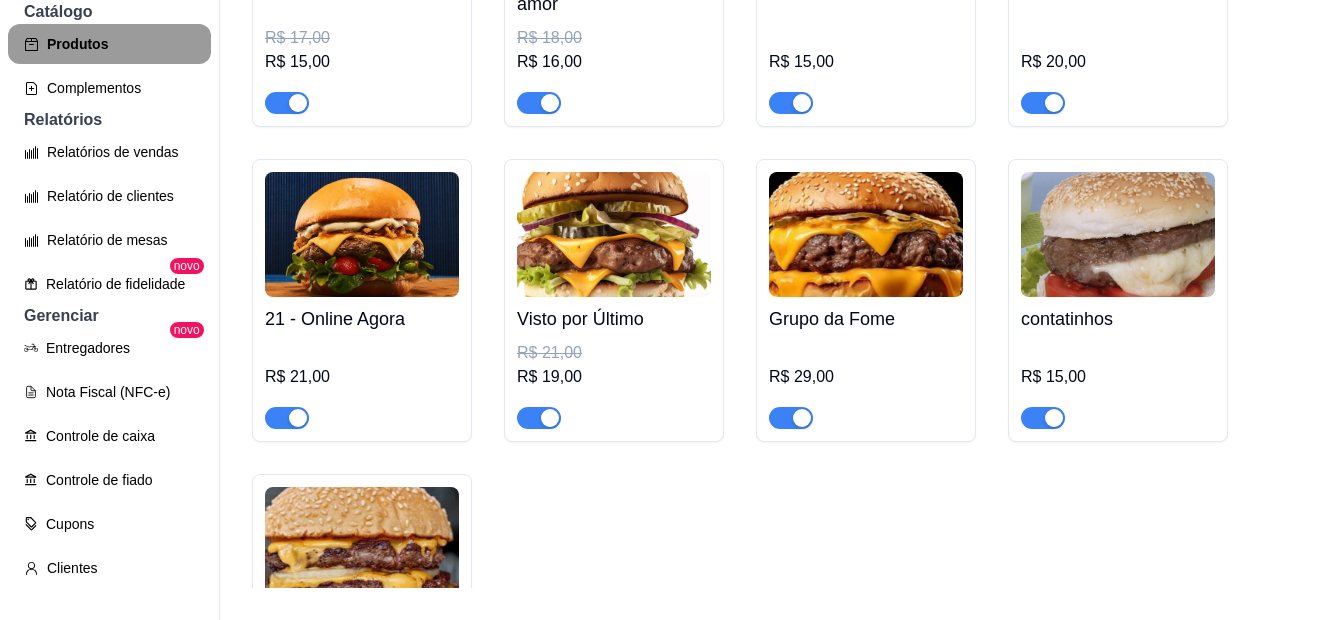 scroll, scrollTop: 0, scrollLeft: 0, axis: both 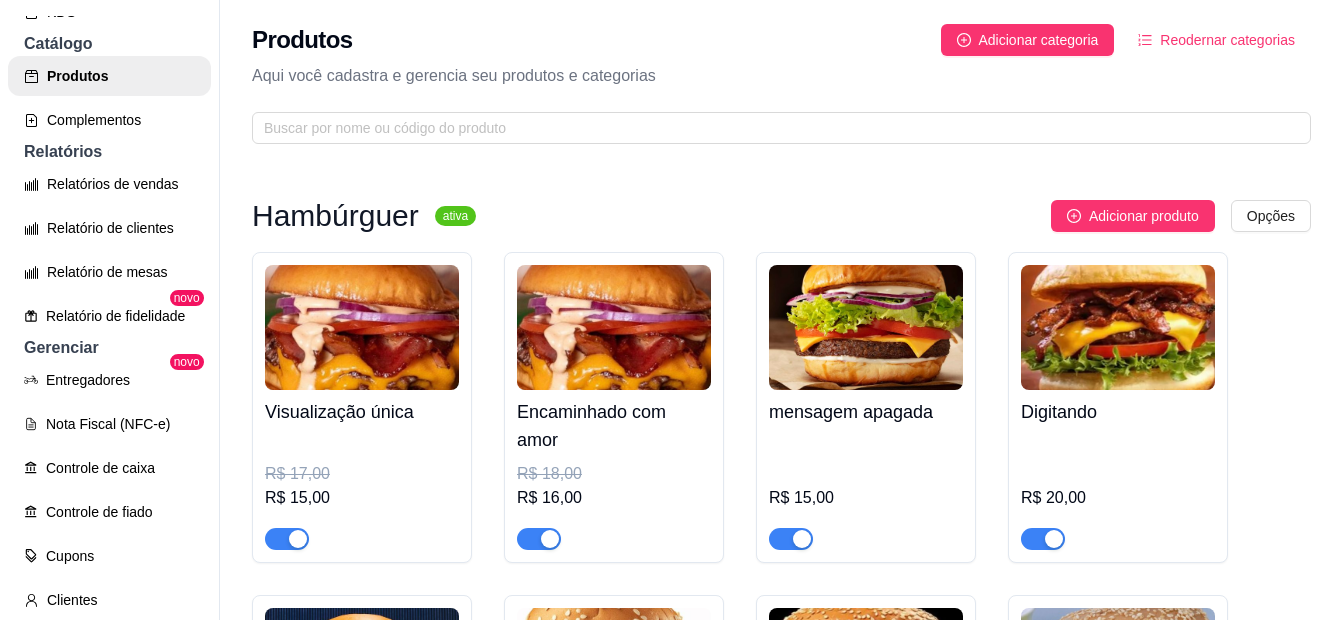 click at bounding box center [362, 327] 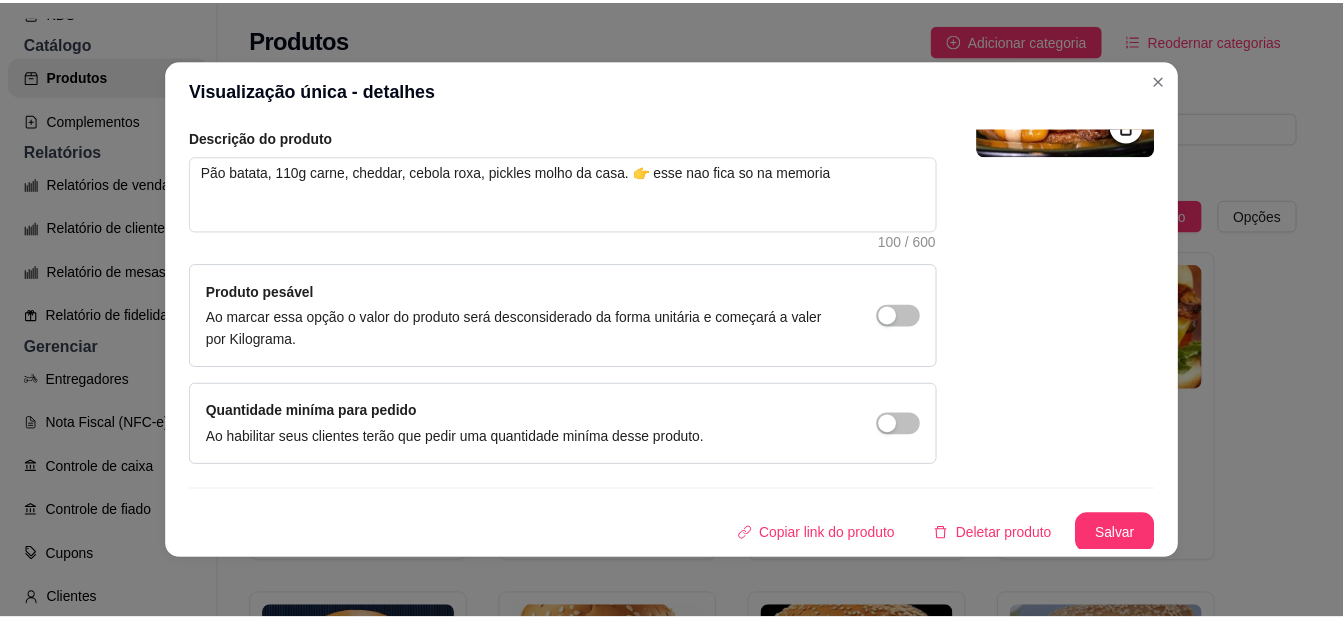 scroll, scrollTop: 228, scrollLeft: 0, axis: vertical 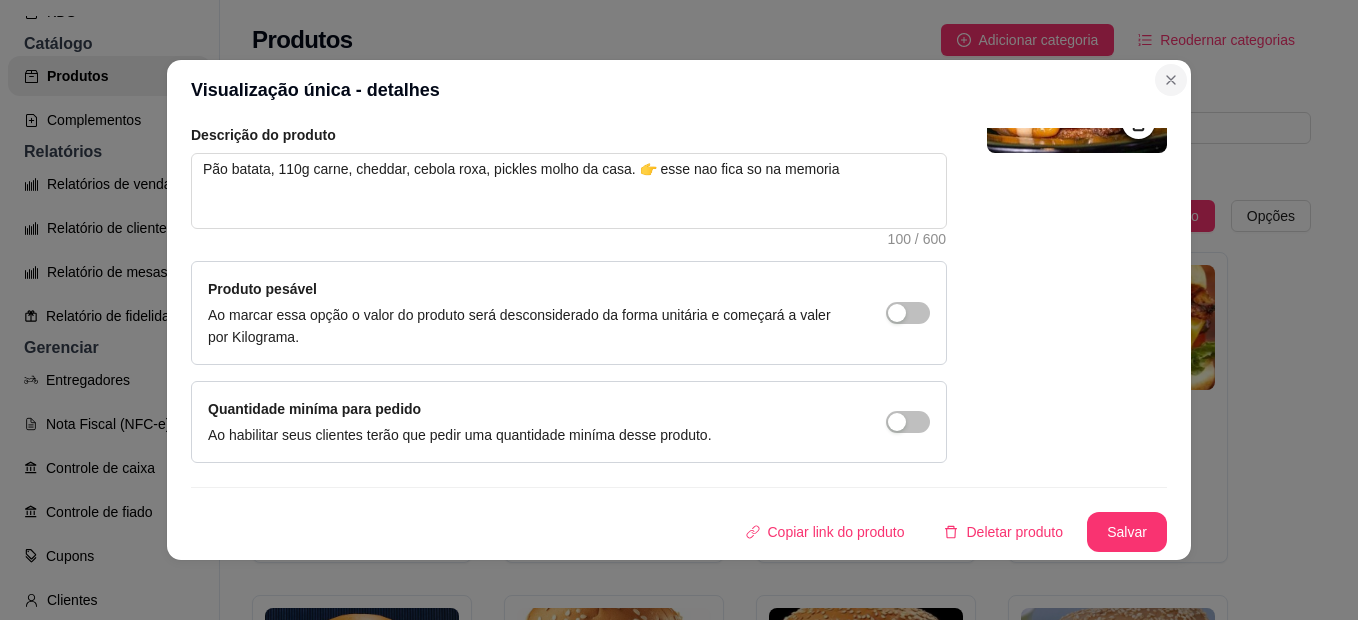 click on "Aqui você cadastra e gerencia seu produtos e categorias" at bounding box center [781, 76] 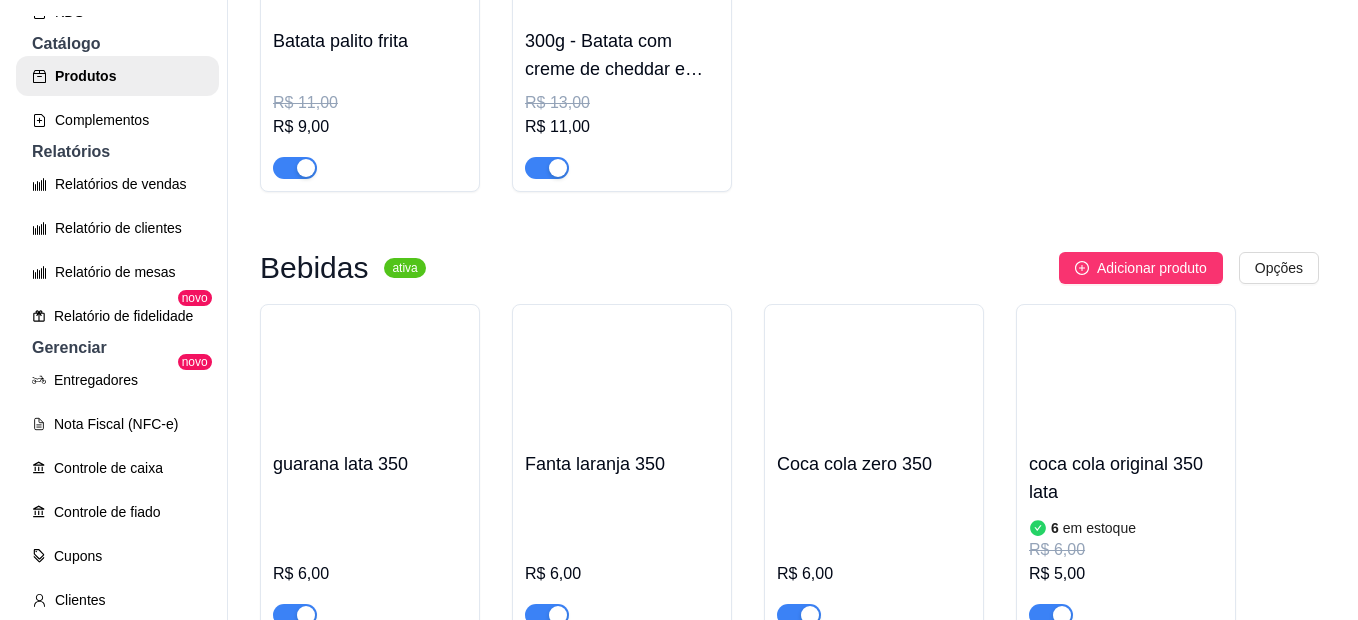 scroll, scrollTop: 1600, scrollLeft: 0, axis: vertical 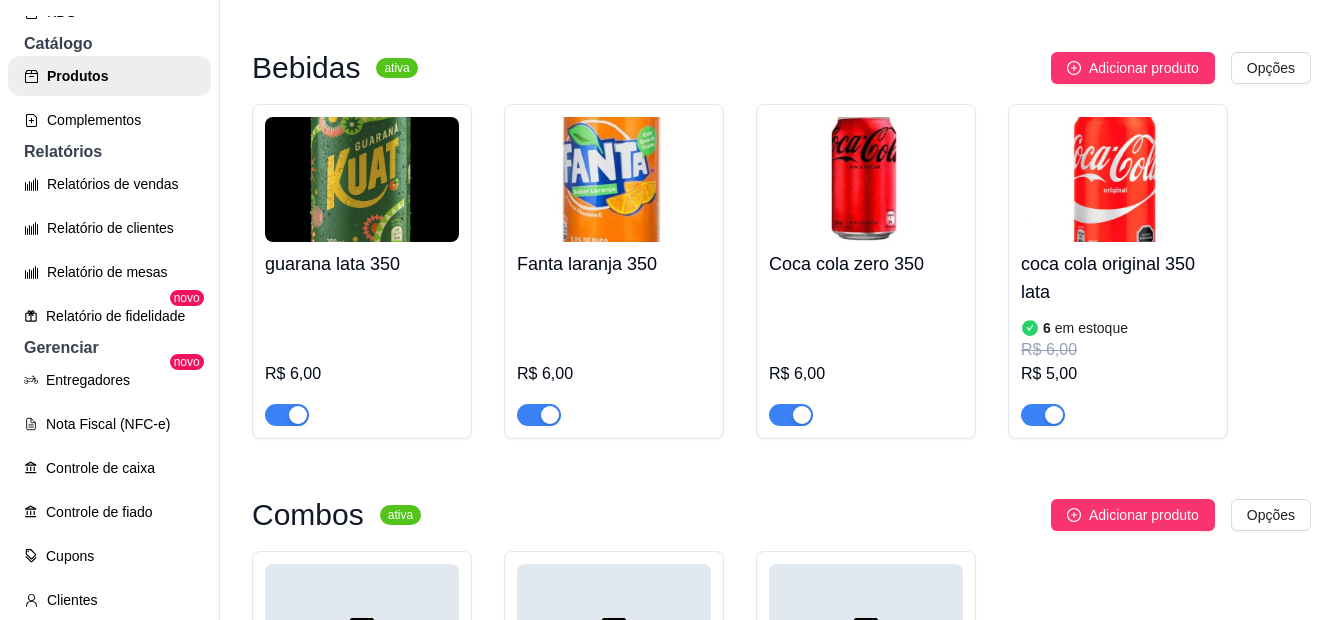 click on "R$ 6,00" at bounding box center (614, 356) 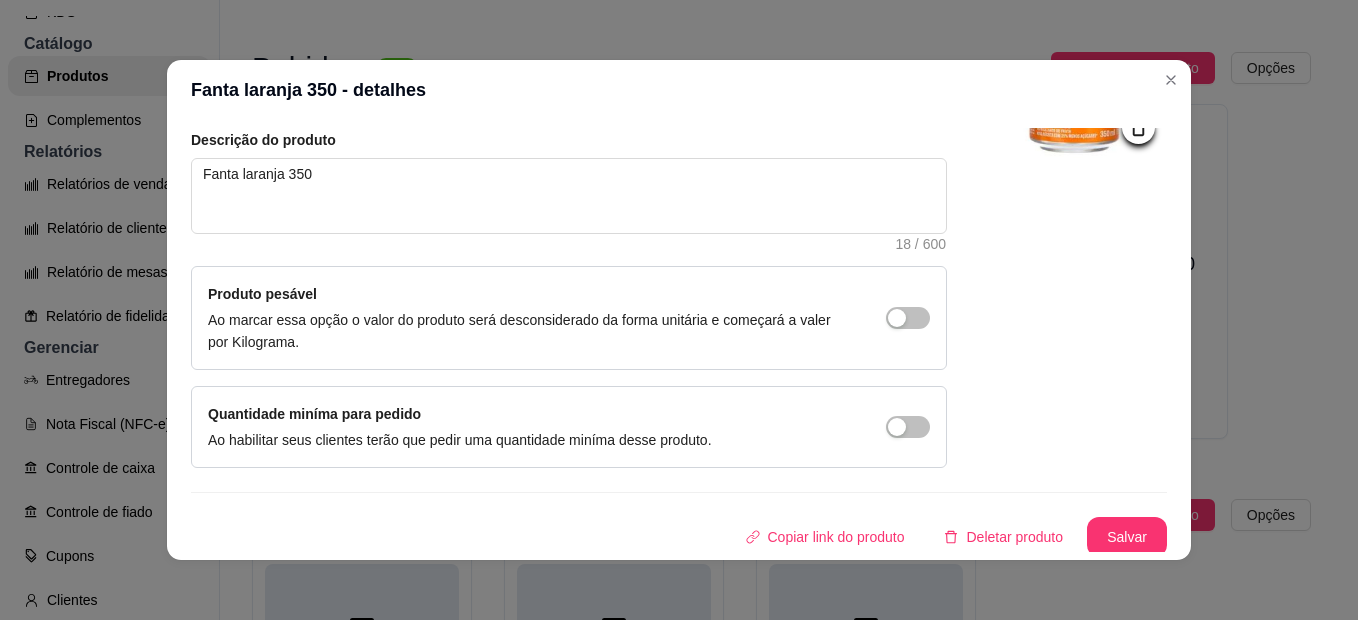 scroll, scrollTop: 228, scrollLeft: 0, axis: vertical 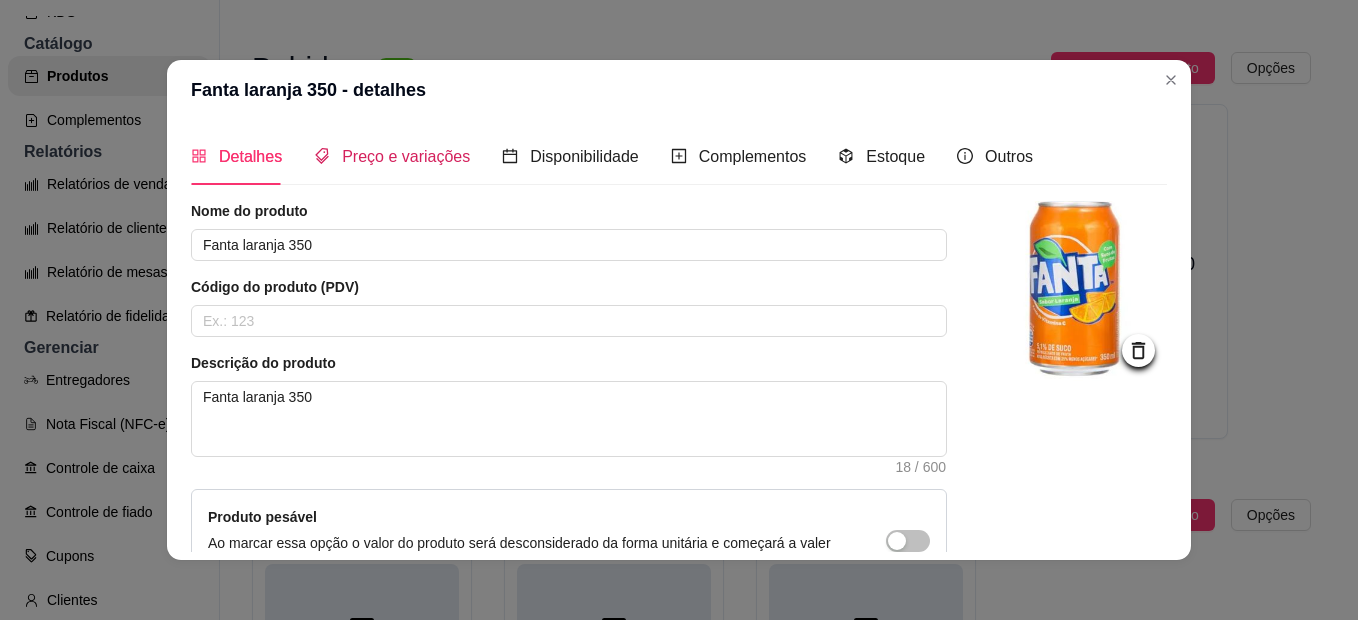 drag, startPoint x: 390, startPoint y: 166, endPoint x: 389, endPoint y: 178, distance: 12.0415945 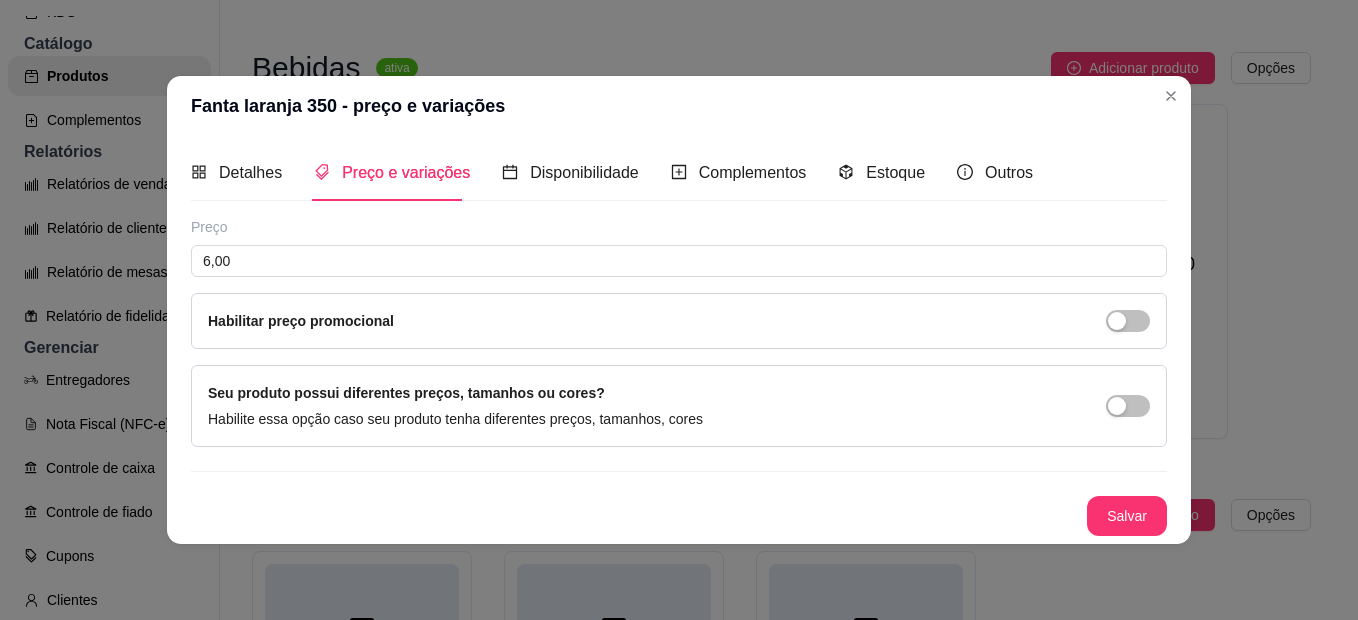 type 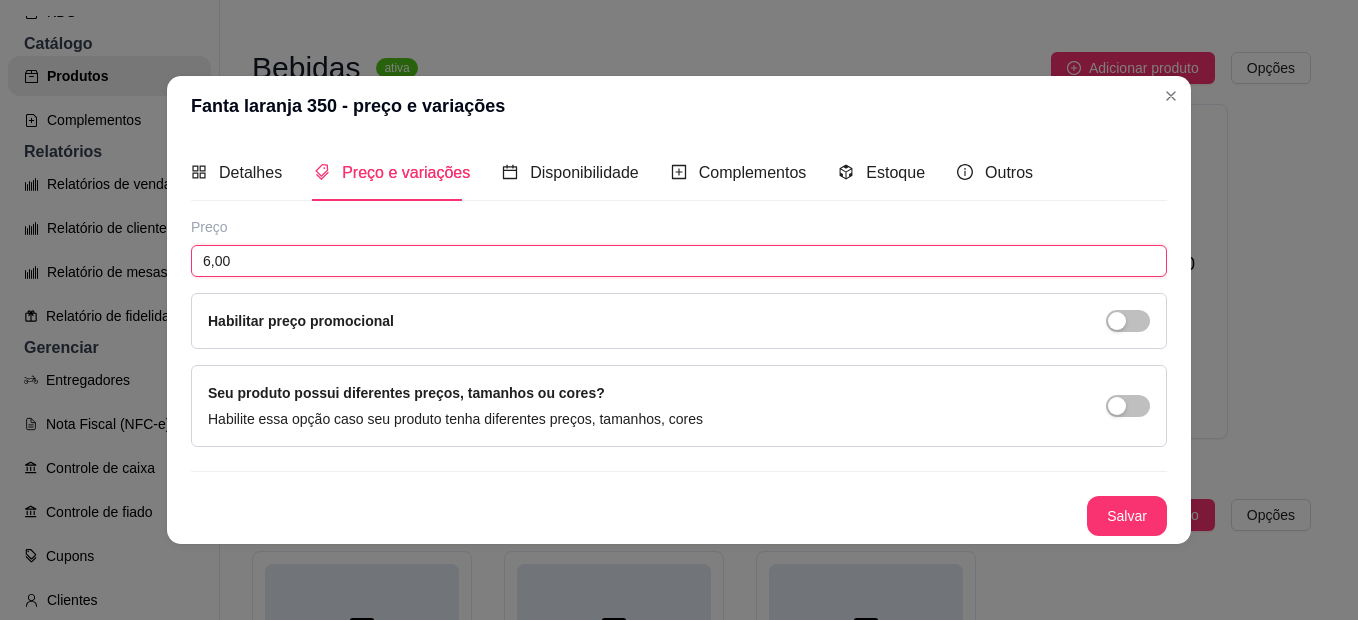 click on "6,00" at bounding box center [679, 261] 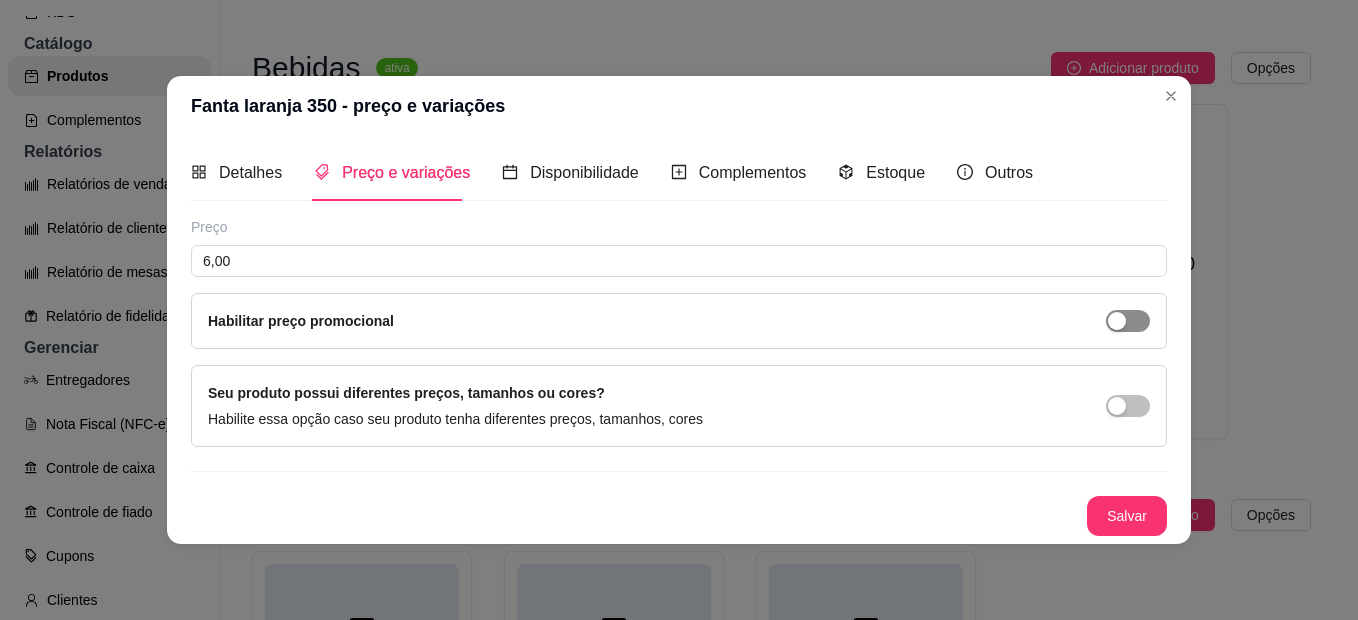click at bounding box center [1117, 321] 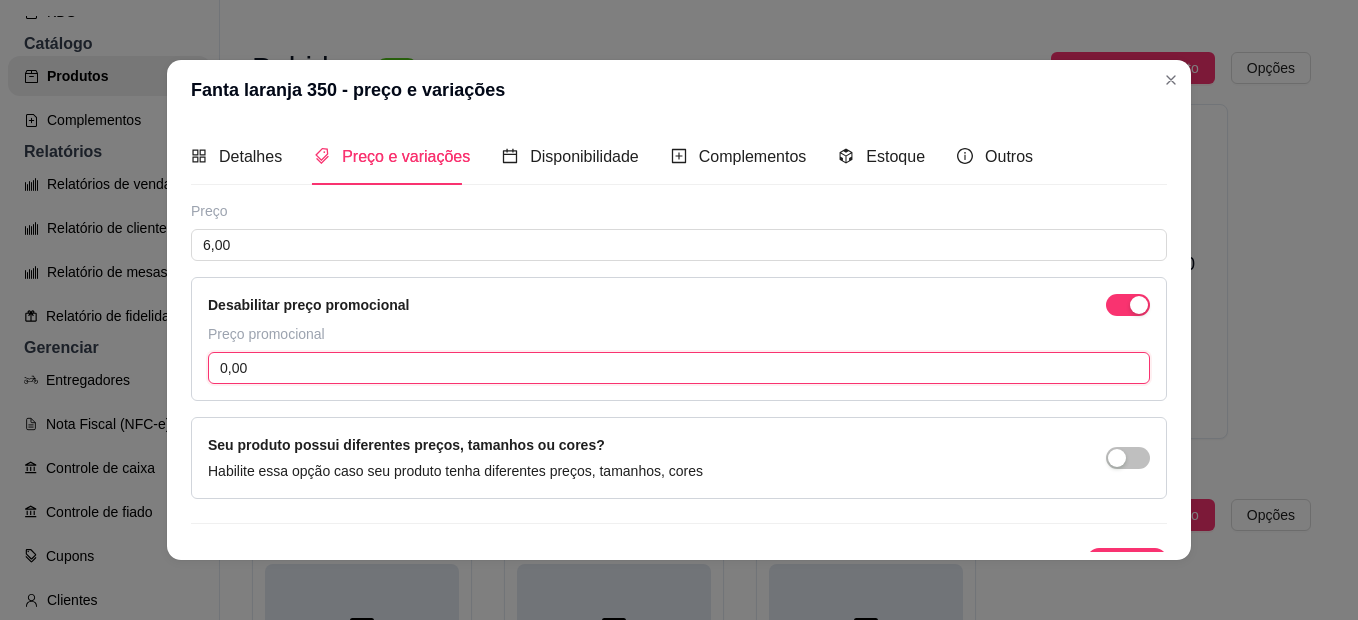 click on "0,00" at bounding box center (679, 368) 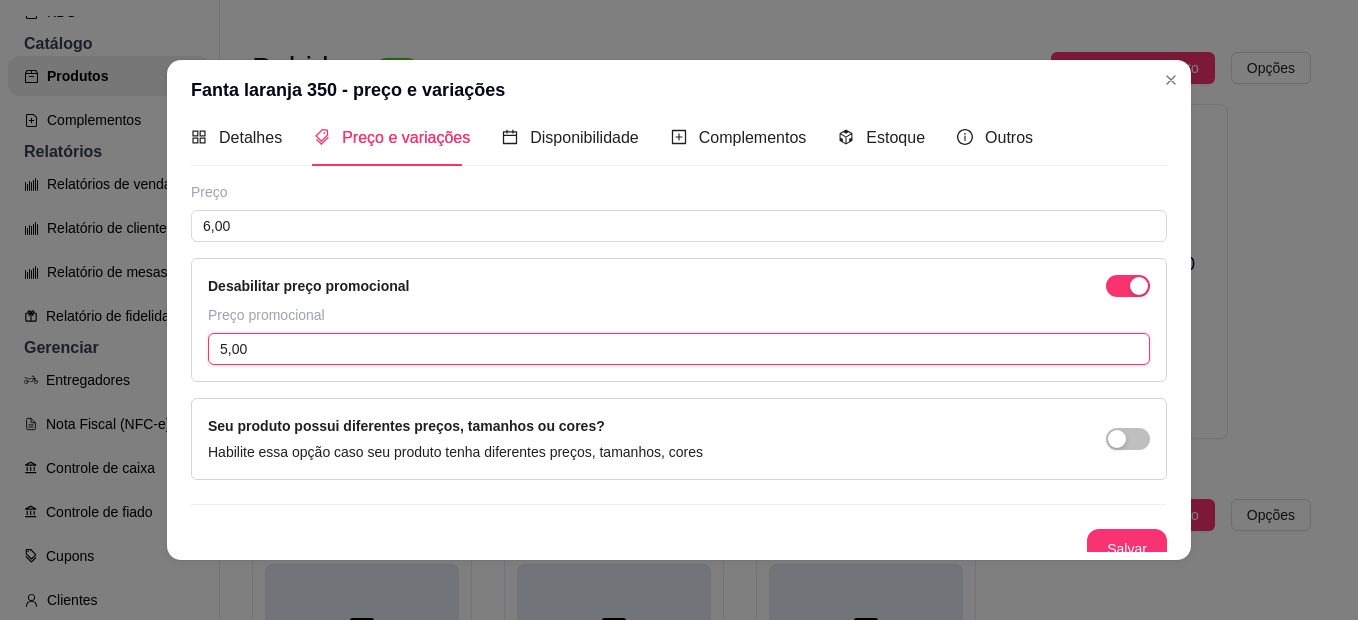 scroll, scrollTop: 36, scrollLeft: 0, axis: vertical 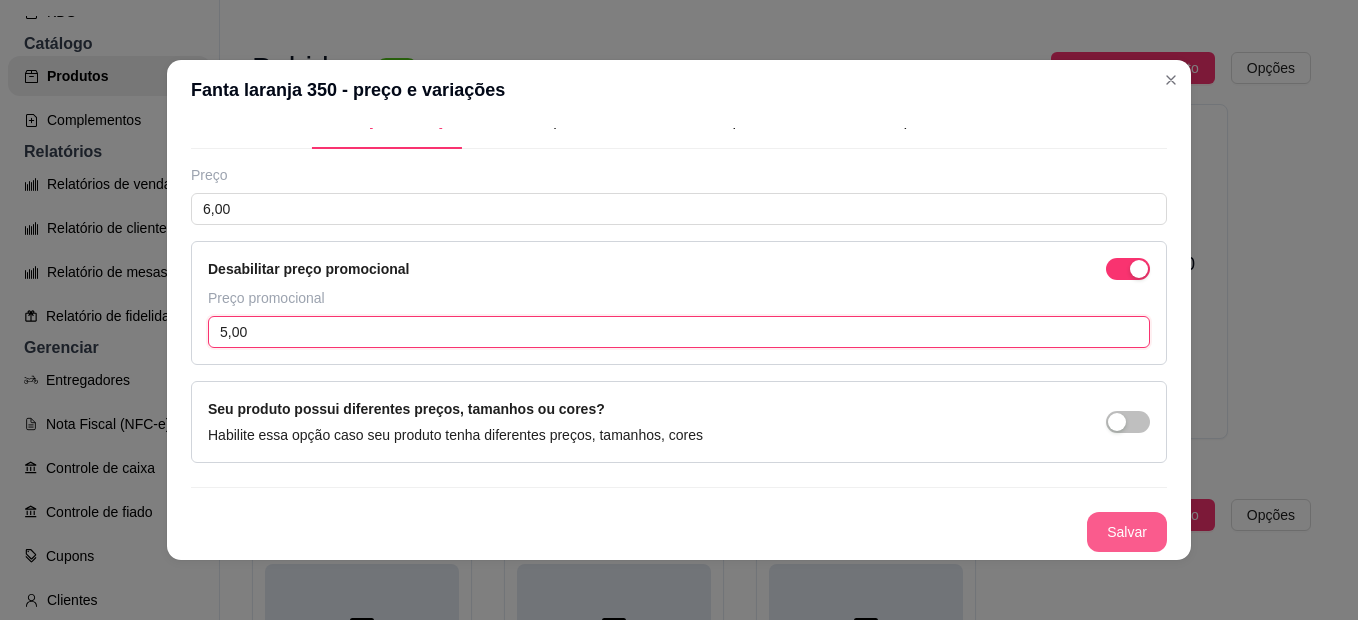 type on "5,00" 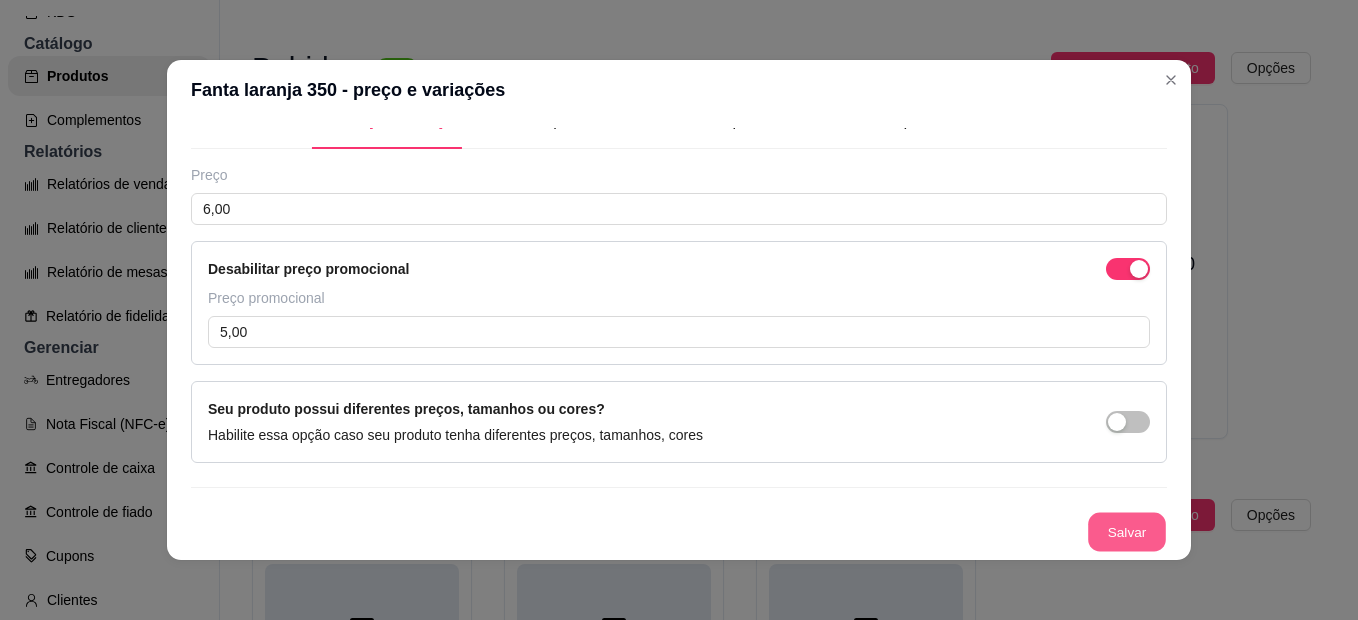click on "Salvar" at bounding box center (1127, 532) 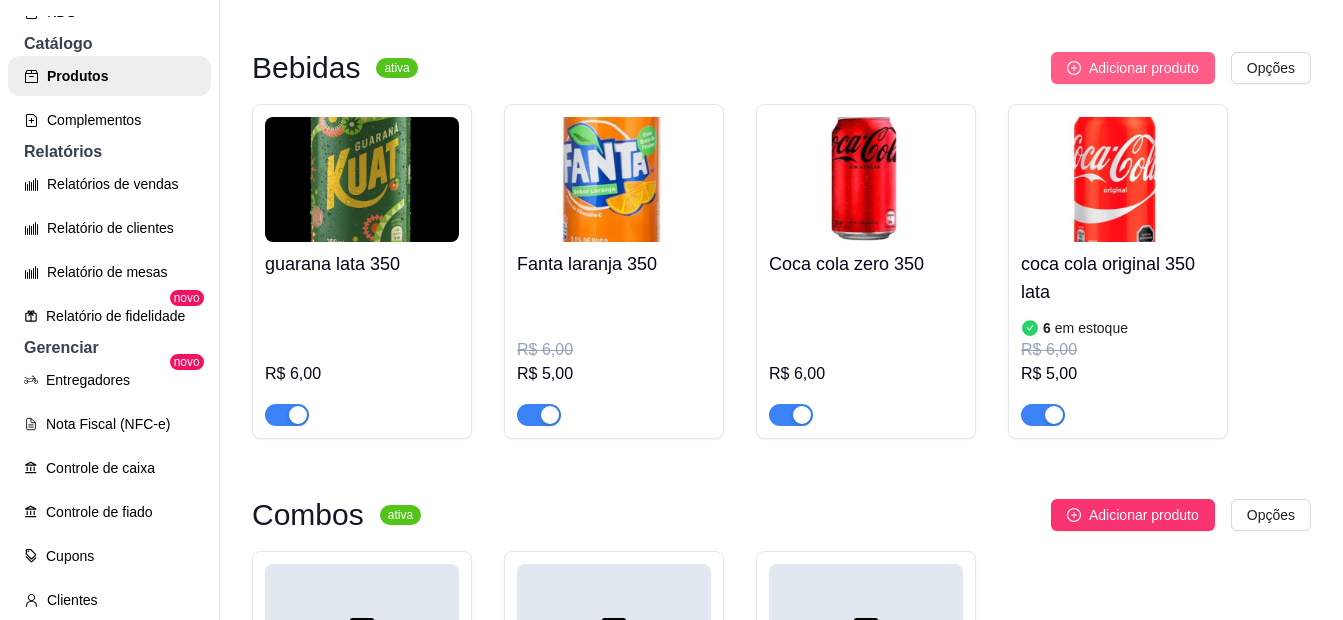 click on "Adicionar produto" at bounding box center [1133, 68] 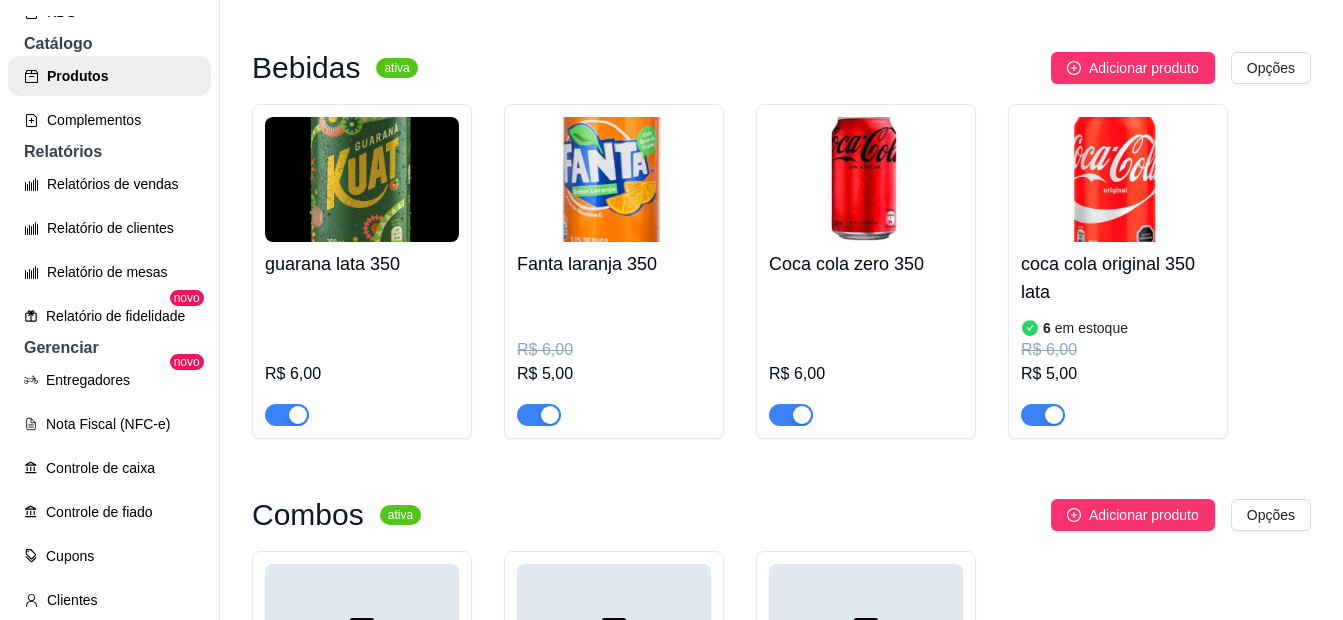 click on "R$ 6,00" at bounding box center [866, 356] 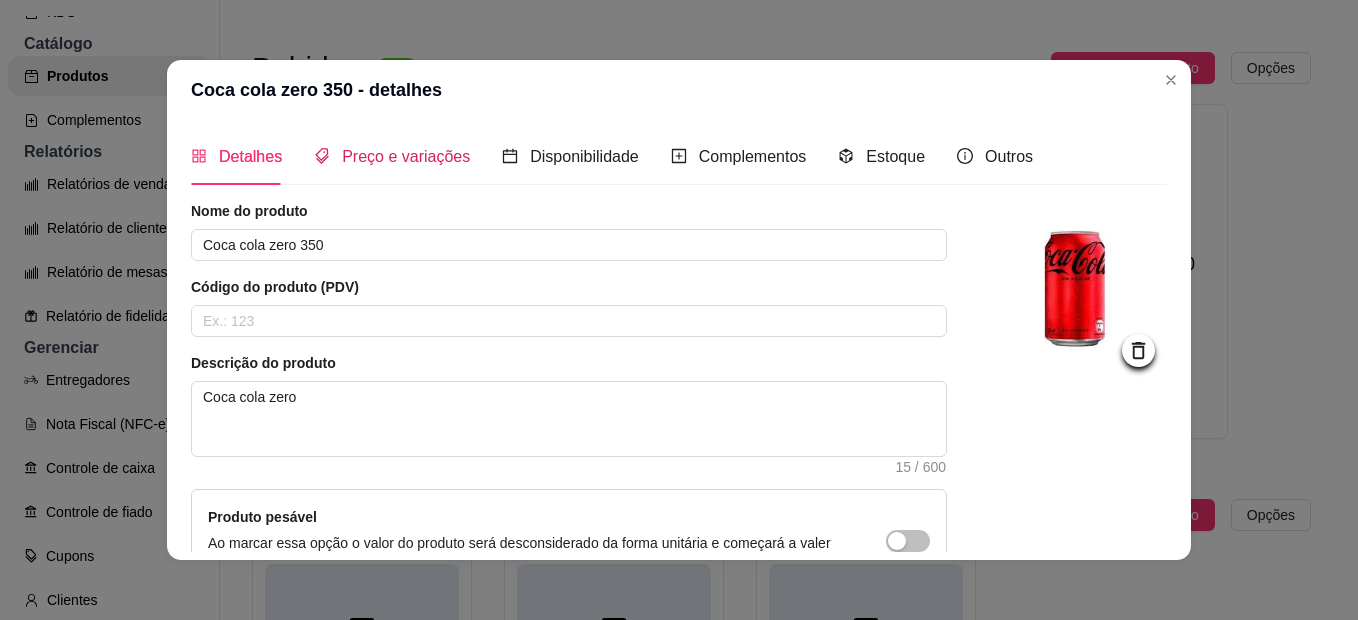 click on "Preço e variações" at bounding box center [406, 156] 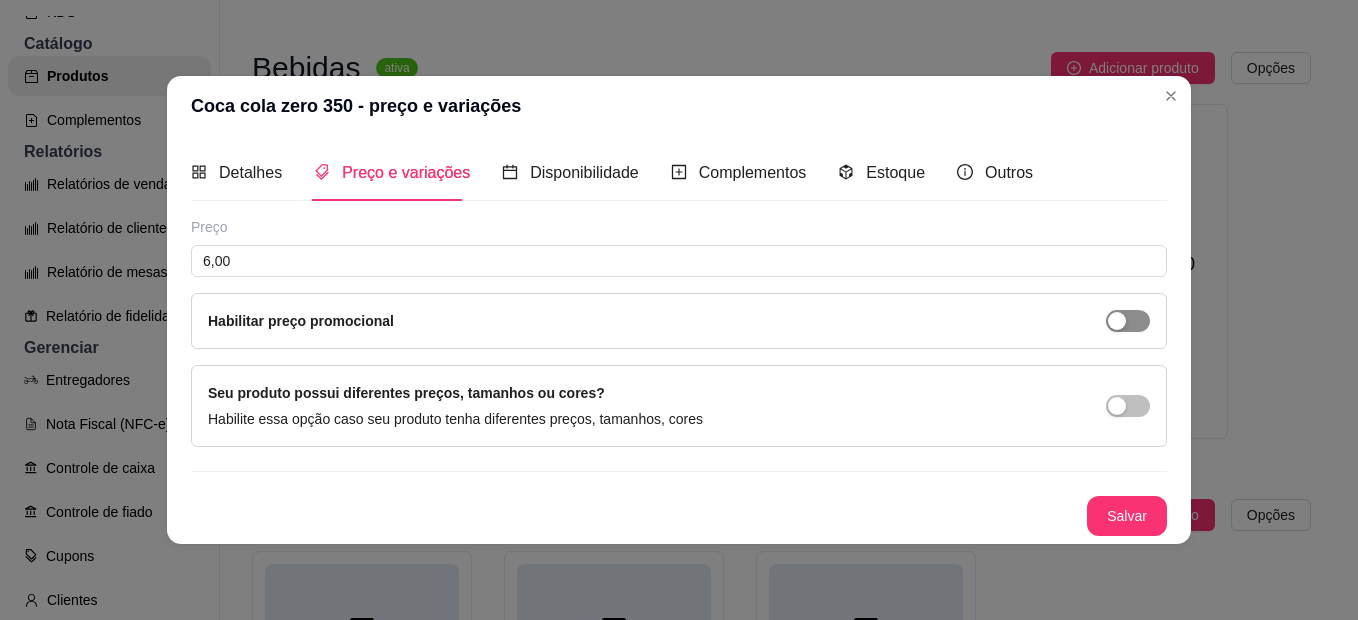 click at bounding box center (1128, 321) 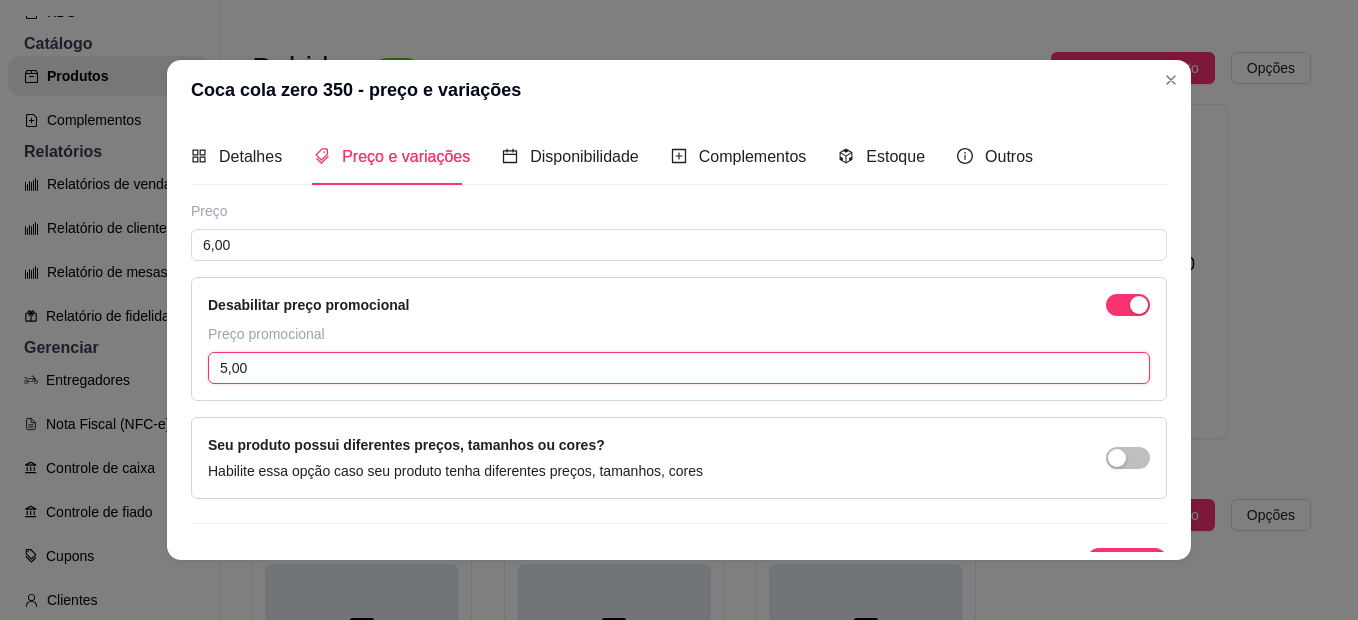 click on "5,00" at bounding box center (679, 368) 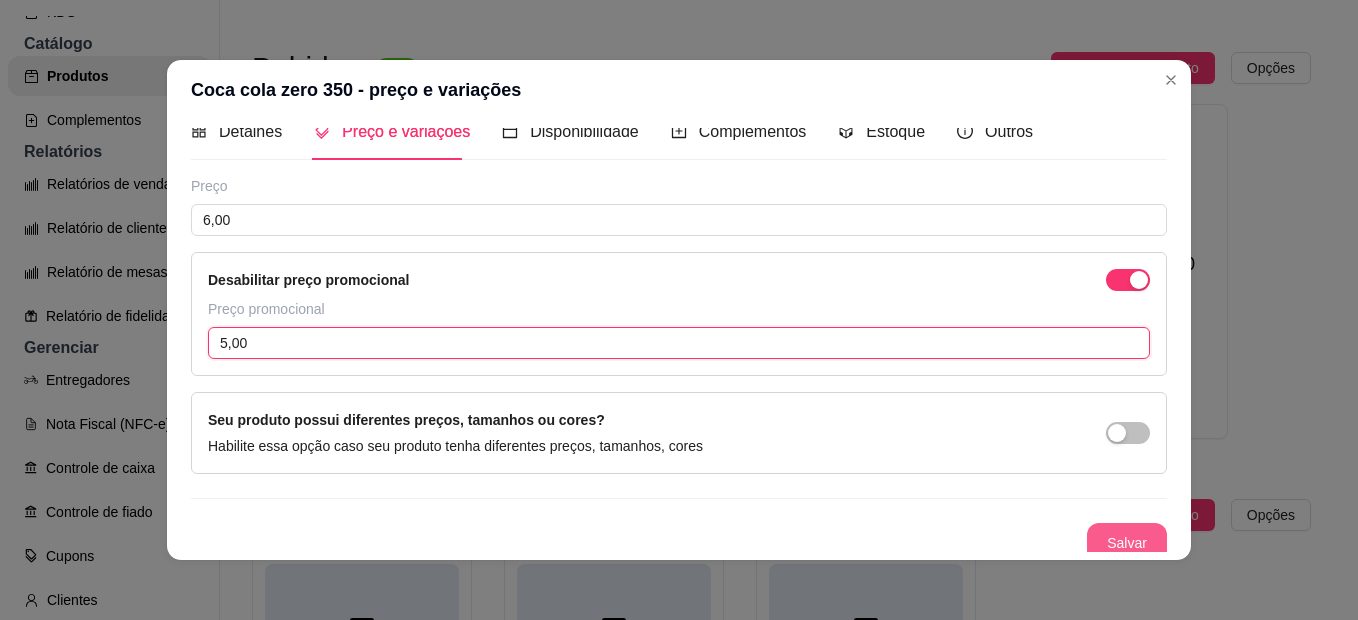 scroll, scrollTop: 36, scrollLeft: 0, axis: vertical 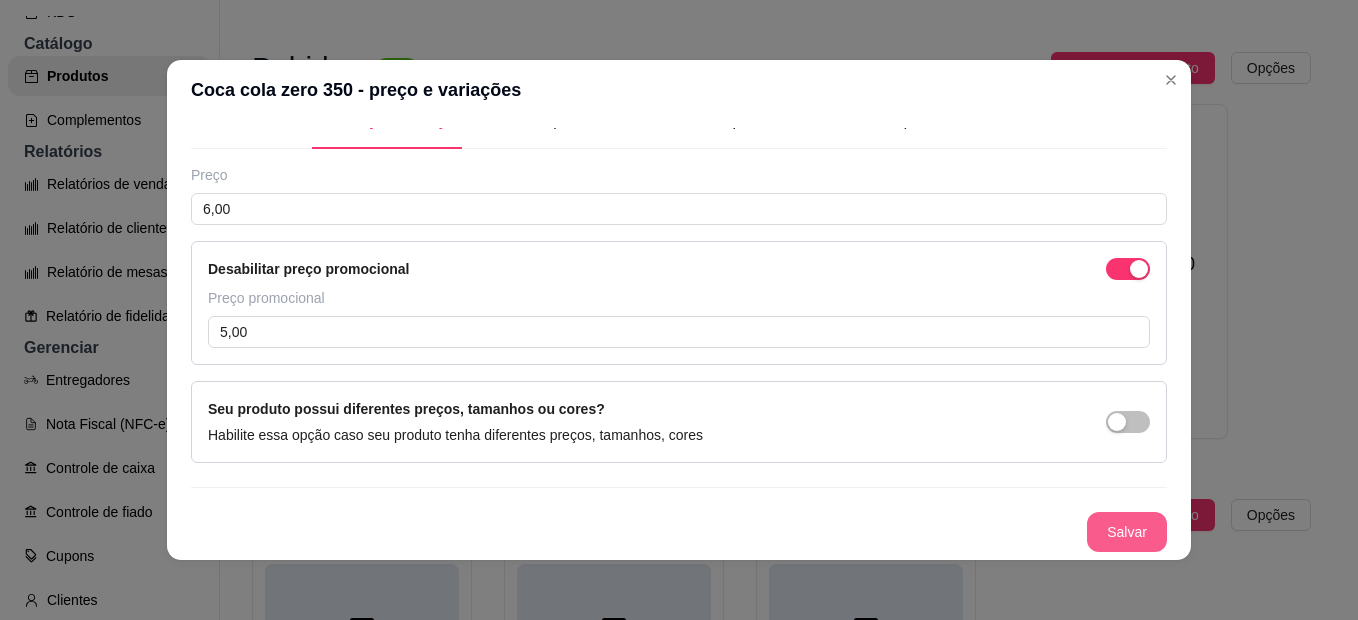 click on "Salvar" at bounding box center [1127, 532] 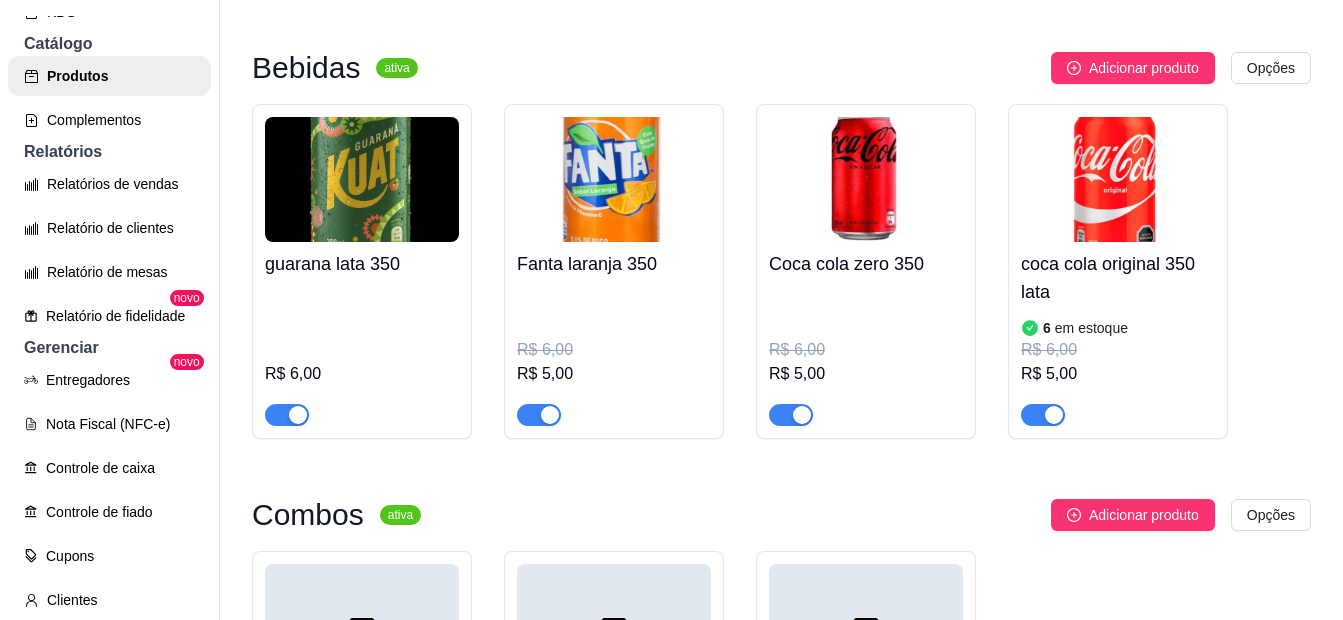 click on "R$ 6,00" at bounding box center [362, 356] 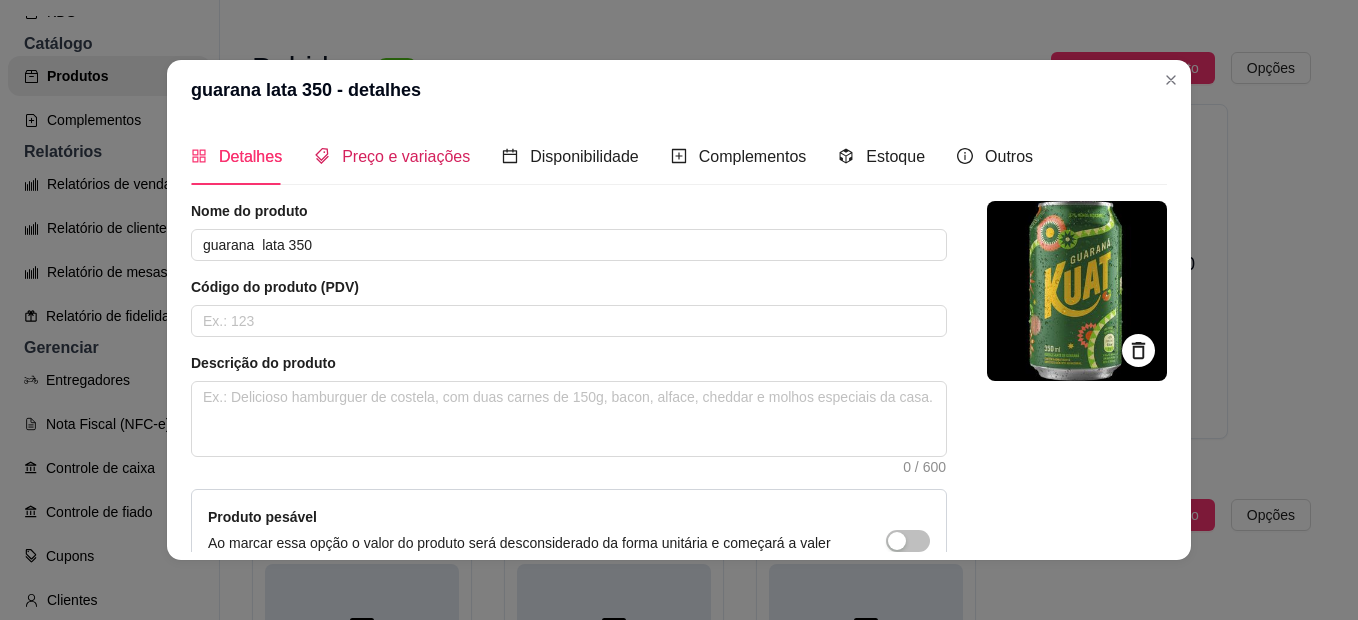click on "Preço e variações" at bounding box center [406, 156] 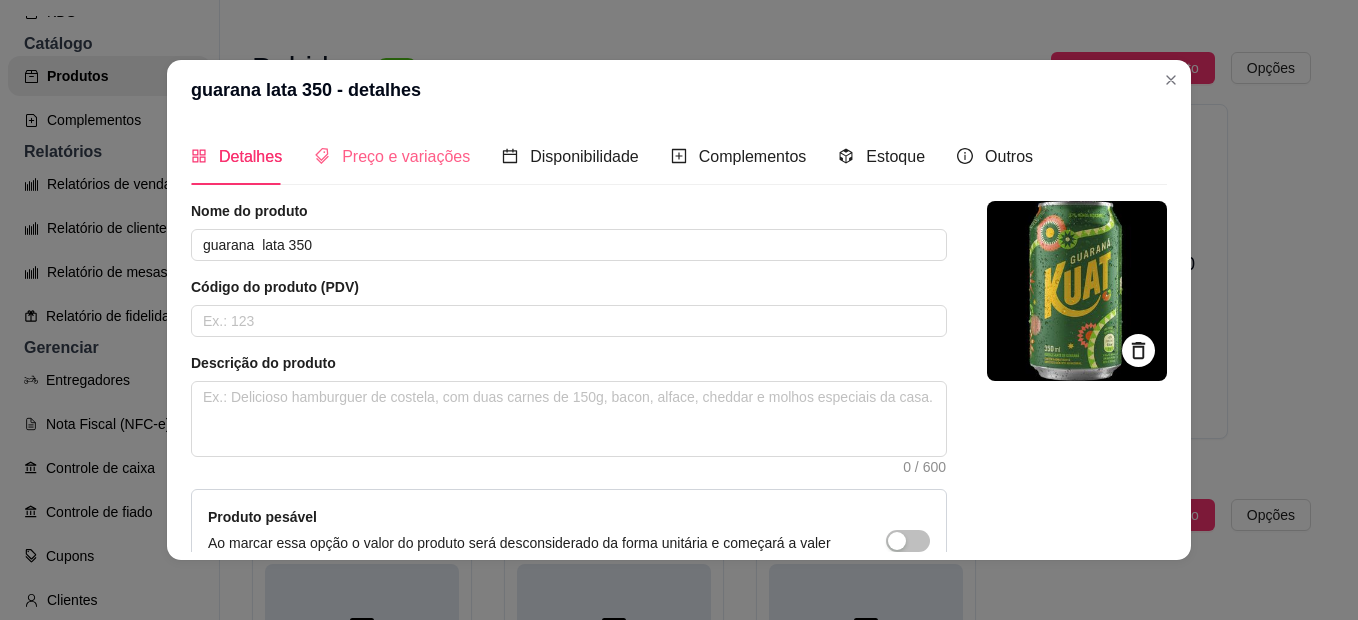 click on "Preço e variações" at bounding box center [392, 156] 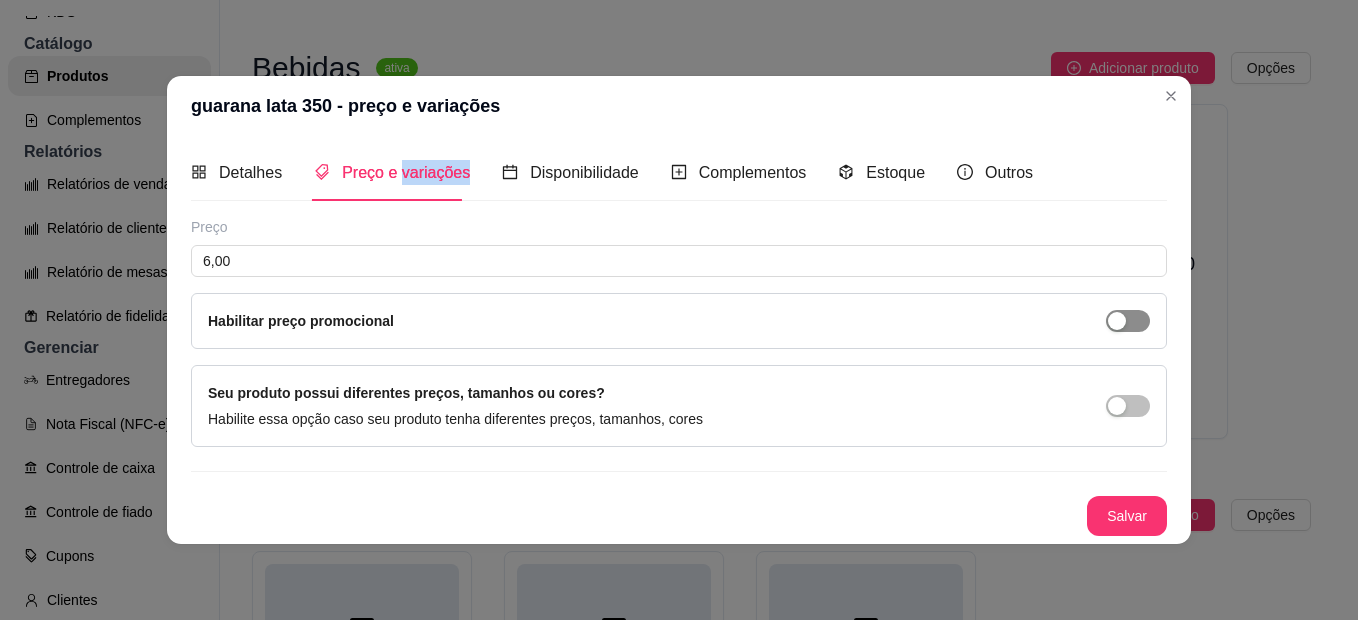 click at bounding box center [1128, 321] 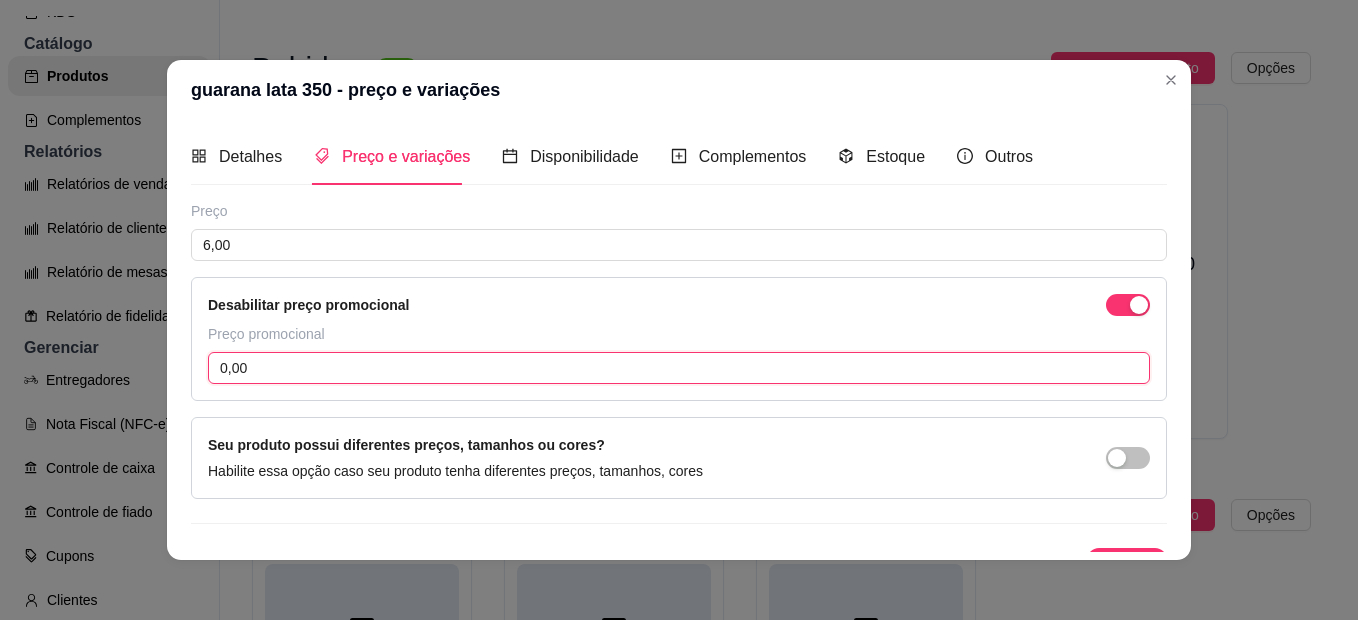 click on "0,00" at bounding box center (679, 368) 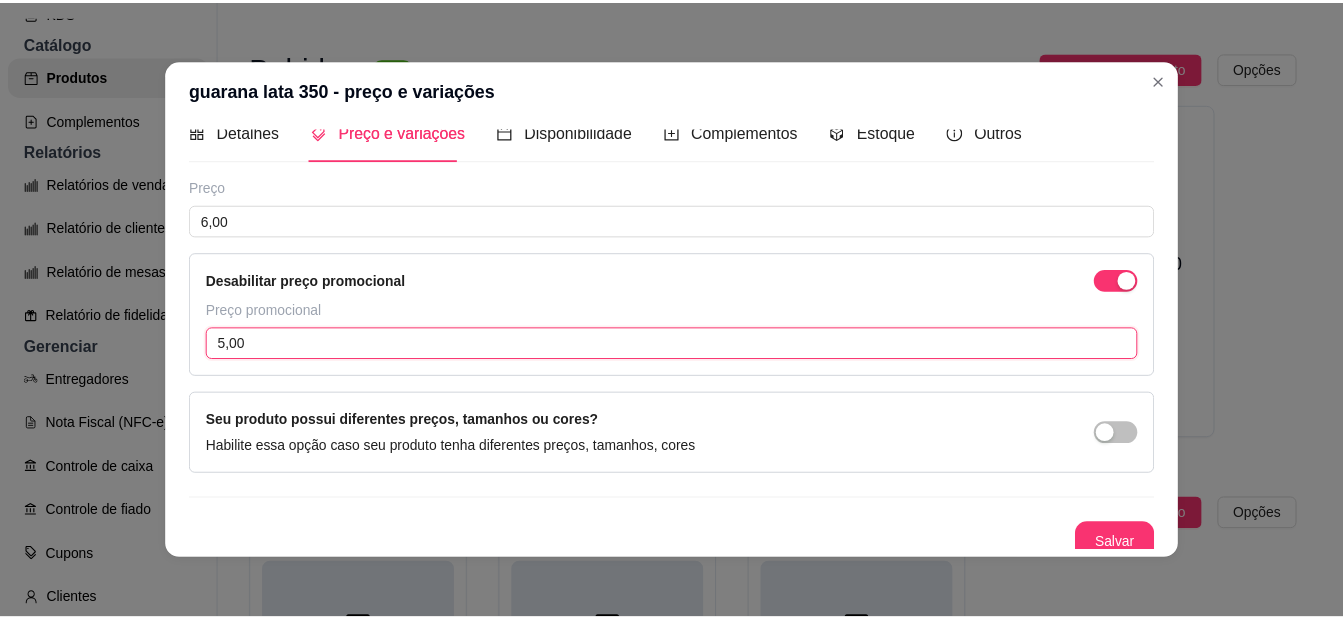 scroll, scrollTop: 36, scrollLeft: 0, axis: vertical 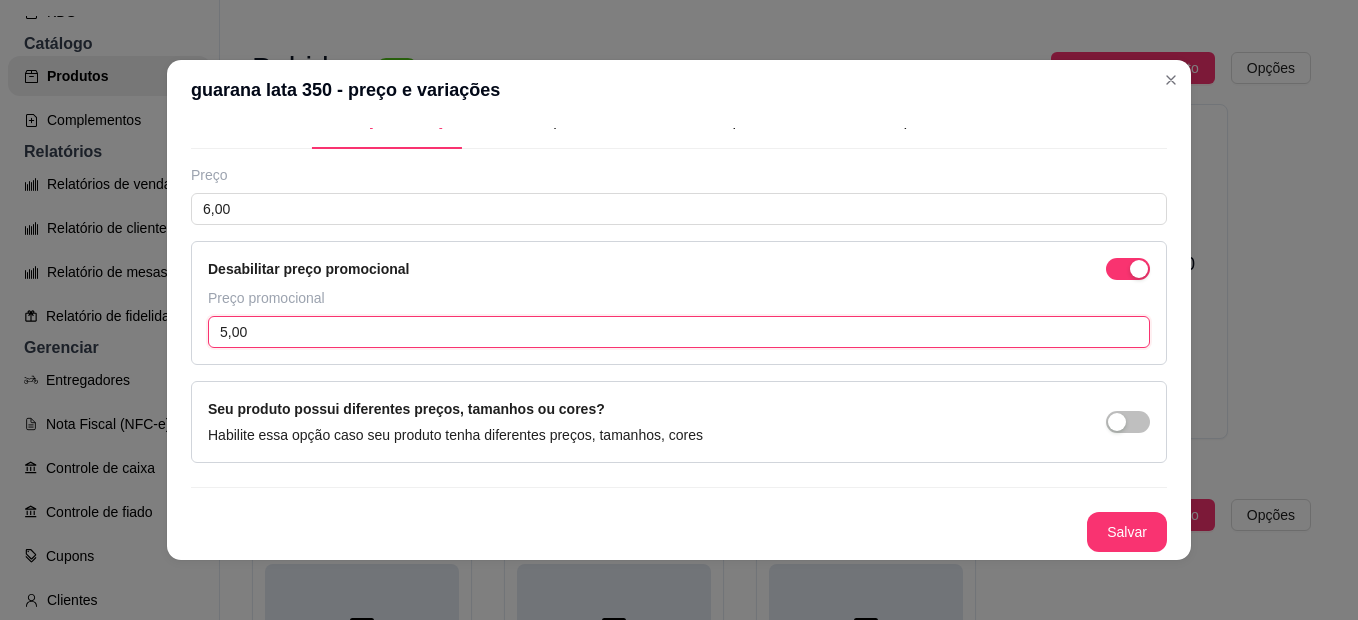 type on "5,00" 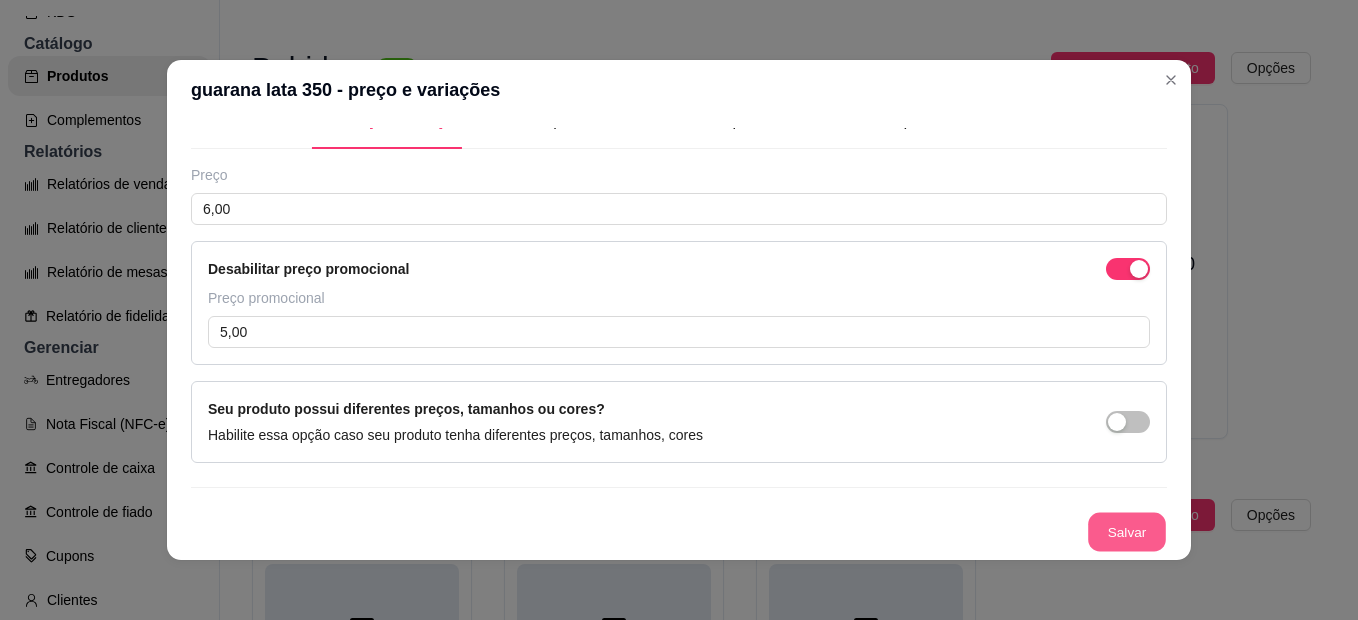 click on "Salvar" at bounding box center (1127, 532) 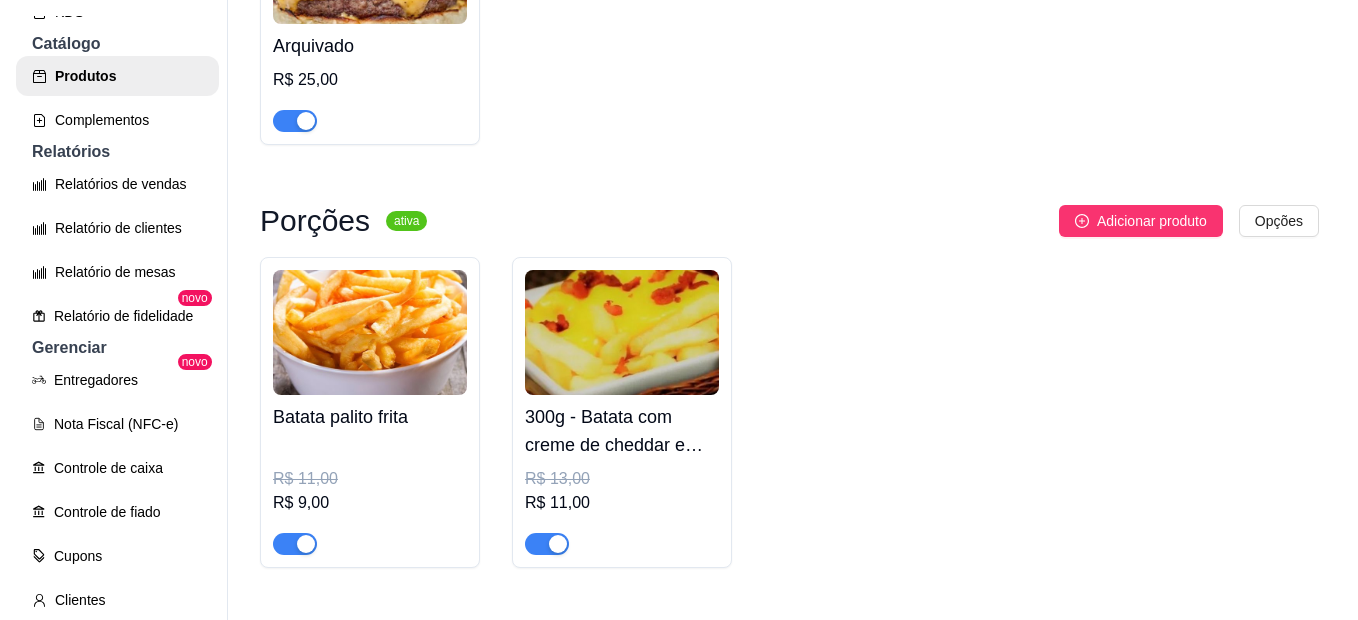 scroll, scrollTop: 1071, scrollLeft: 0, axis: vertical 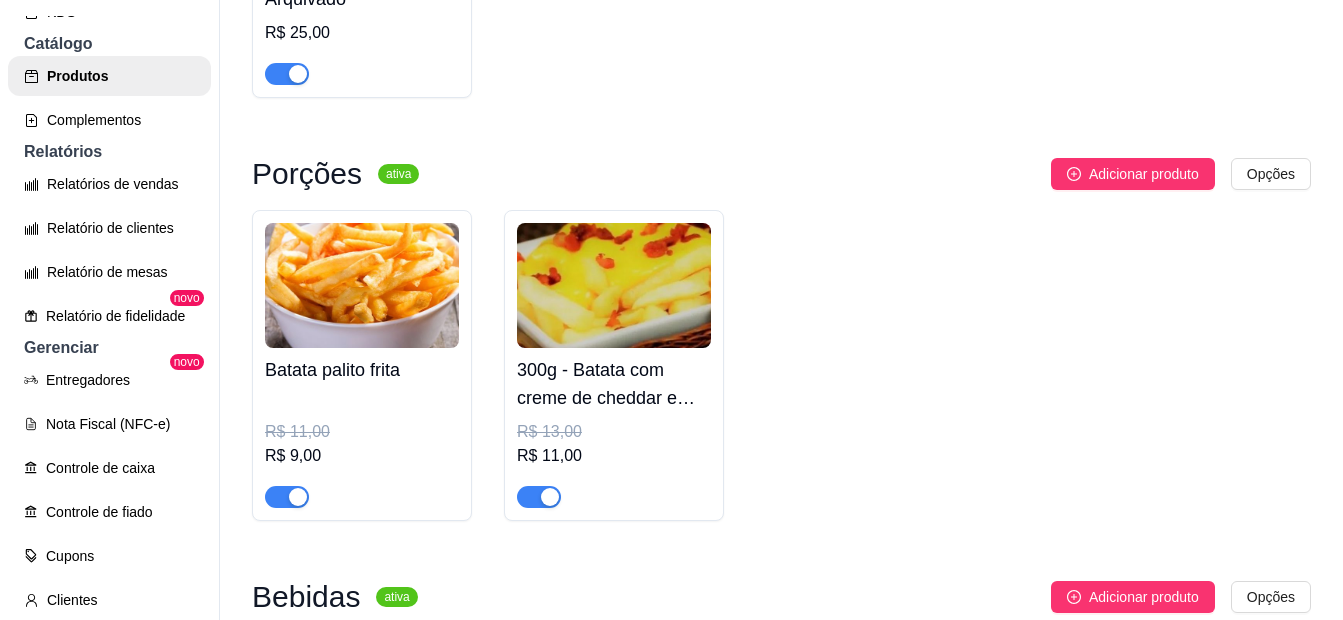 click at bounding box center (614, 285) 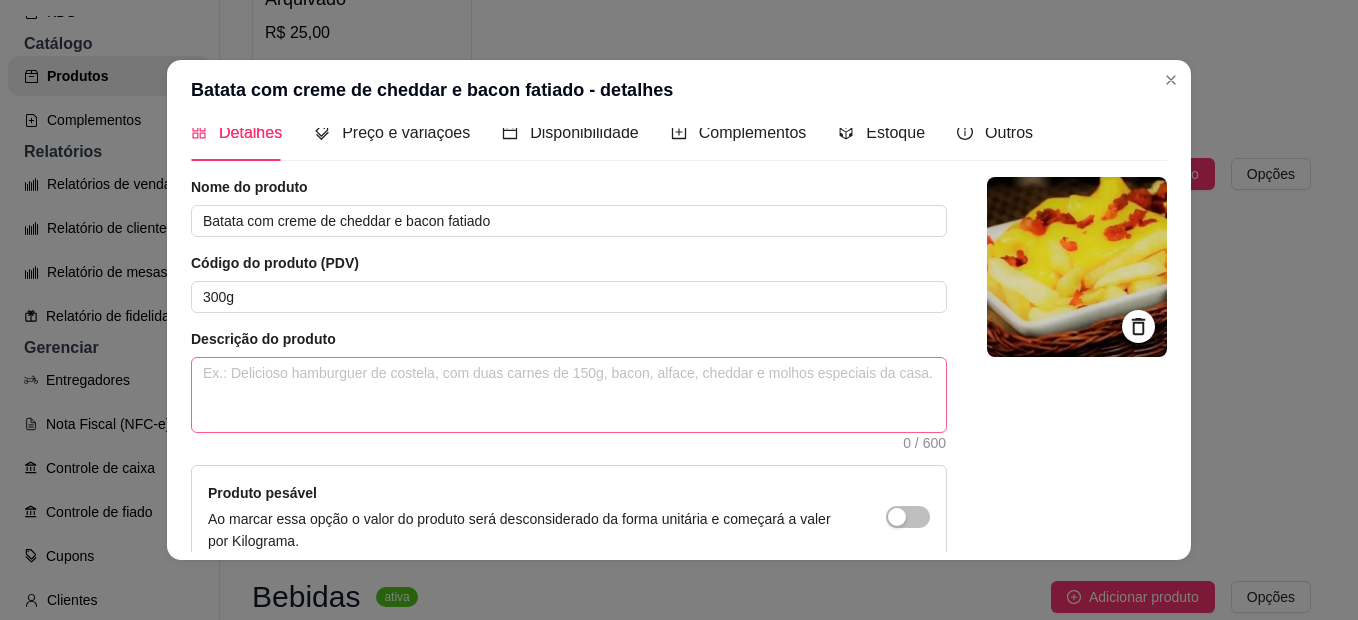 scroll, scrollTop: 0, scrollLeft: 0, axis: both 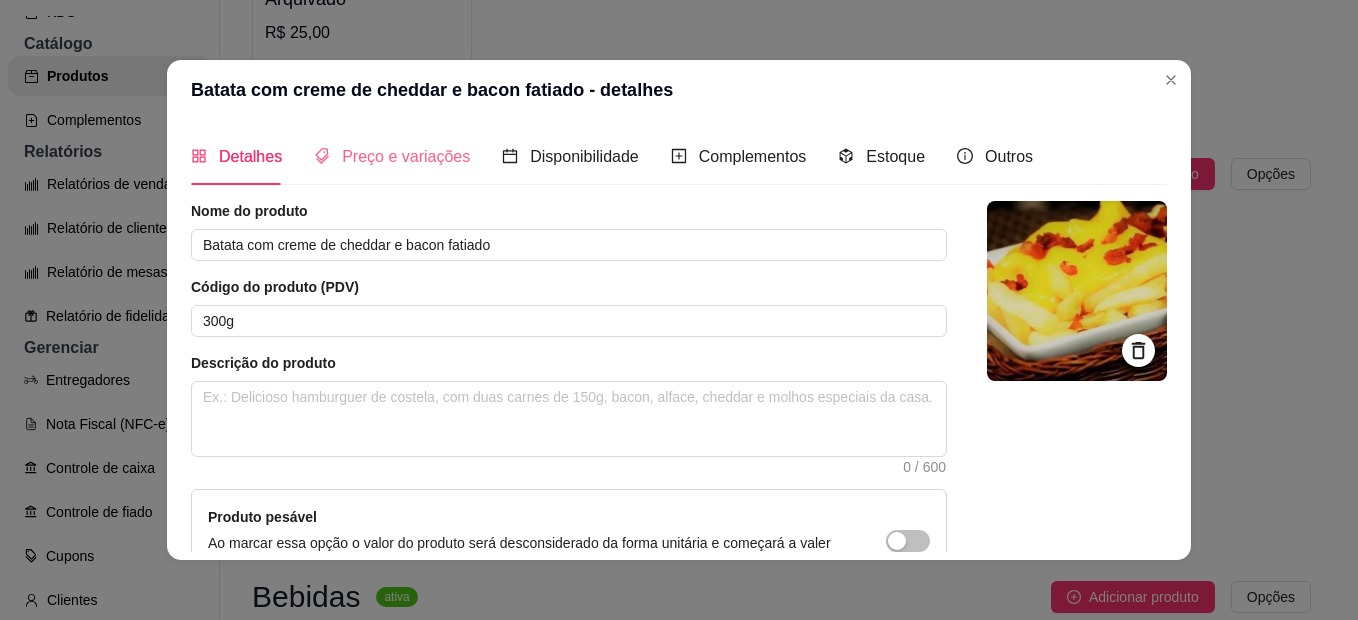 click on "Preço e variações" at bounding box center [392, 156] 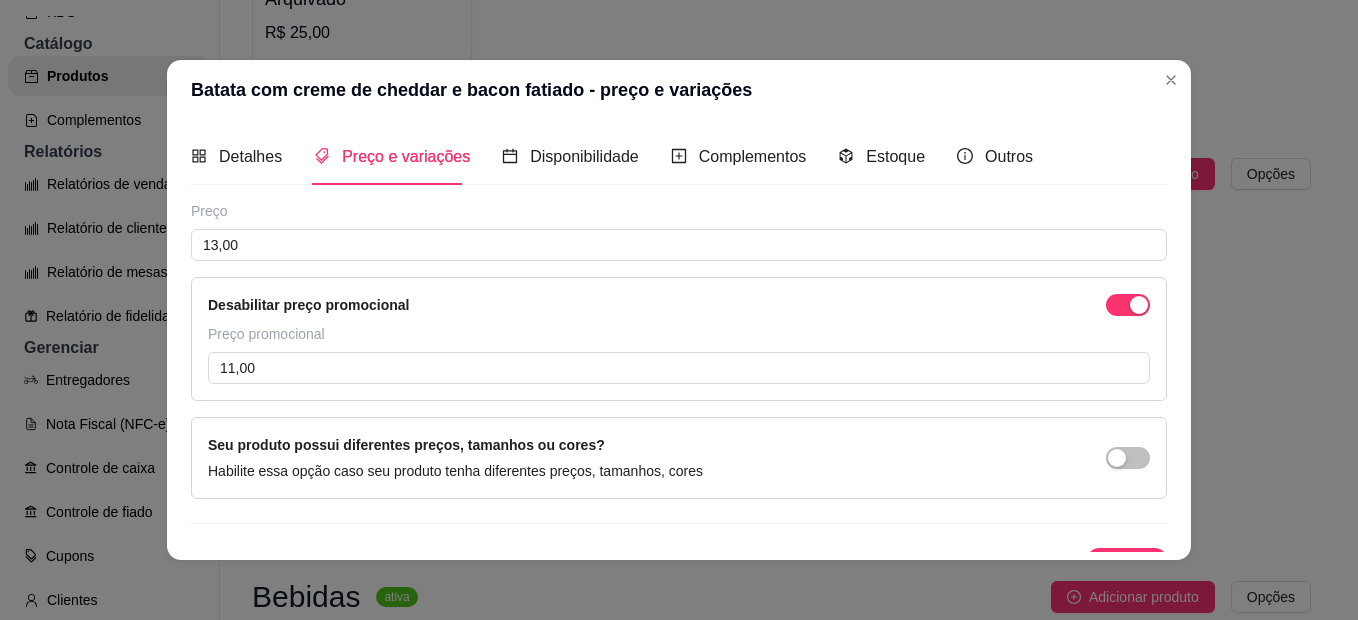 type 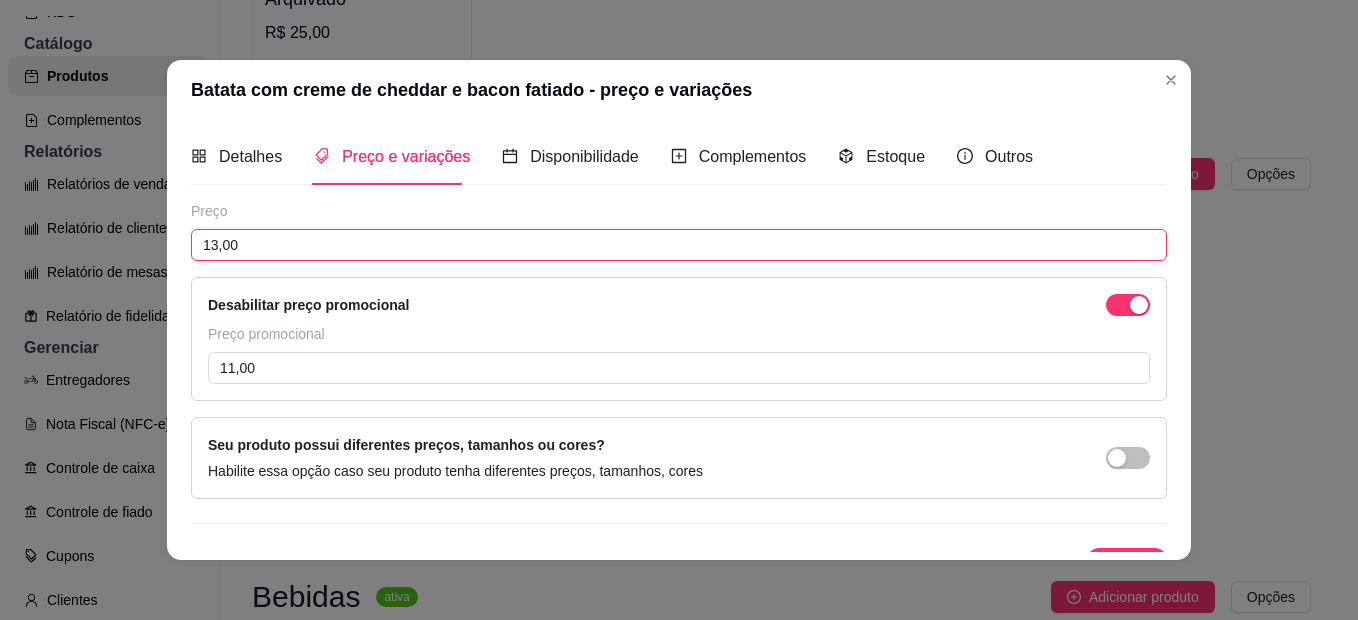 click on "13,00" at bounding box center [679, 245] 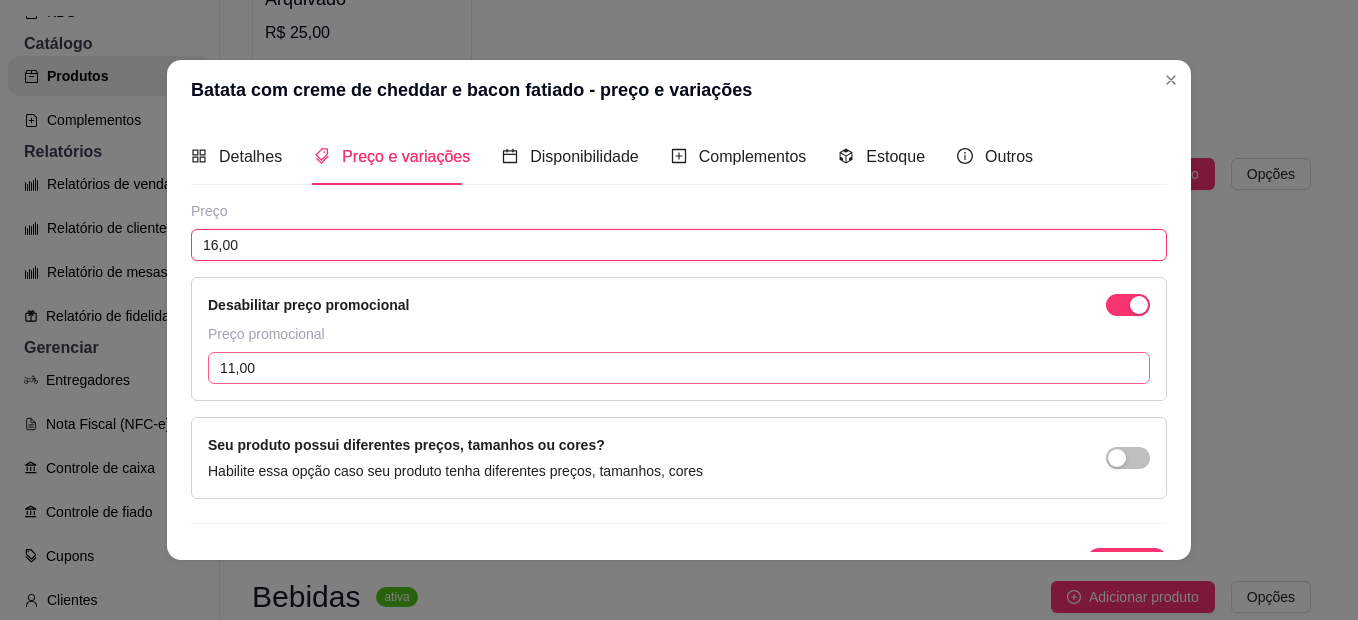 type on "16,00" 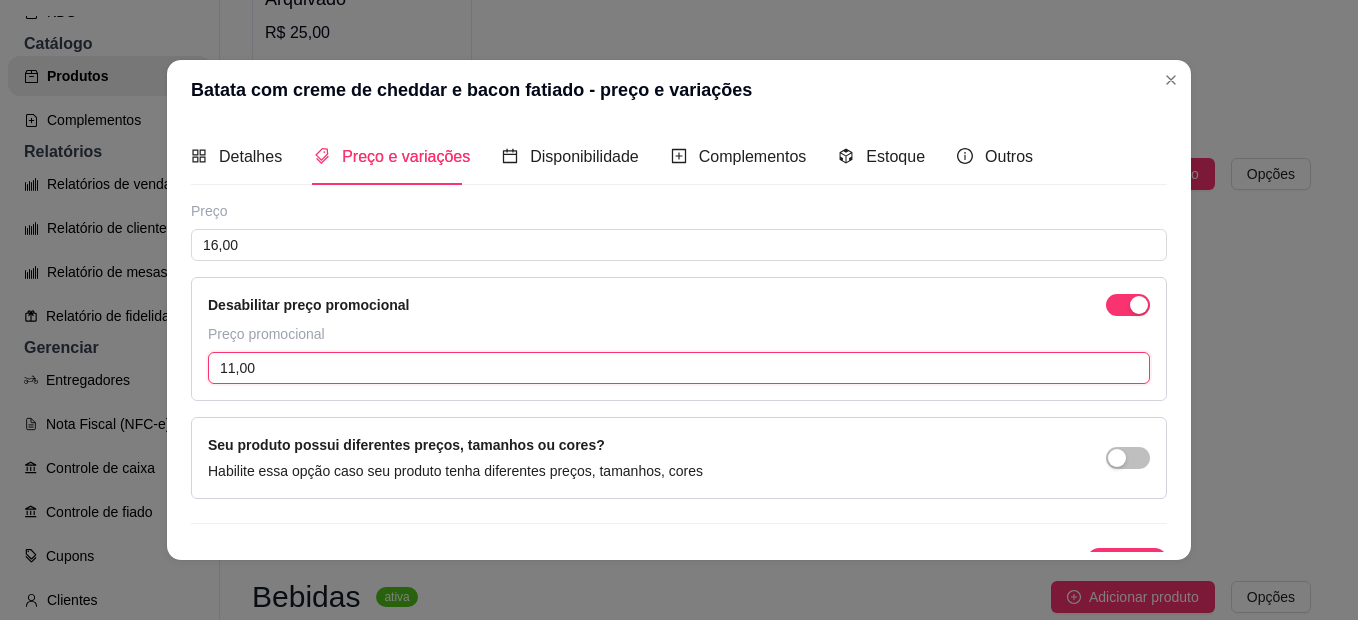 click on "11,00" at bounding box center (679, 368) 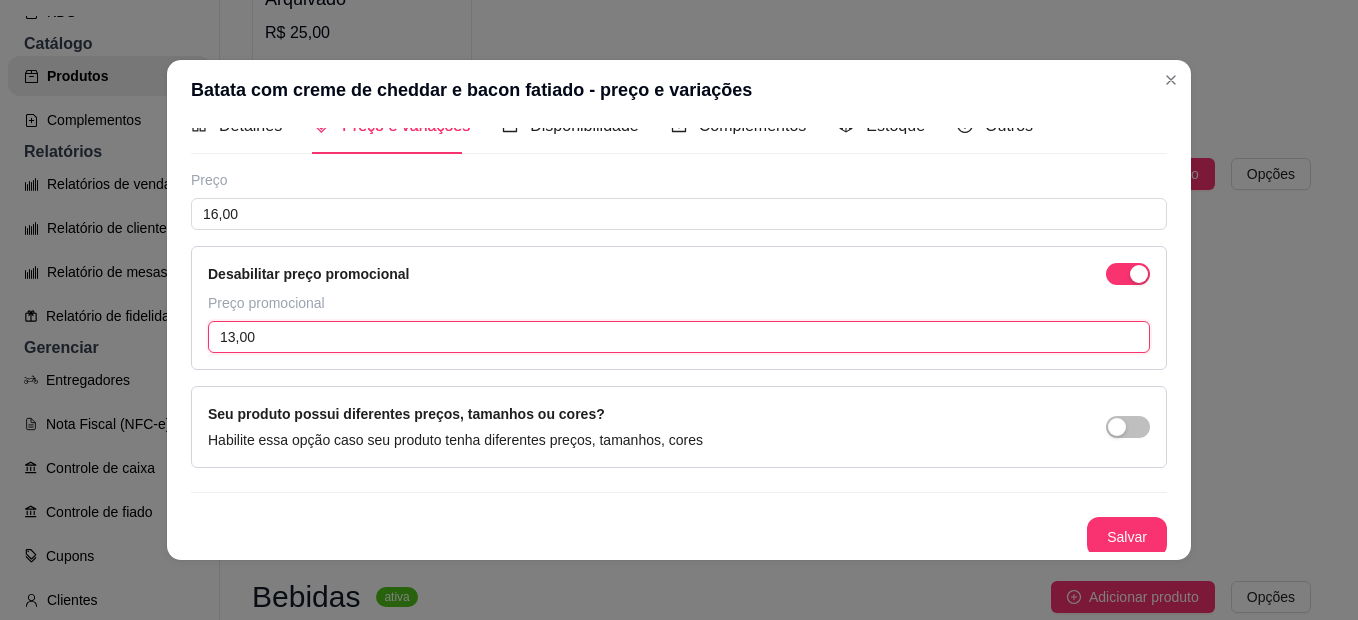 scroll, scrollTop: 36, scrollLeft: 0, axis: vertical 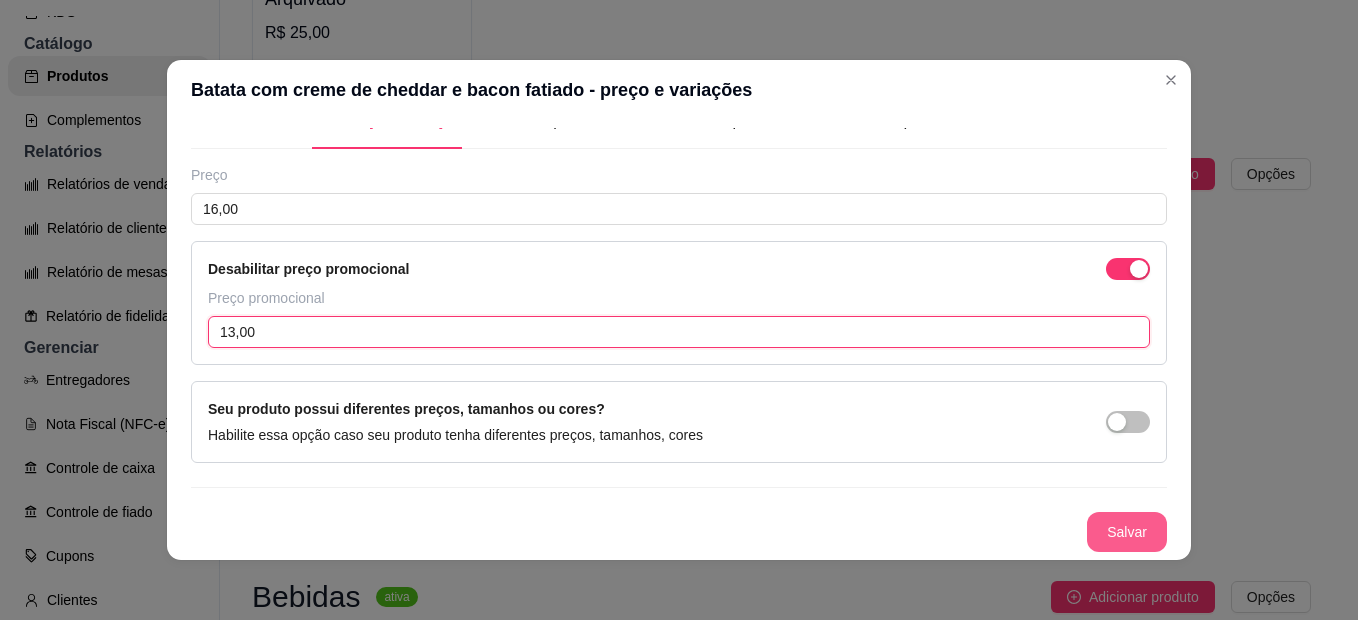 type on "13,00" 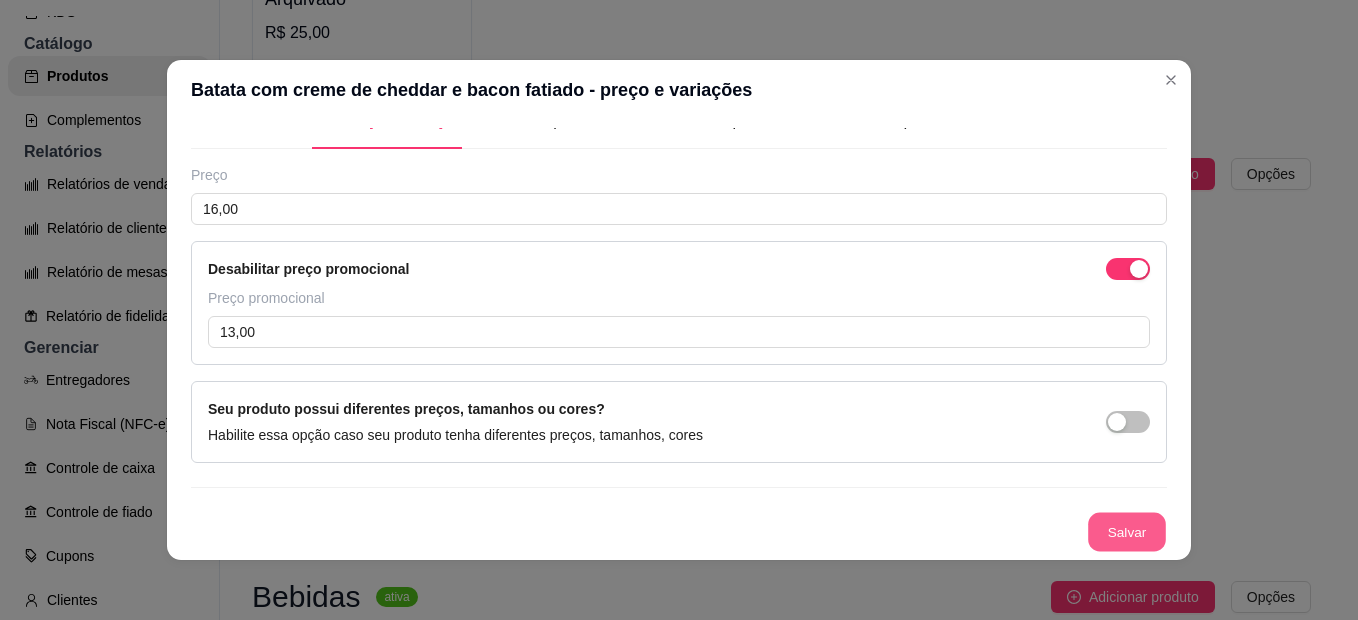 click on "Salvar" at bounding box center (1127, 532) 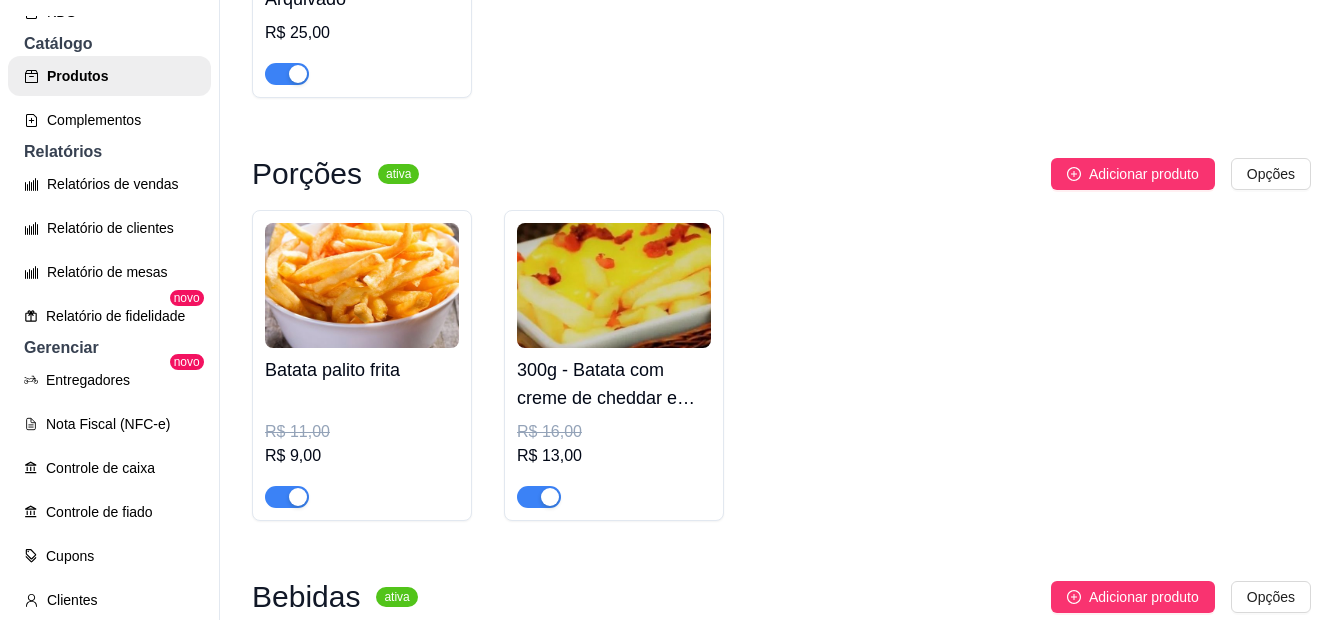 click at bounding box center (362, 285) 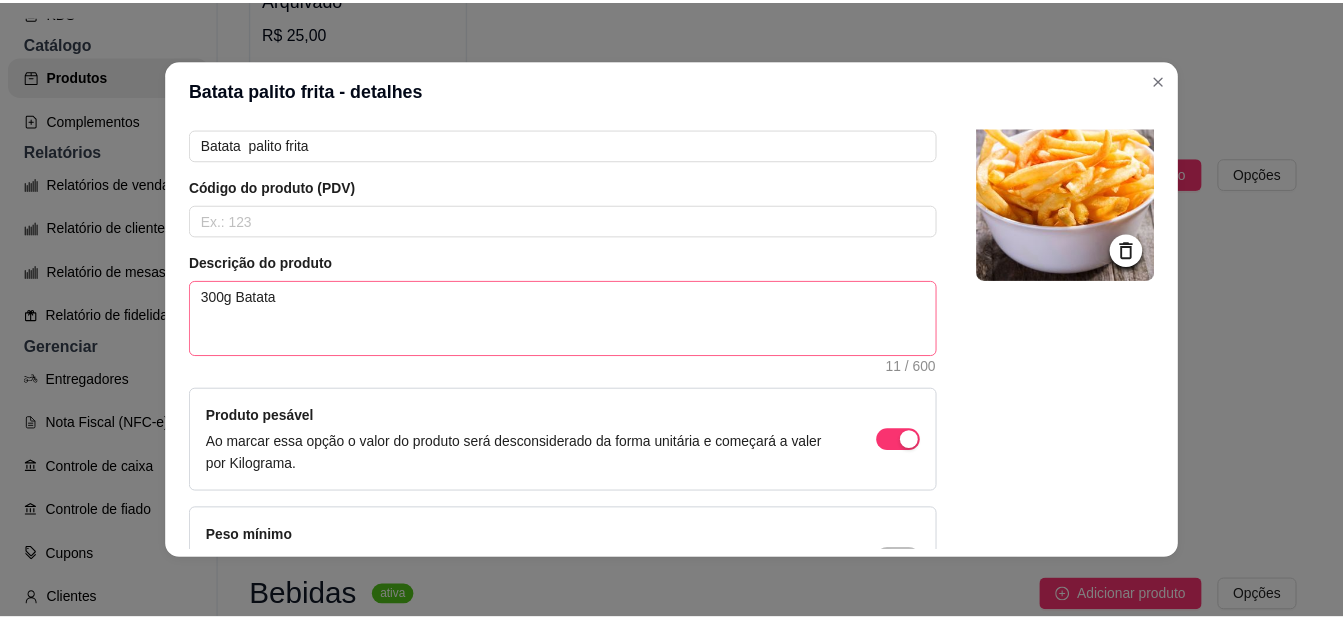 scroll, scrollTop: 0, scrollLeft: 0, axis: both 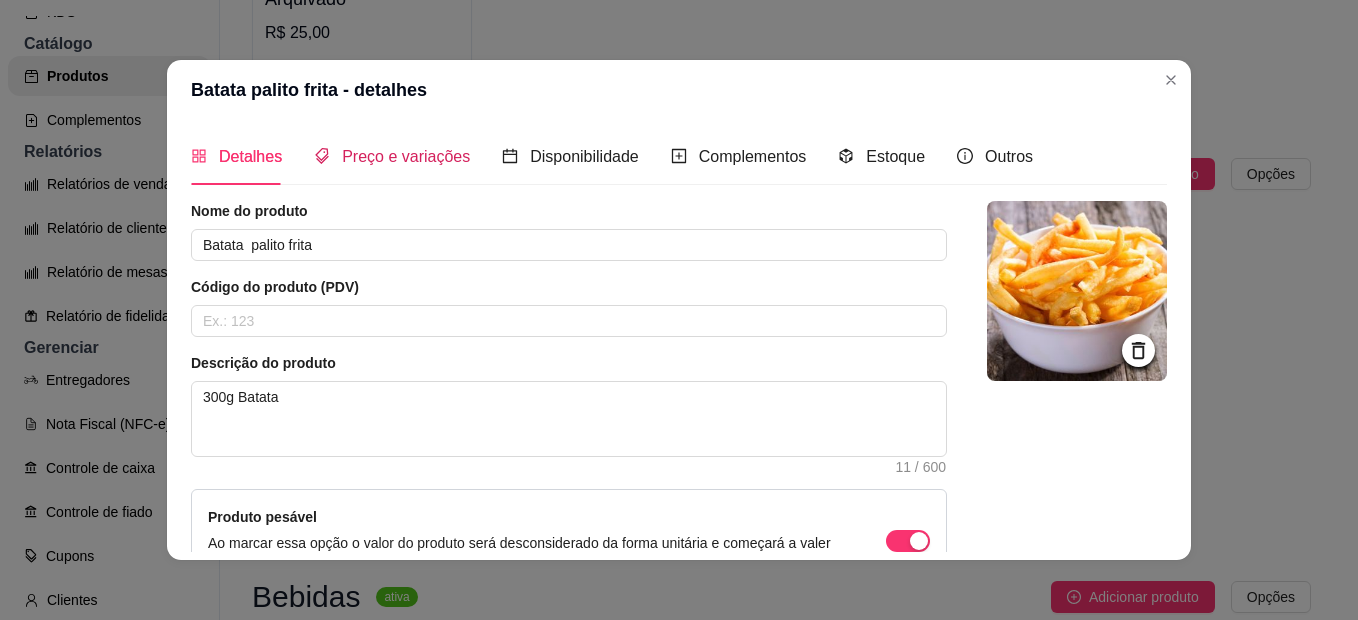 click on "Preço e variações" at bounding box center [406, 156] 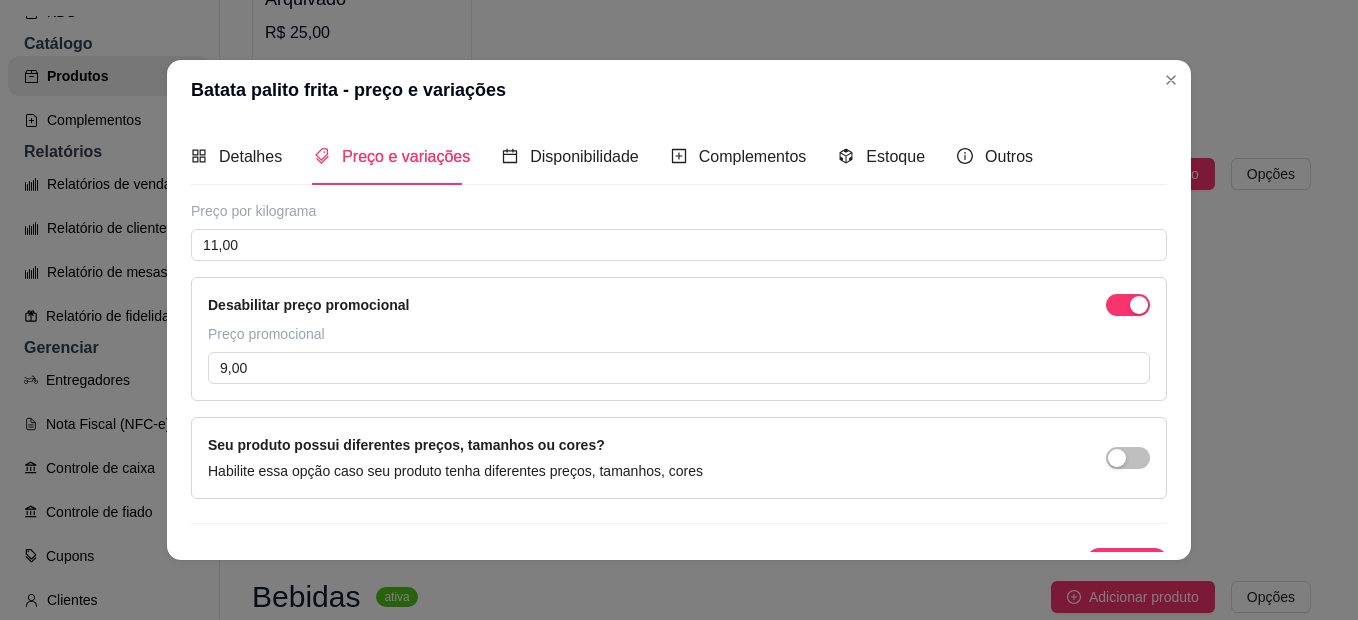 type 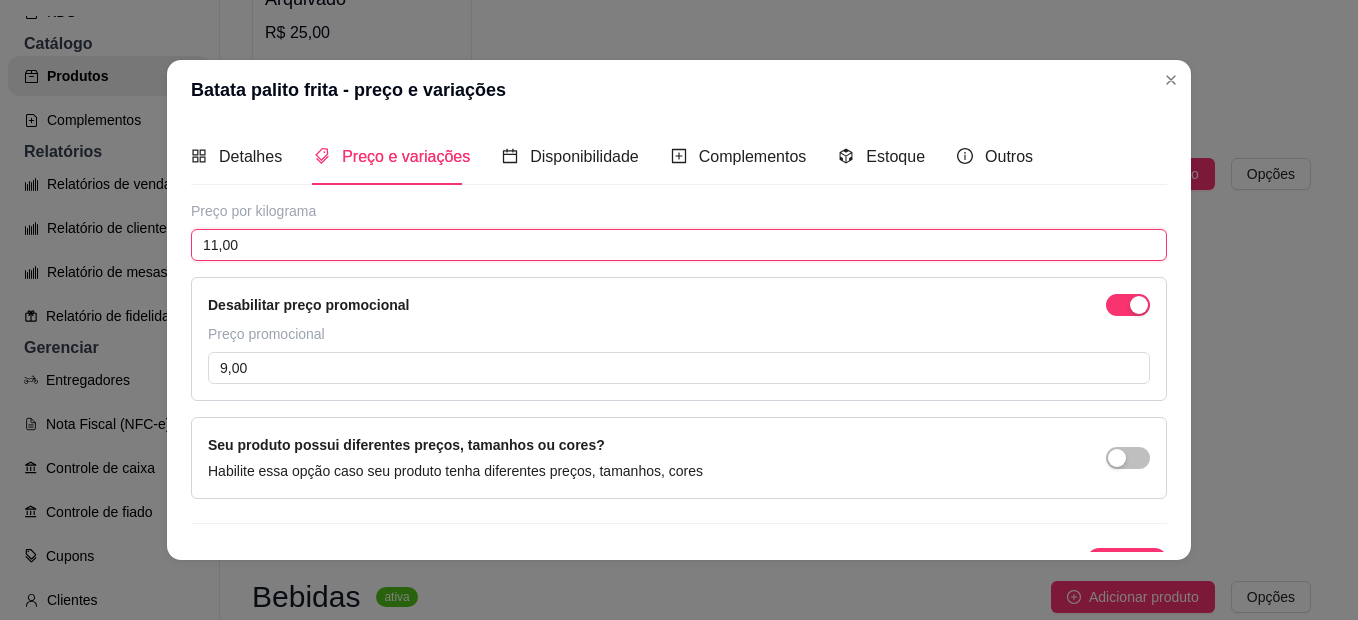click on "11,00" at bounding box center (679, 245) 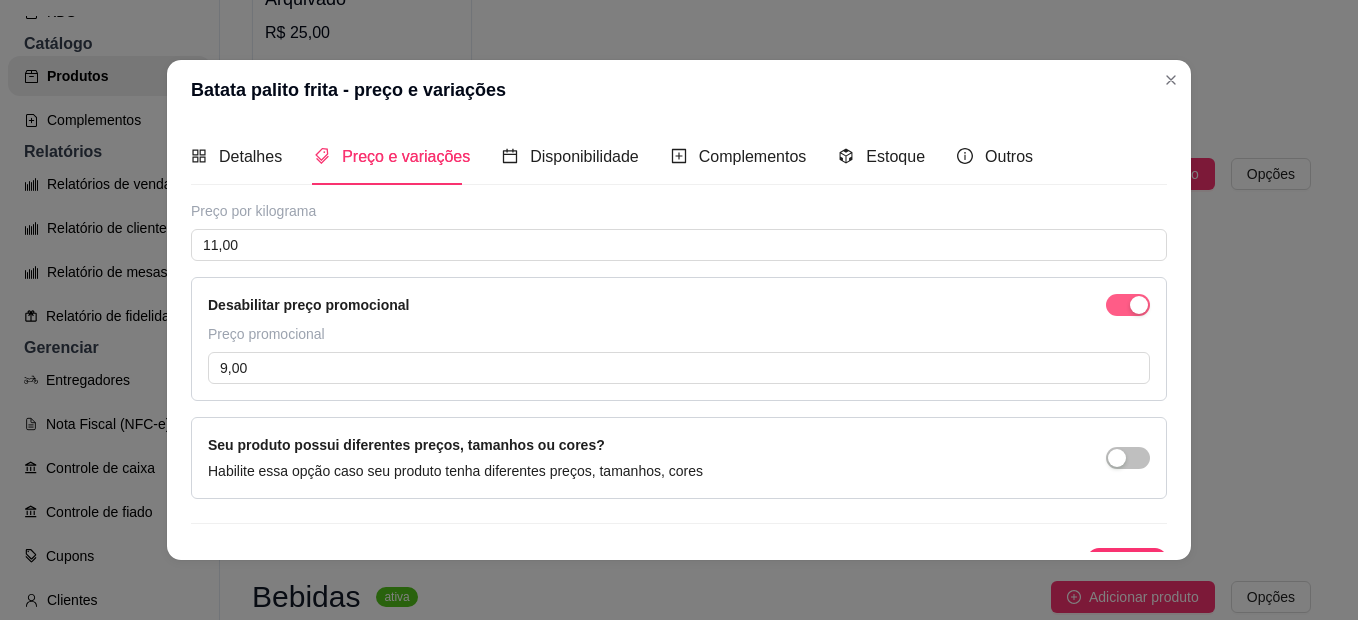 click at bounding box center [1128, 305] 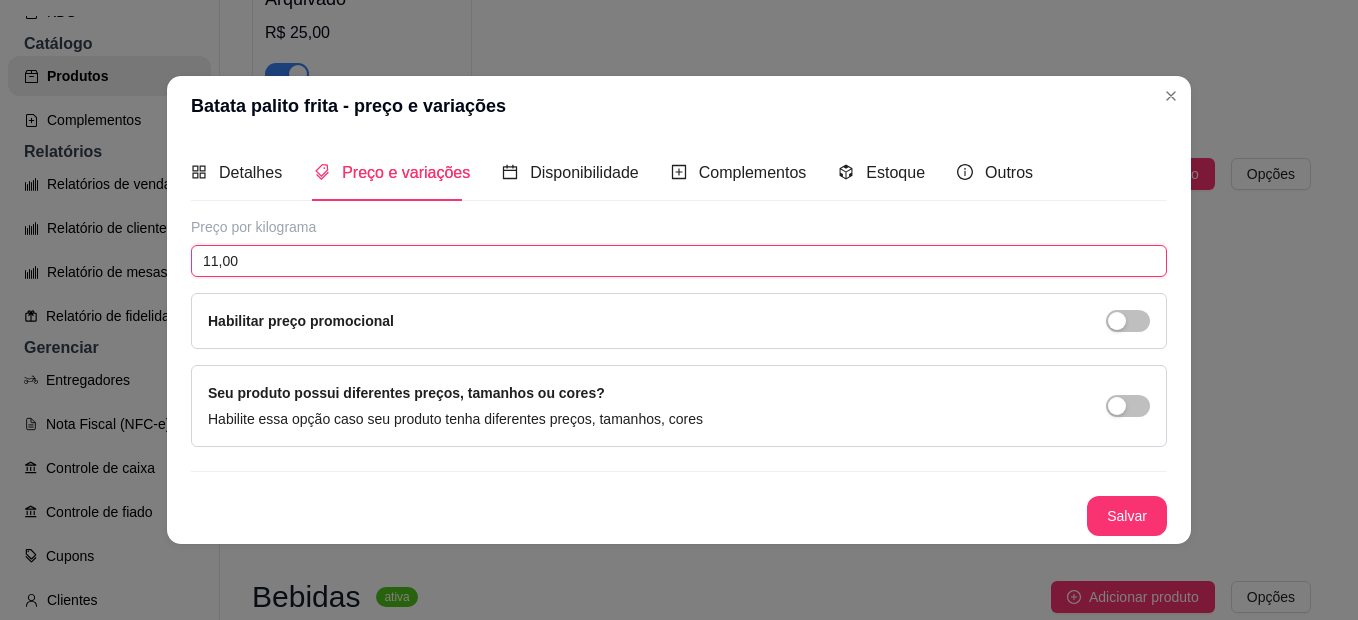 click on "11,00" at bounding box center (679, 261) 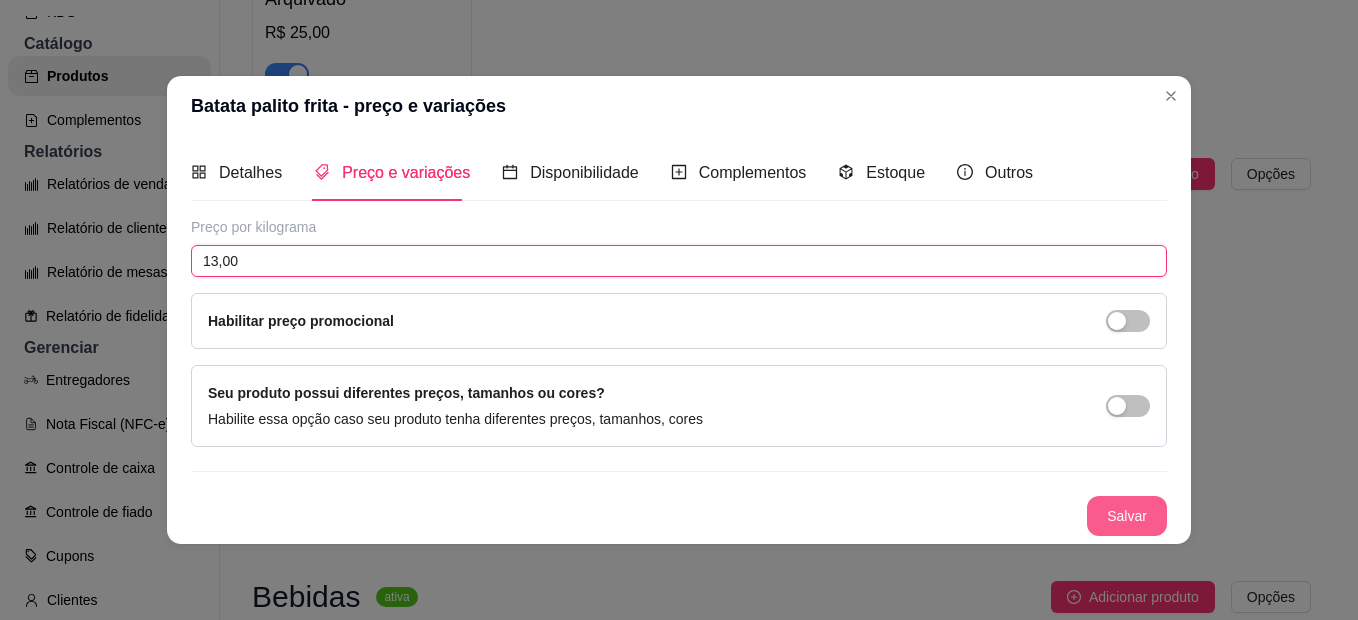 type on "13,00" 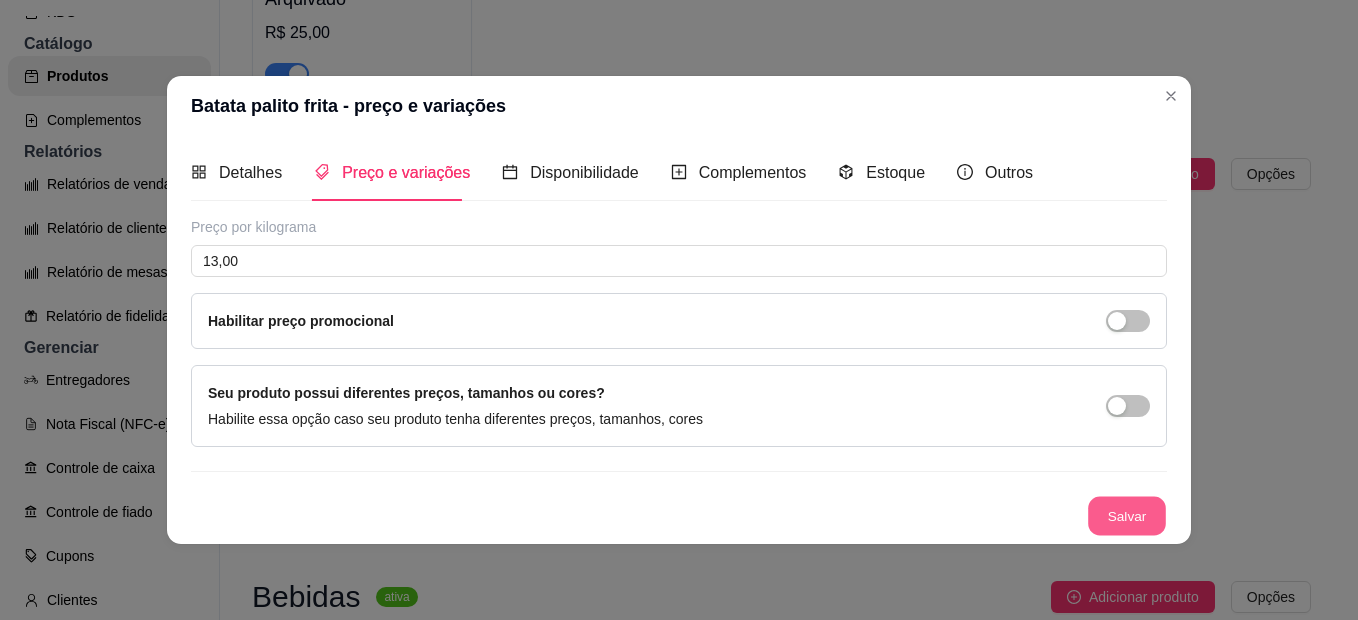 click on "Salvar" at bounding box center (1127, 516) 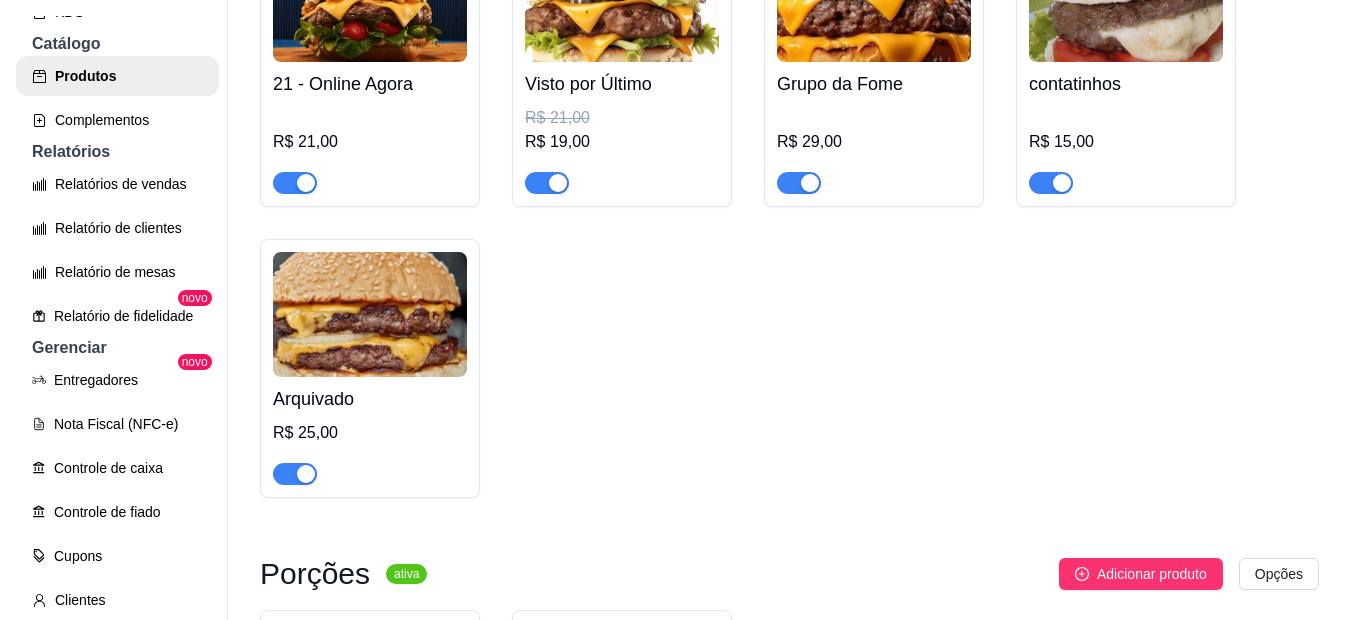 scroll, scrollTop: 571, scrollLeft: 0, axis: vertical 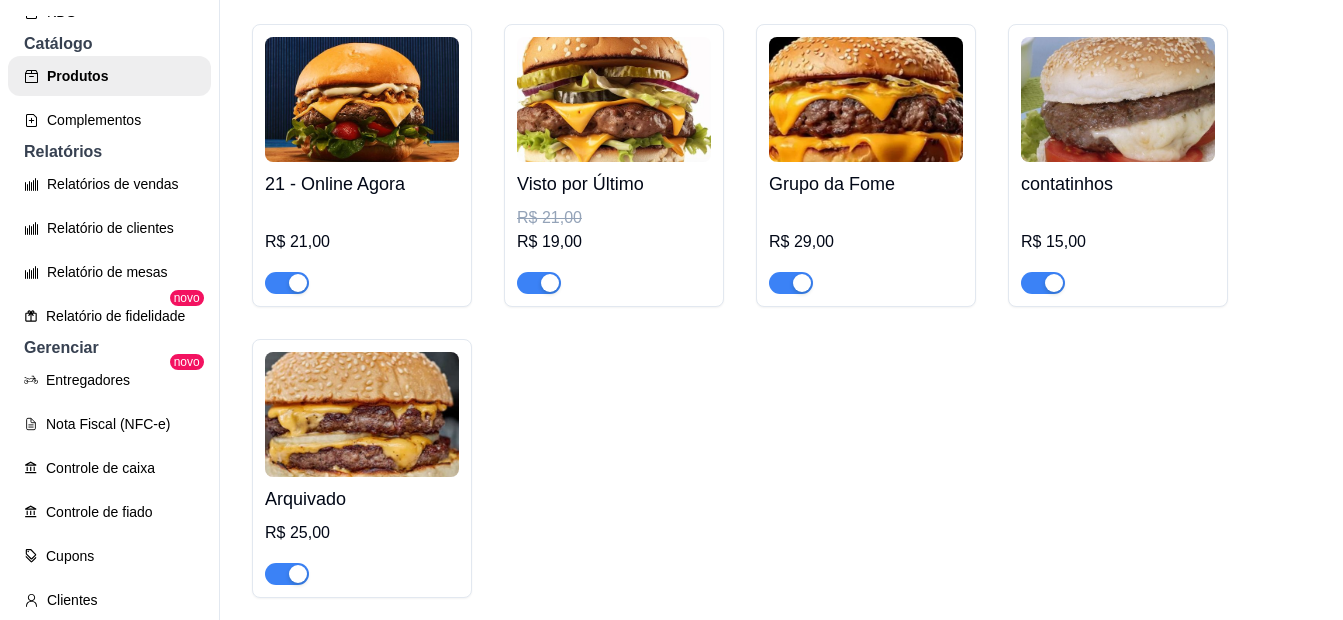 click on "Visto por Último    R$ 21,00 R$ 19,00" at bounding box center [614, 228] 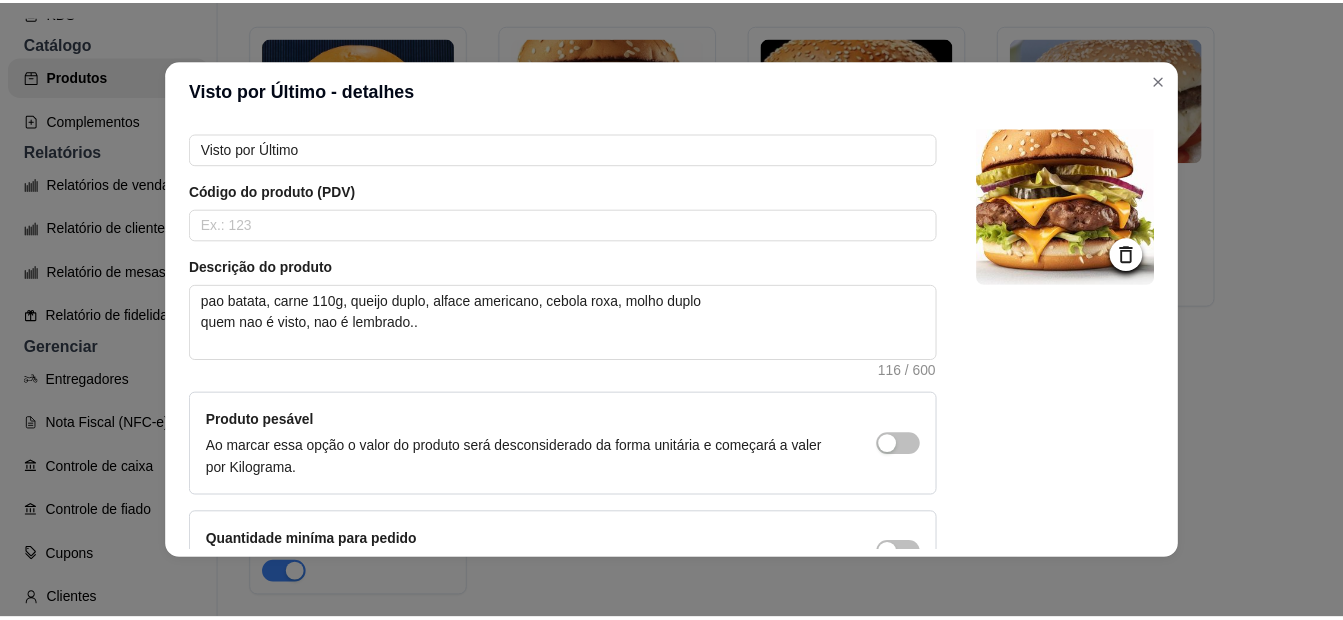 scroll, scrollTop: 0, scrollLeft: 0, axis: both 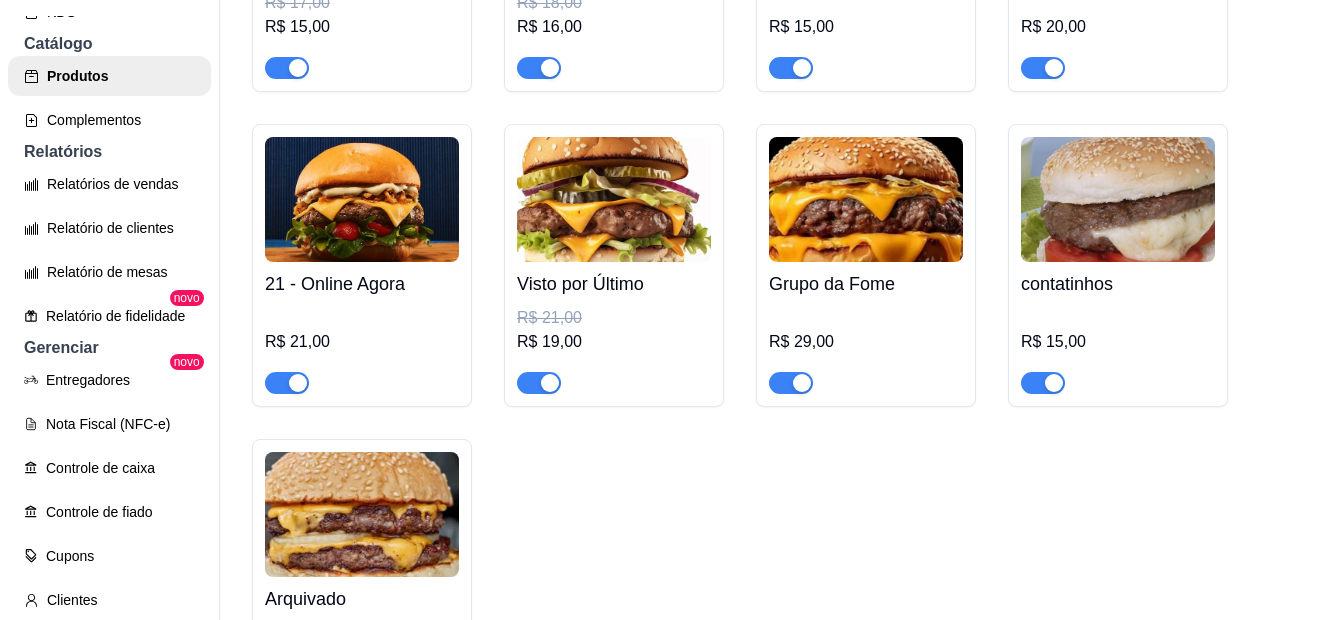click at bounding box center (866, 199) 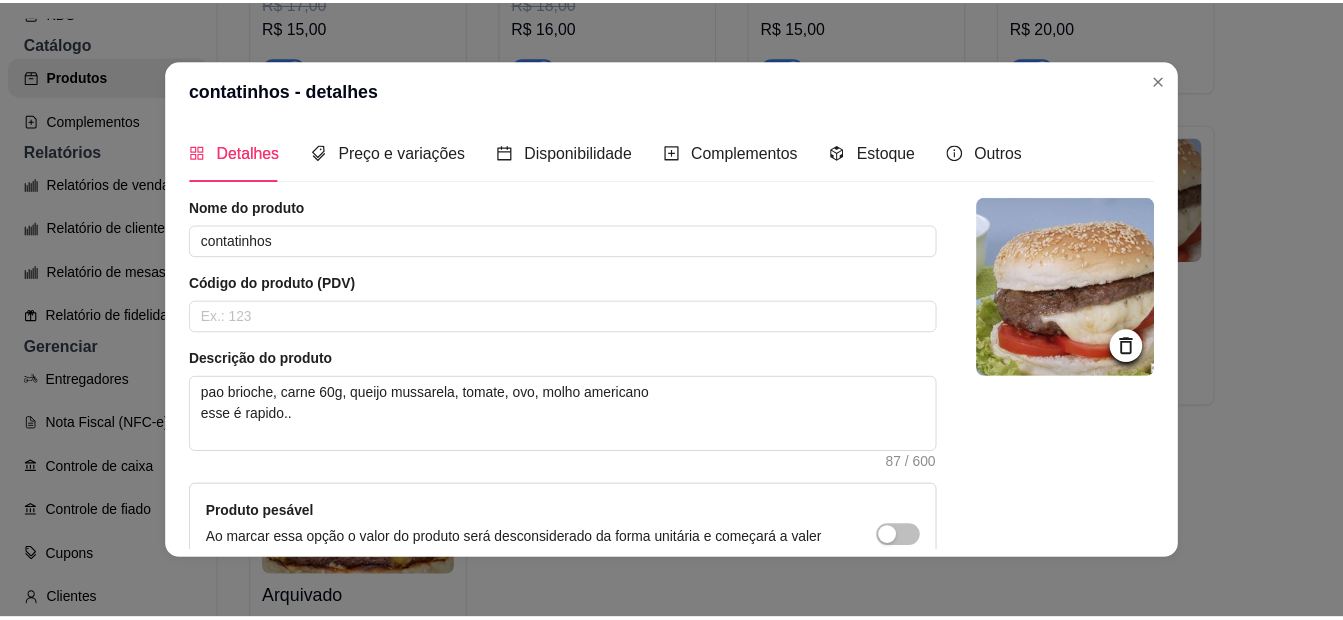 scroll, scrollTop: 0, scrollLeft: 0, axis: both 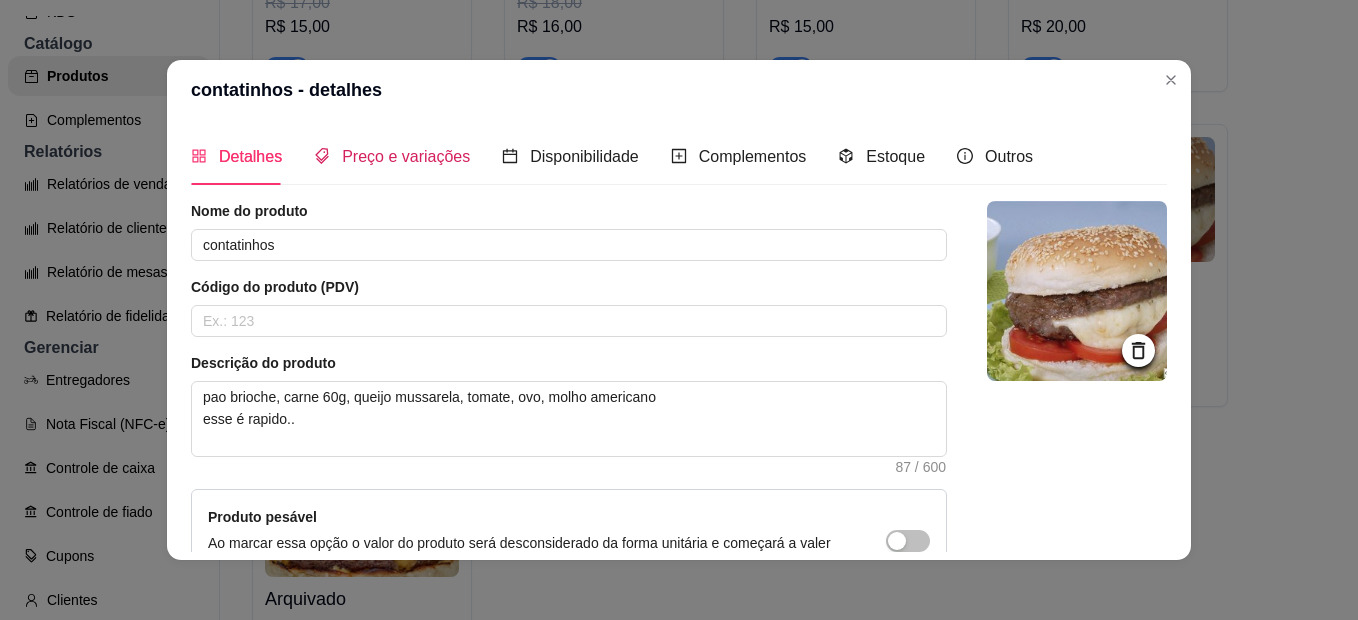 click on "Preço e variações" at bounding box center [406, 156] 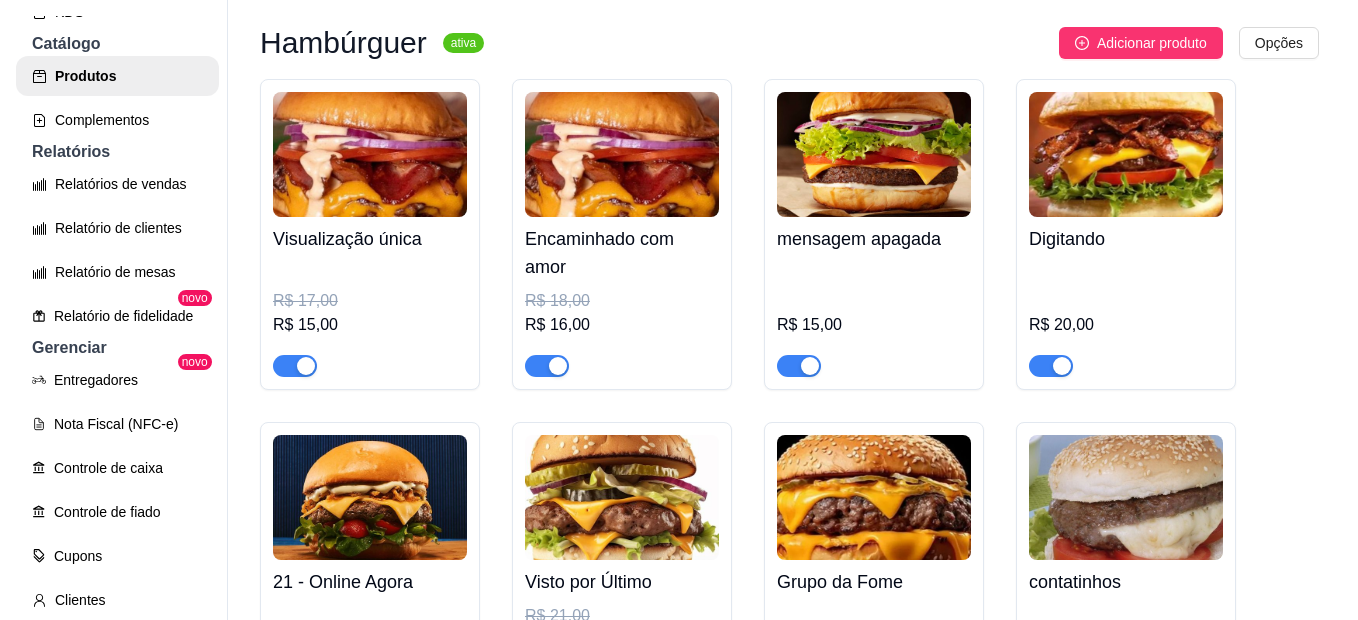 scroll, scrollTop: 171, scrollLeft: 0, axis: vertical 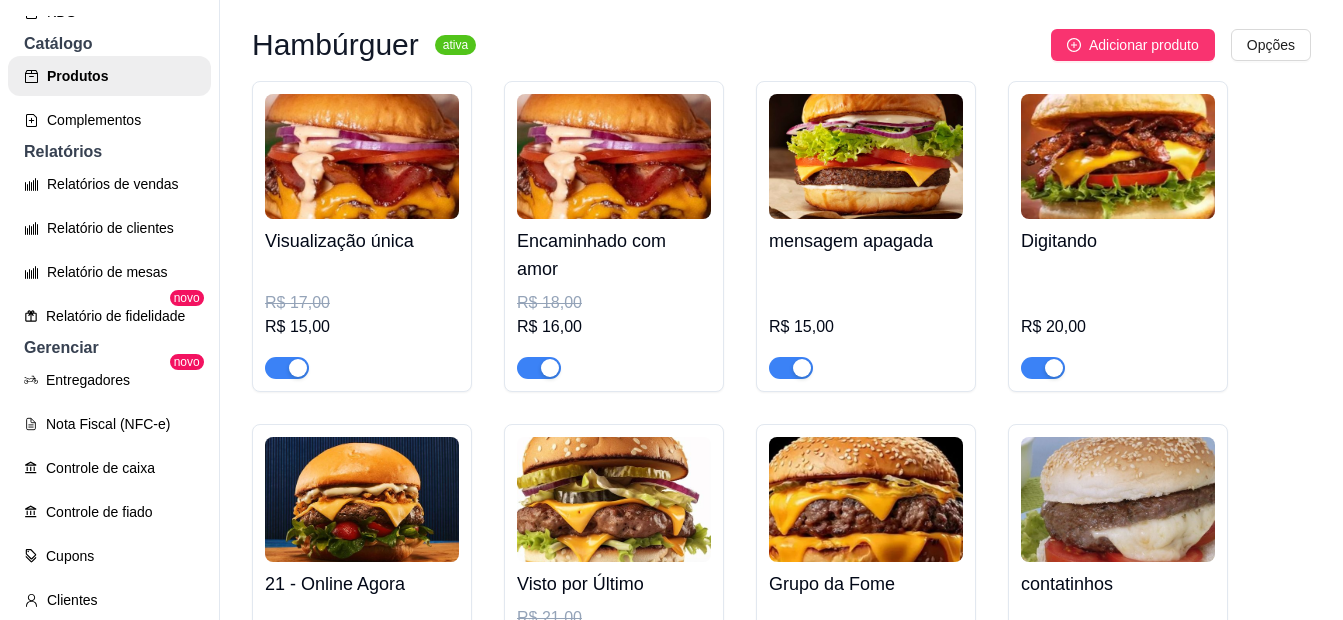 click at bounding box center [362, 156] 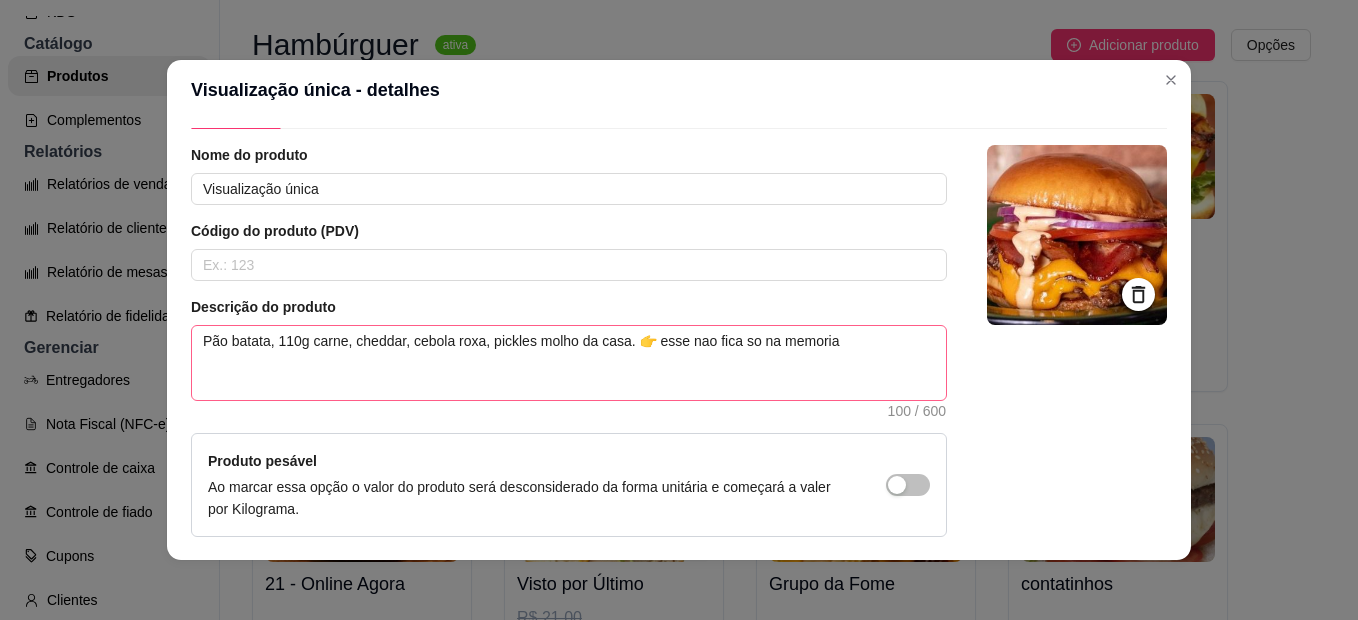 scroll, scrollTop: 200, scrollLeft: 0, axis: vertical 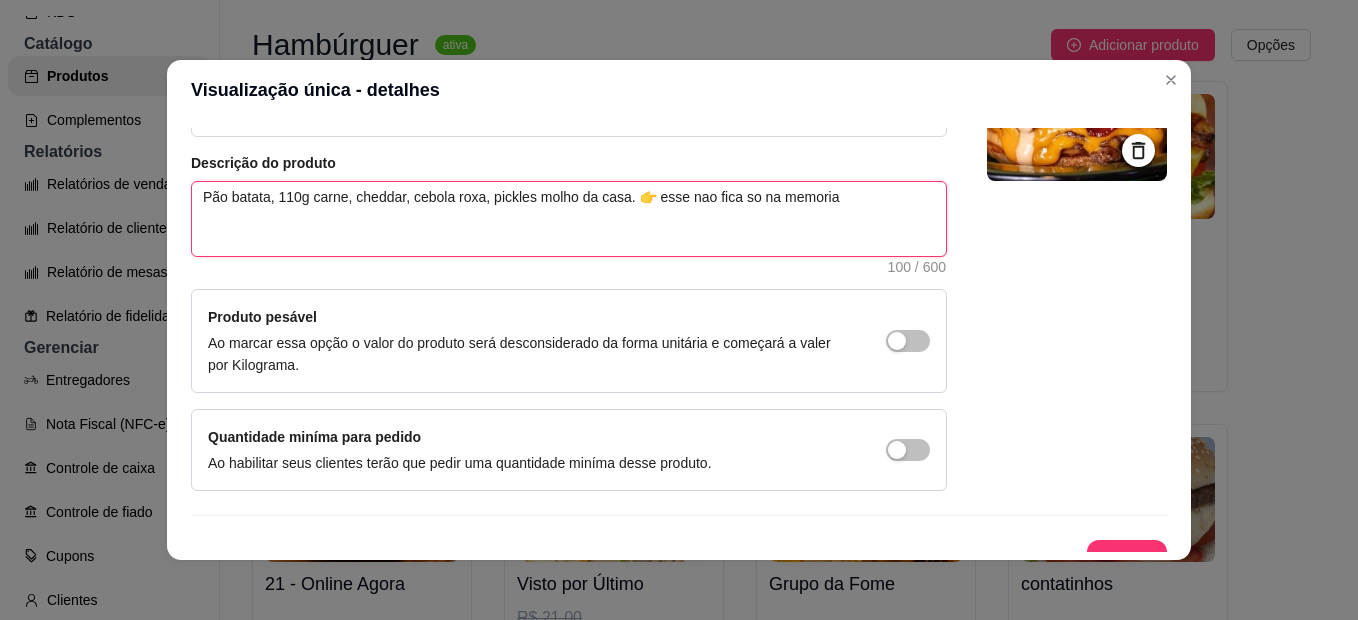 drag, startPoint x: 259, startPoint y: 198, endPoint x: 225, endPoint y: 198, distance: 34 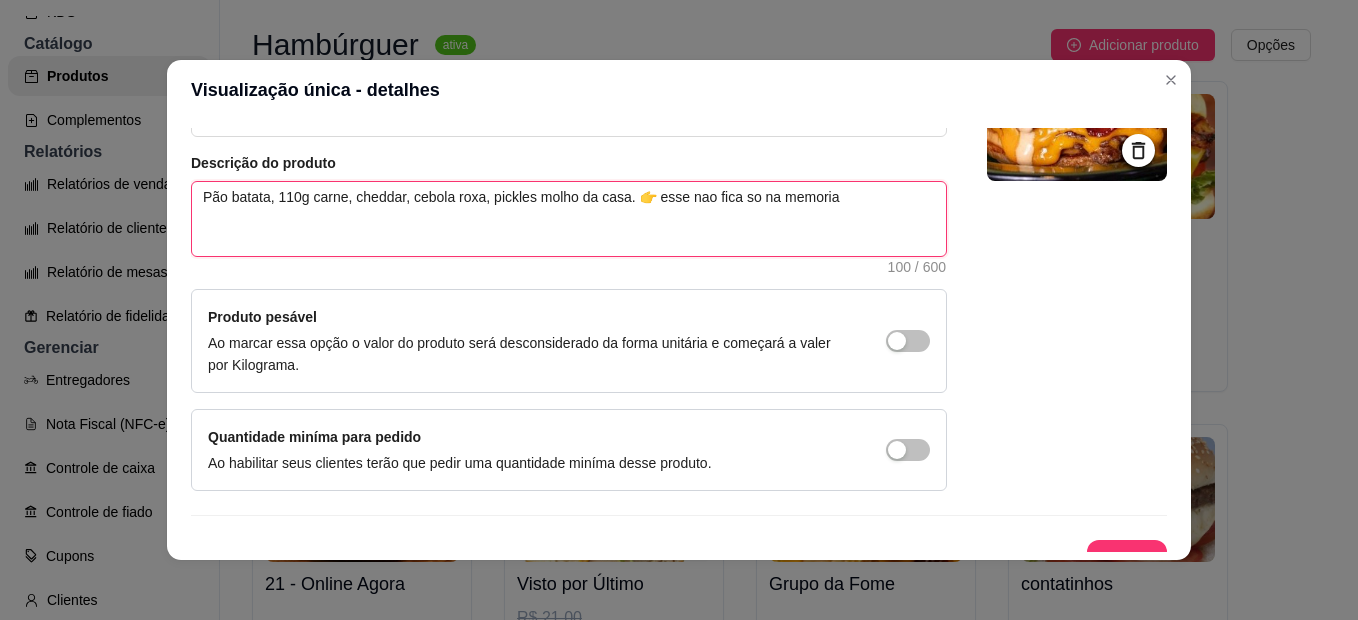 click on "Pão batata, 110g carne, cheddar, cebola roxa, pickles molho da casa. 👉 esse nao fica so na memoria" at bounding box center (569, 219) 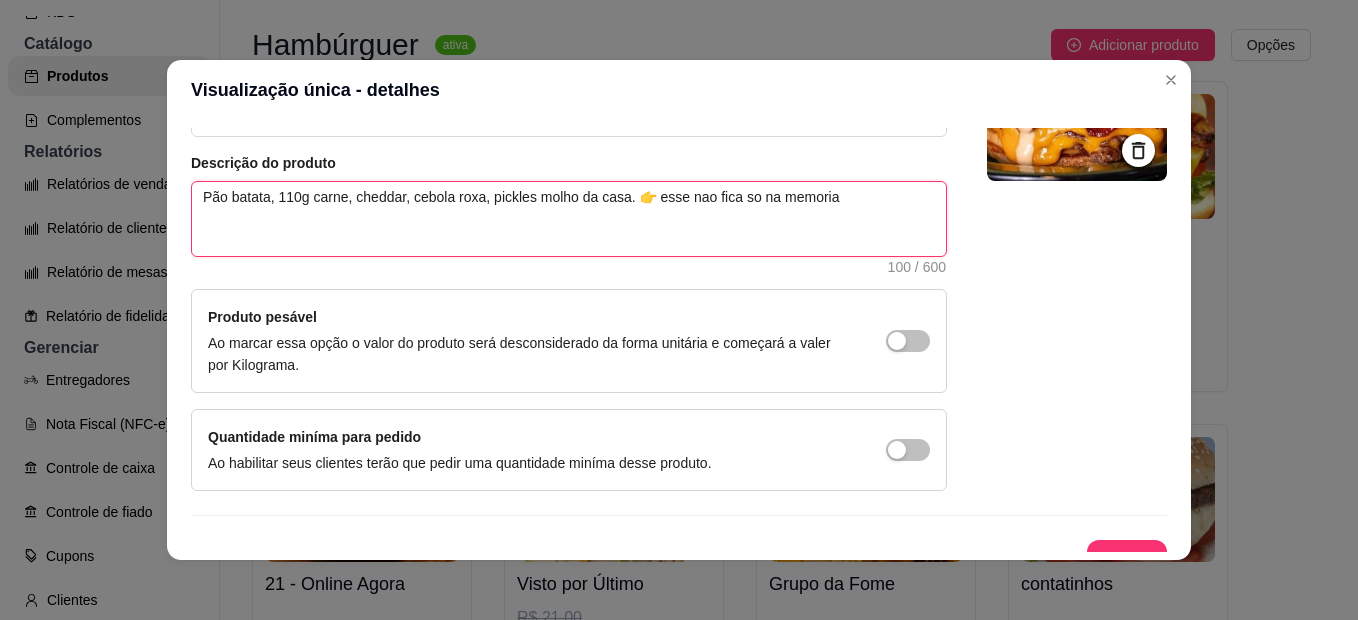 type 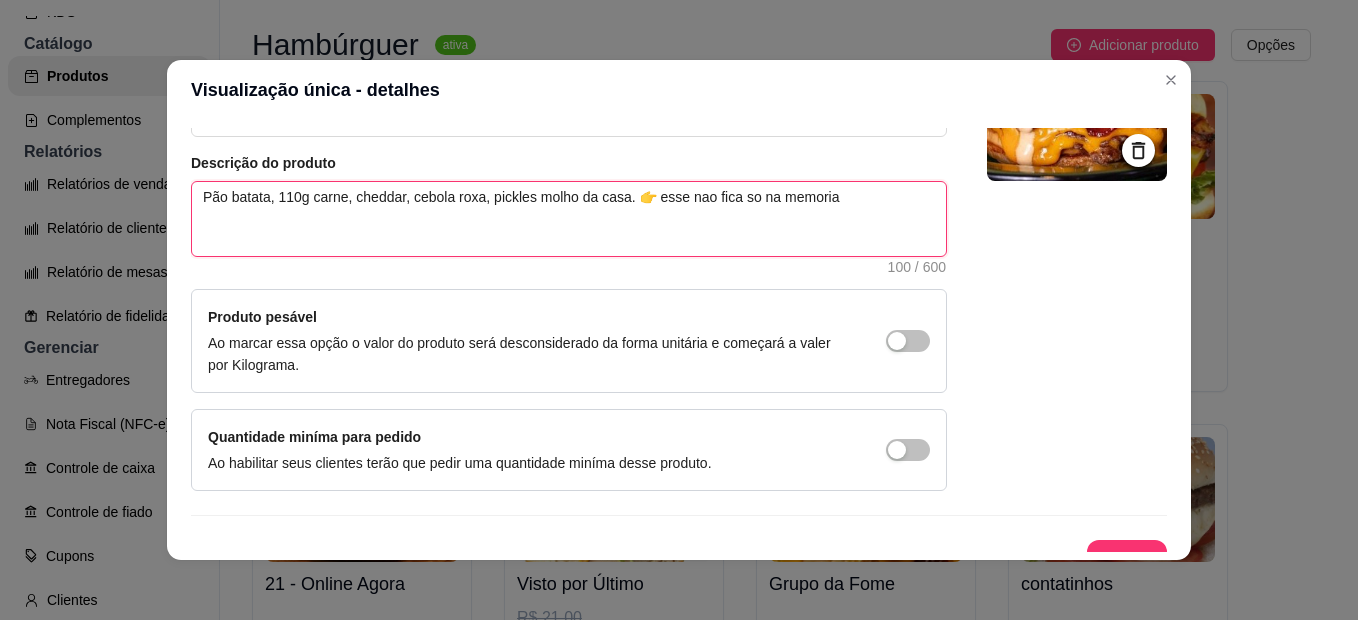 type on "Pão b, 110g carne, cheddar, cebola roxa, pickles molho da casa. 👉 esse nao fica so na memoria" 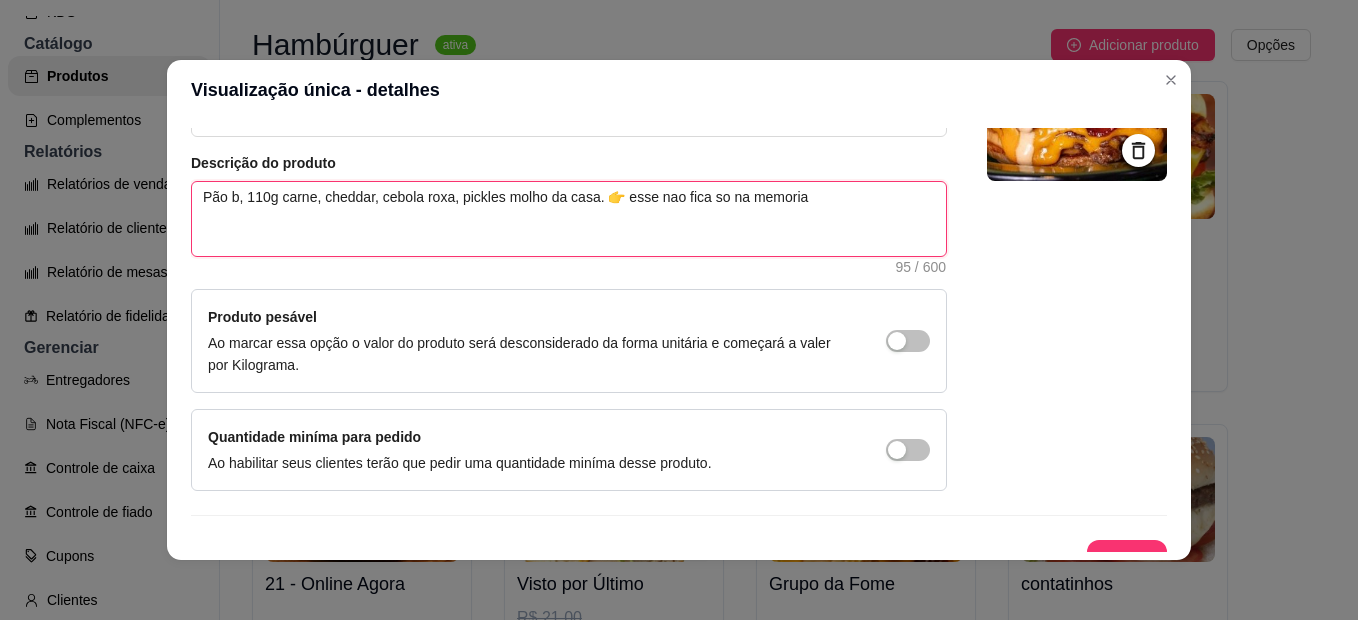 type 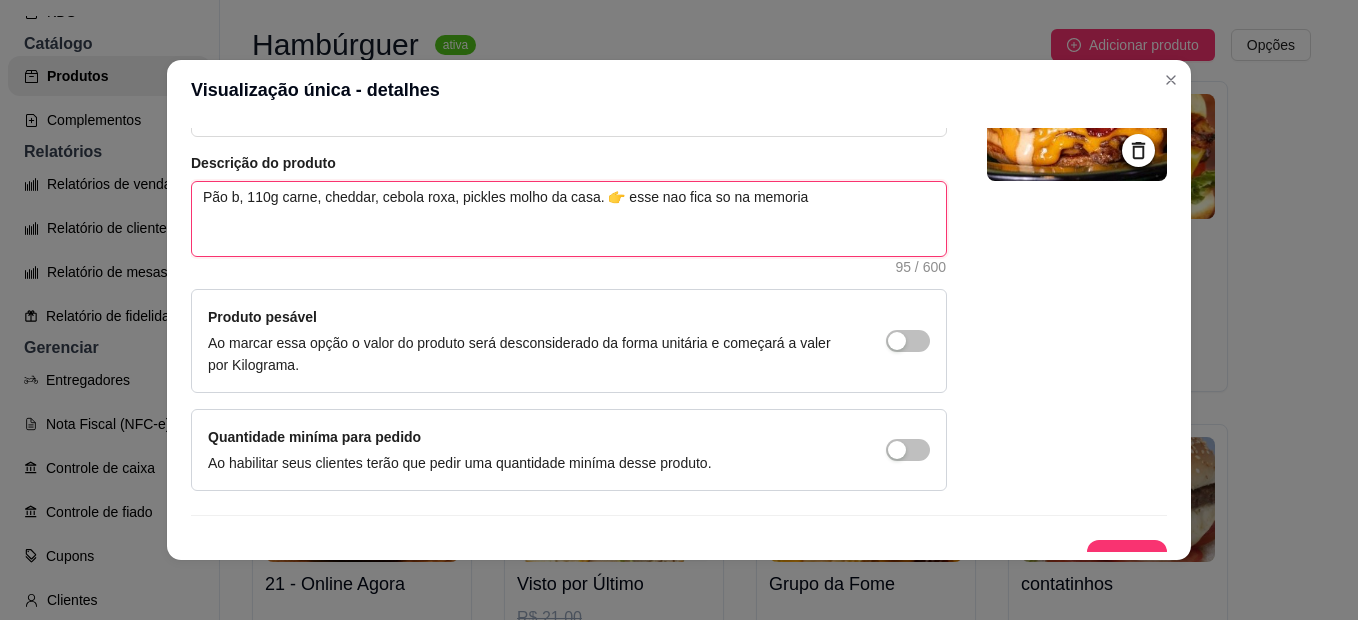type on "Pão br, 110g carne, cheddar, cebola roxa, pickles molho da casa. 👉 esse nao fica so na memoria" 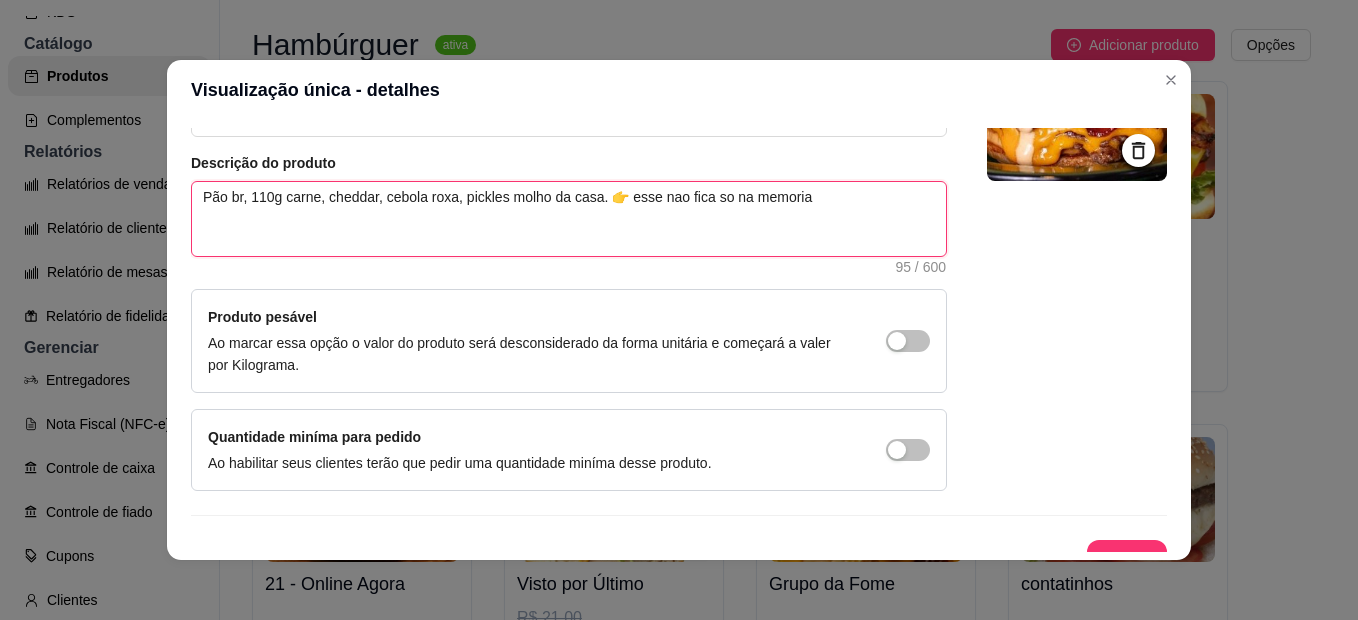 type 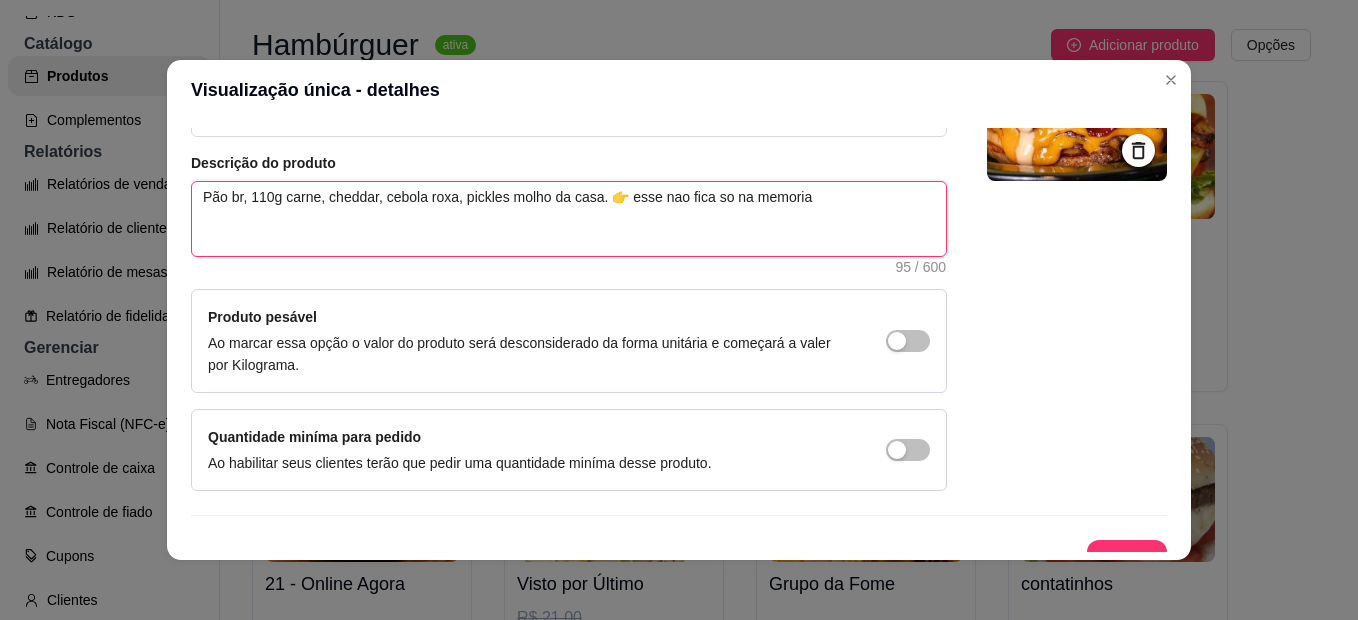 type on "[FIRST] [LAST]" 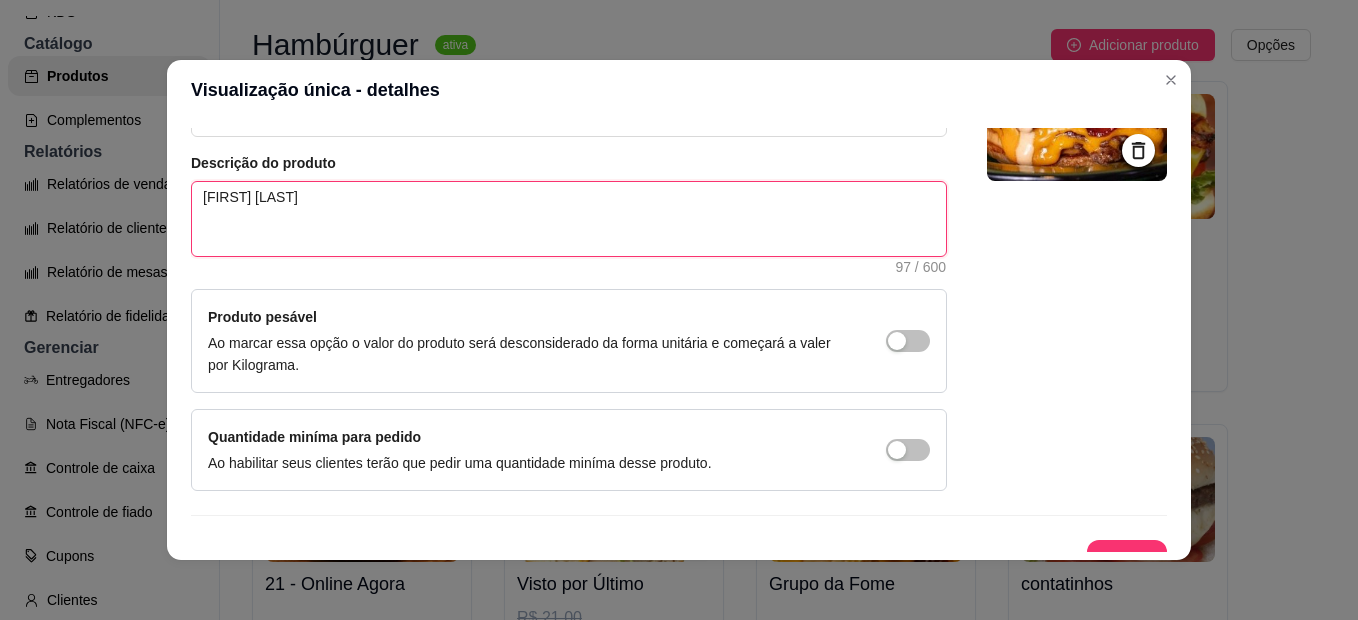 type 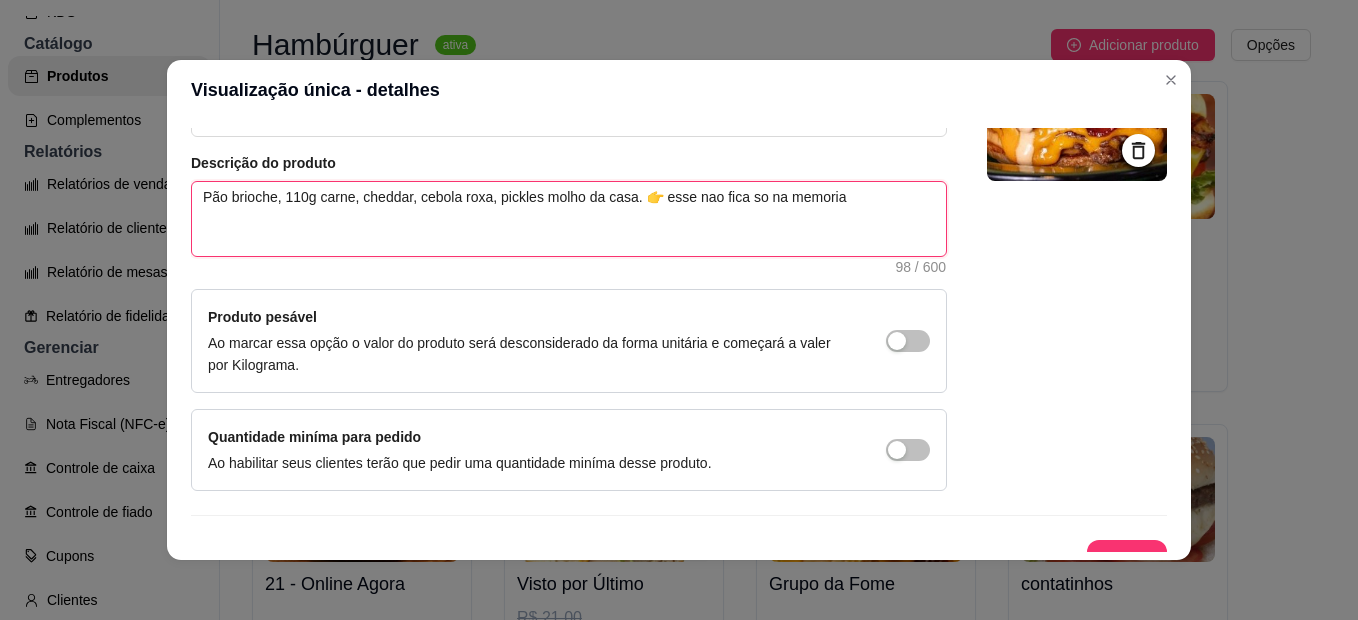 type 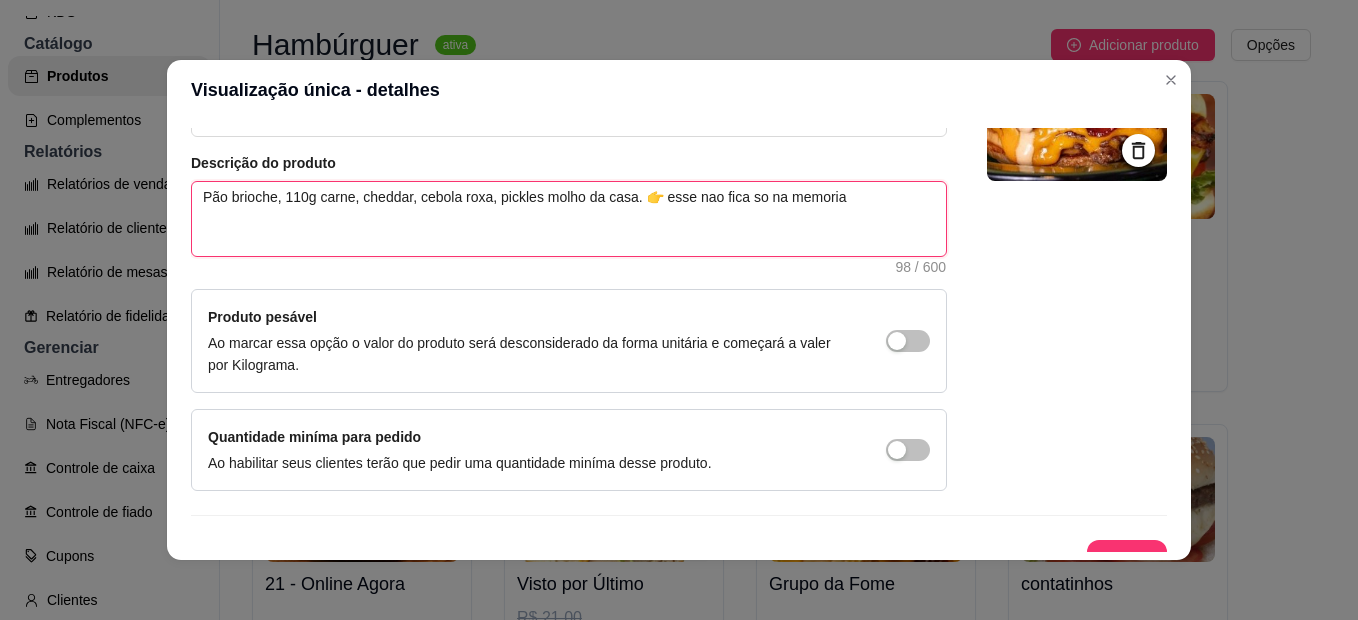 type on "Pão brioc, 110g carne, cheddar, cebola roxa, pickles molho da casa. 👉 esse nao fica so na memoria" 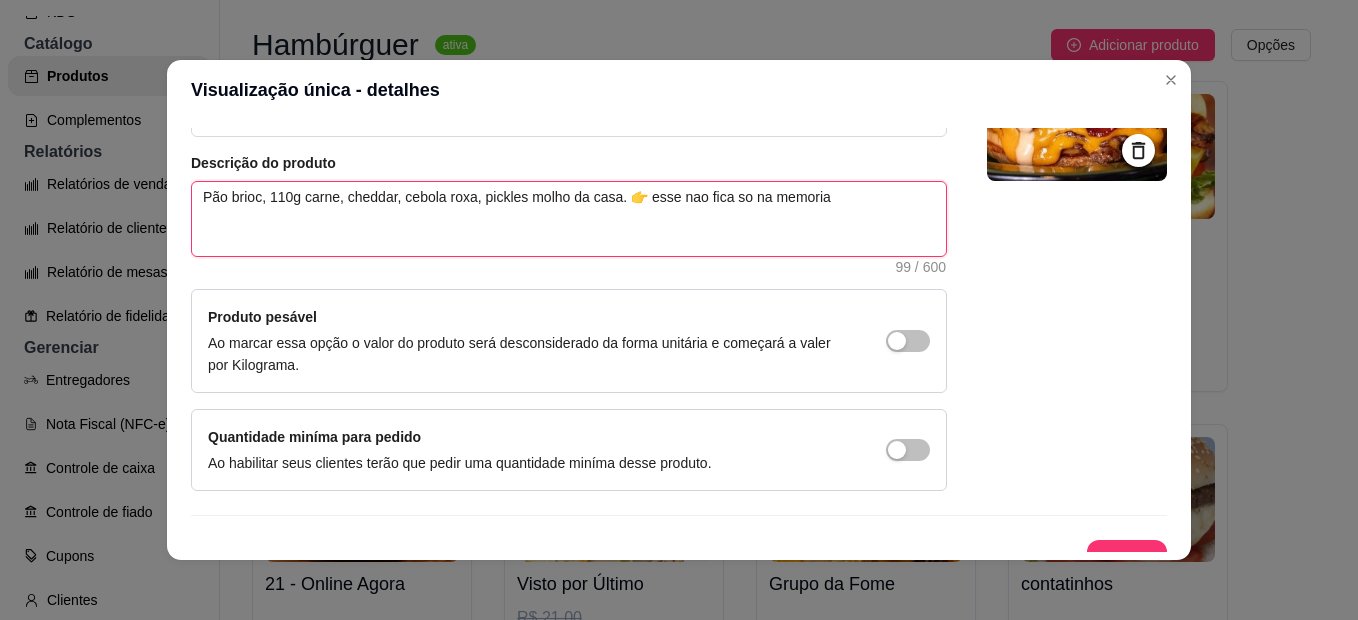 type 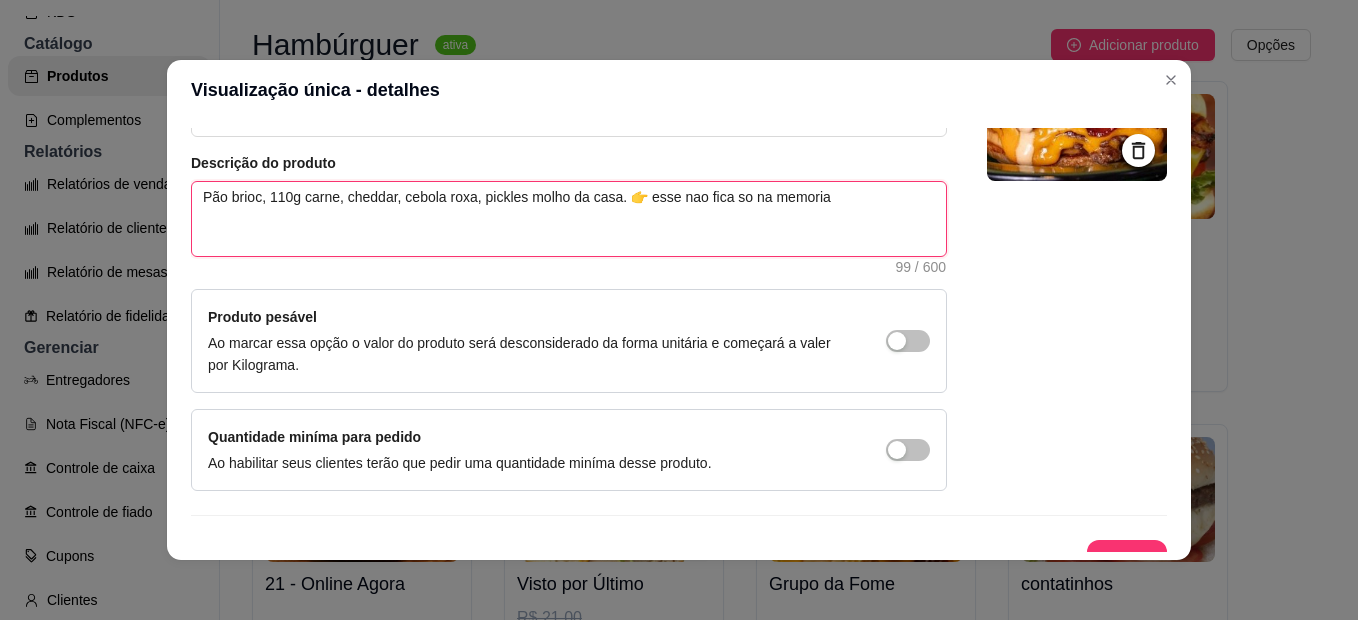 type on "[FIRST] [LAST]" 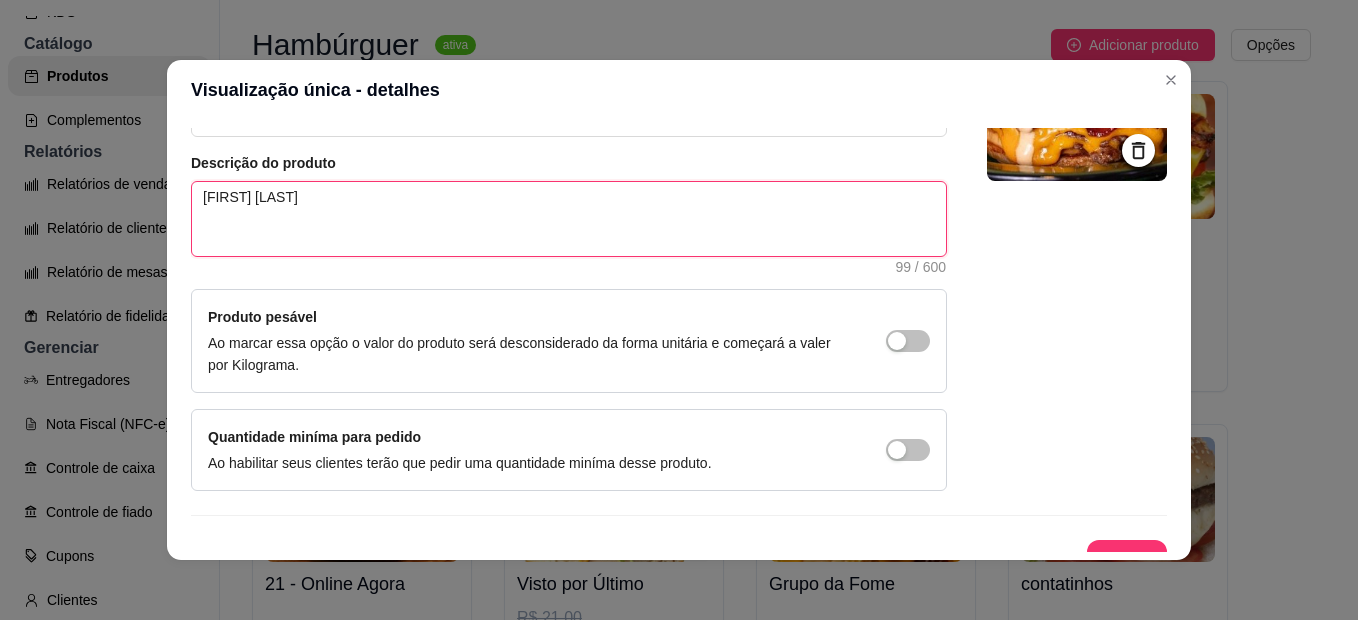 type 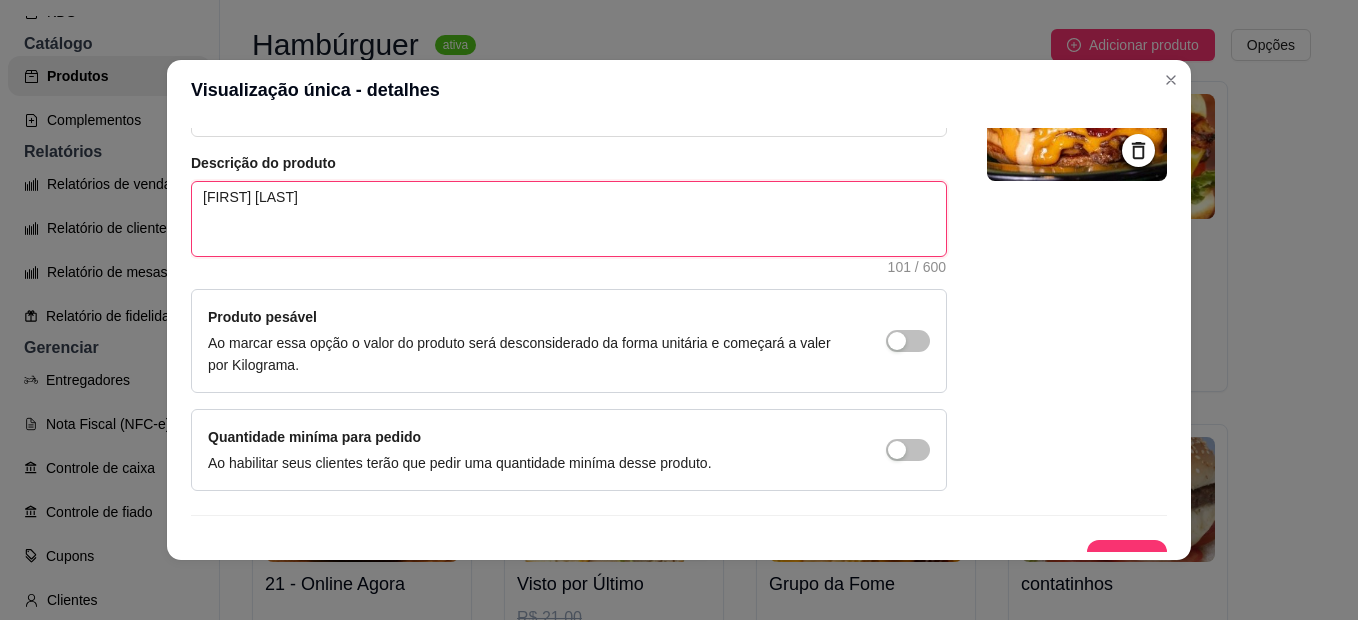 click on "[FIRST] [LAST]" at bounding box center (569, 219) 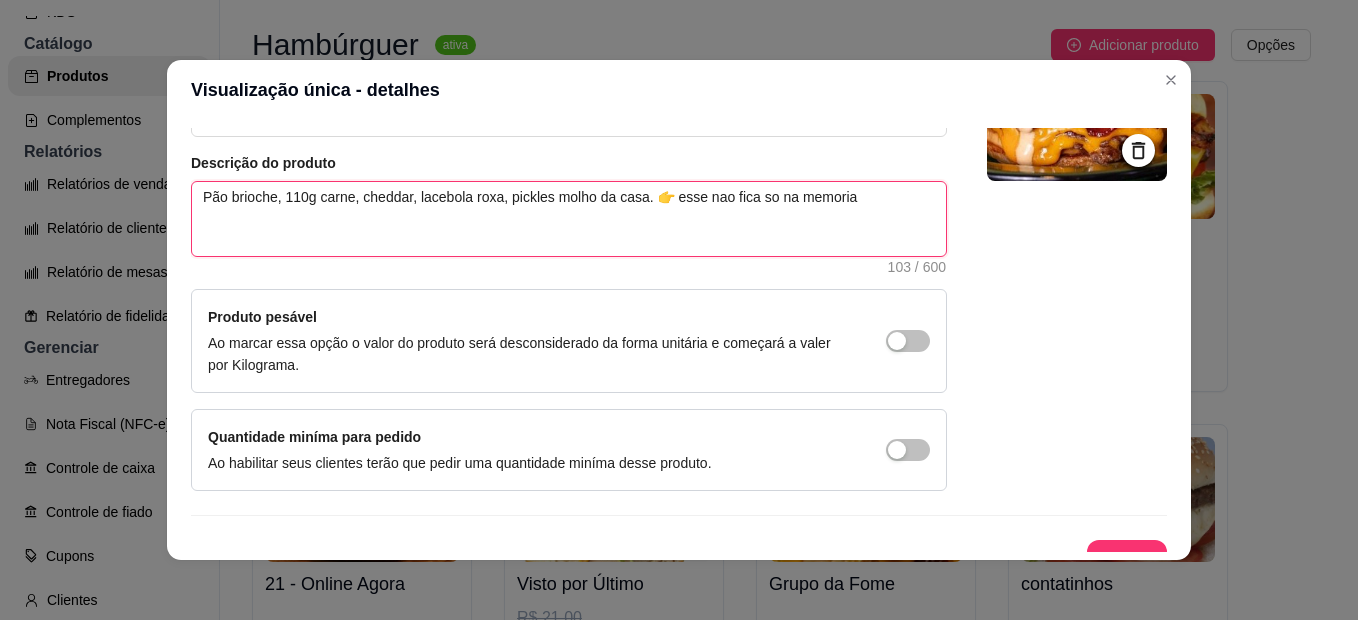 type on "Pão brioche, 110g carne, cheddar, lafcebola roxa, pickles molho da casa. 👉 esse nao fica so na memoria" 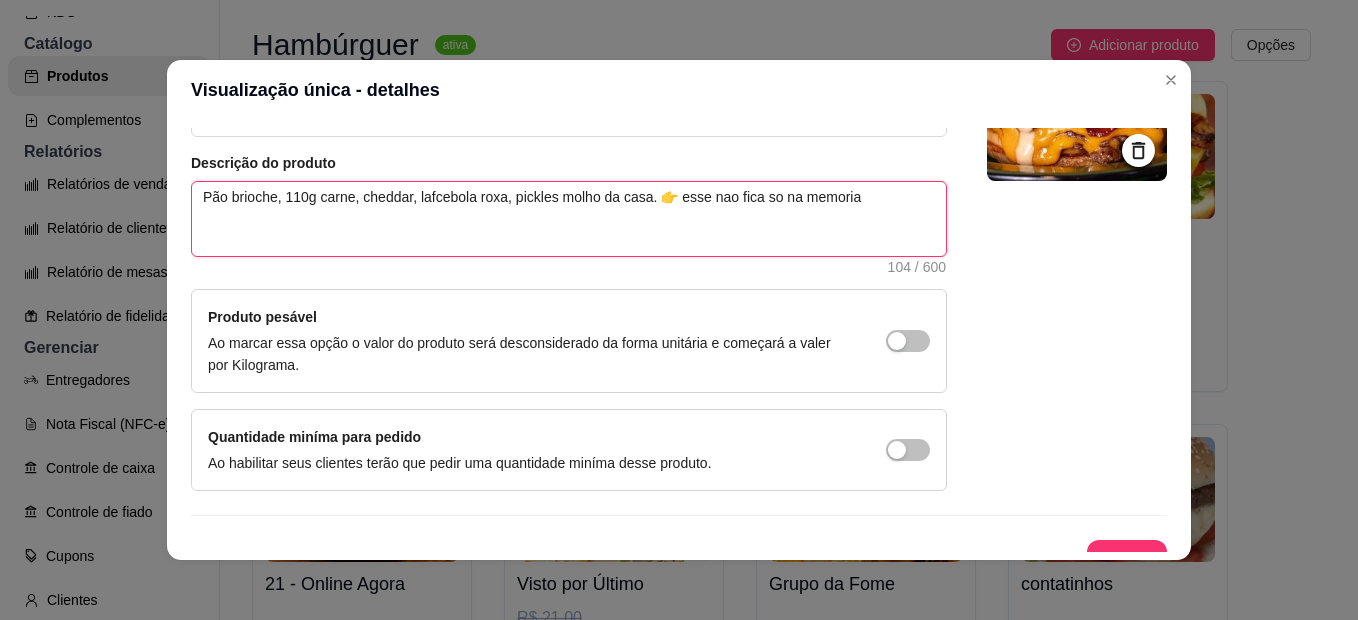 type 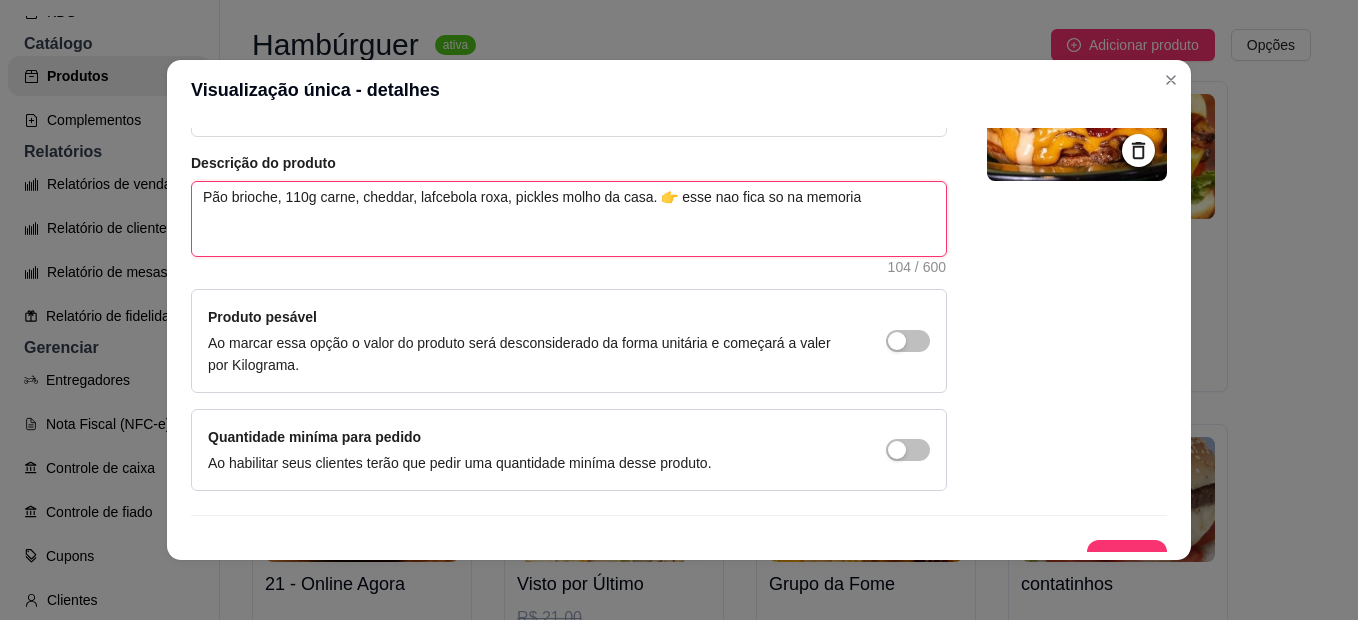 type on "Pão brioche, 110g carne, cheddar, lafccebola roxa, pickles molho da casa. 👉 esse nao fica so na memoria" 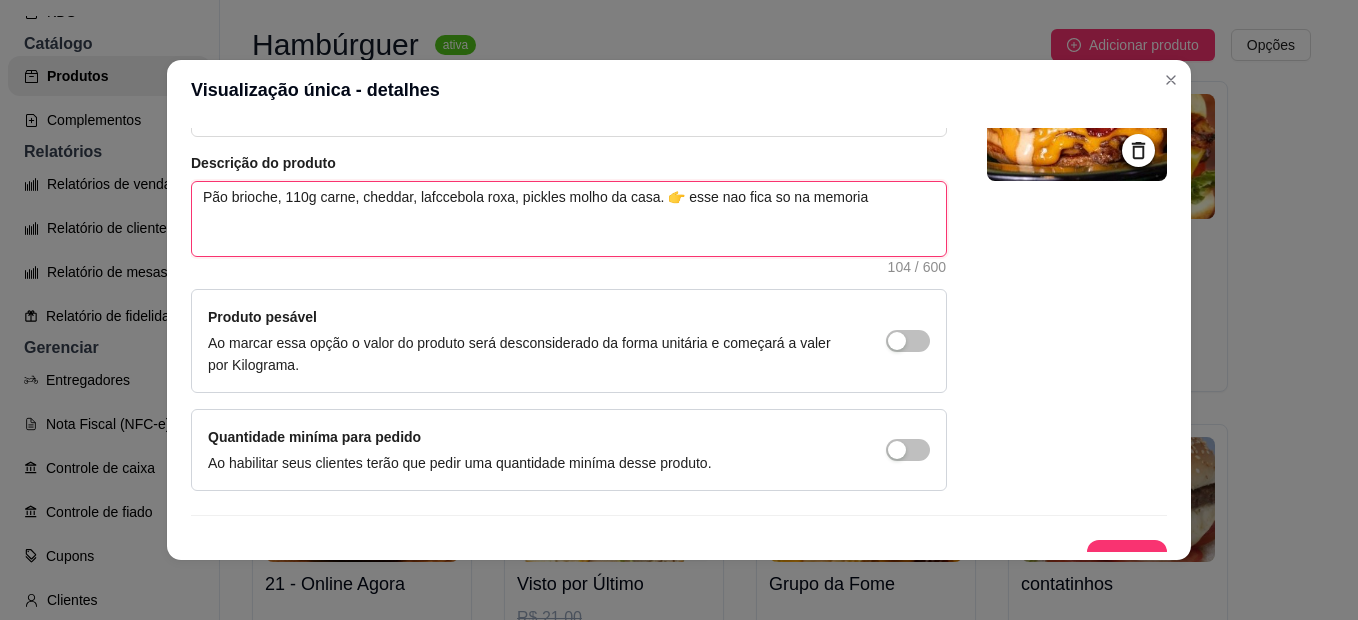 type 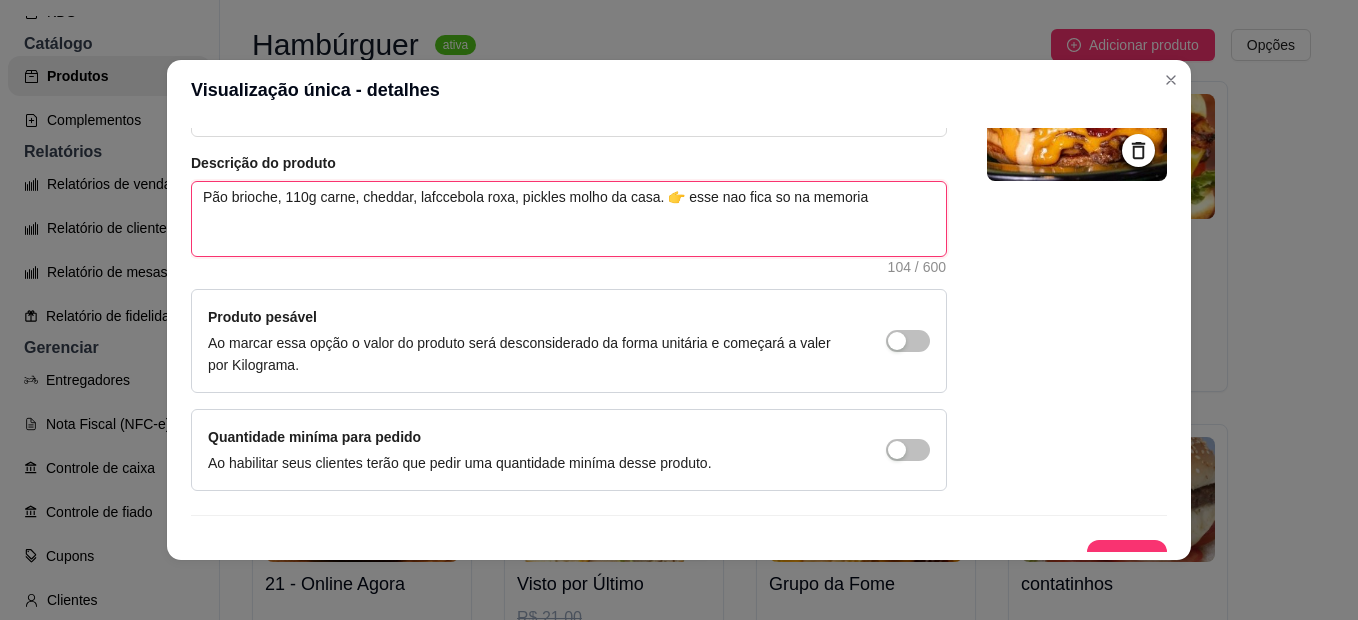 type on "[FIRST] [LAST]" 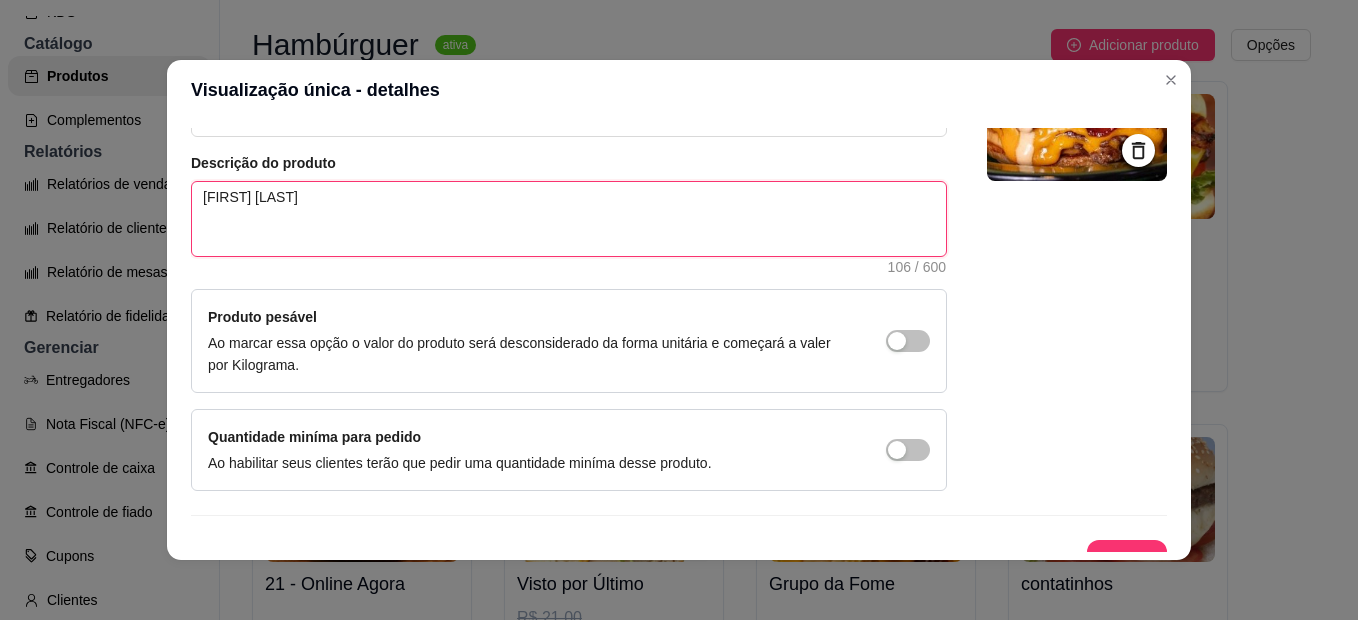 type 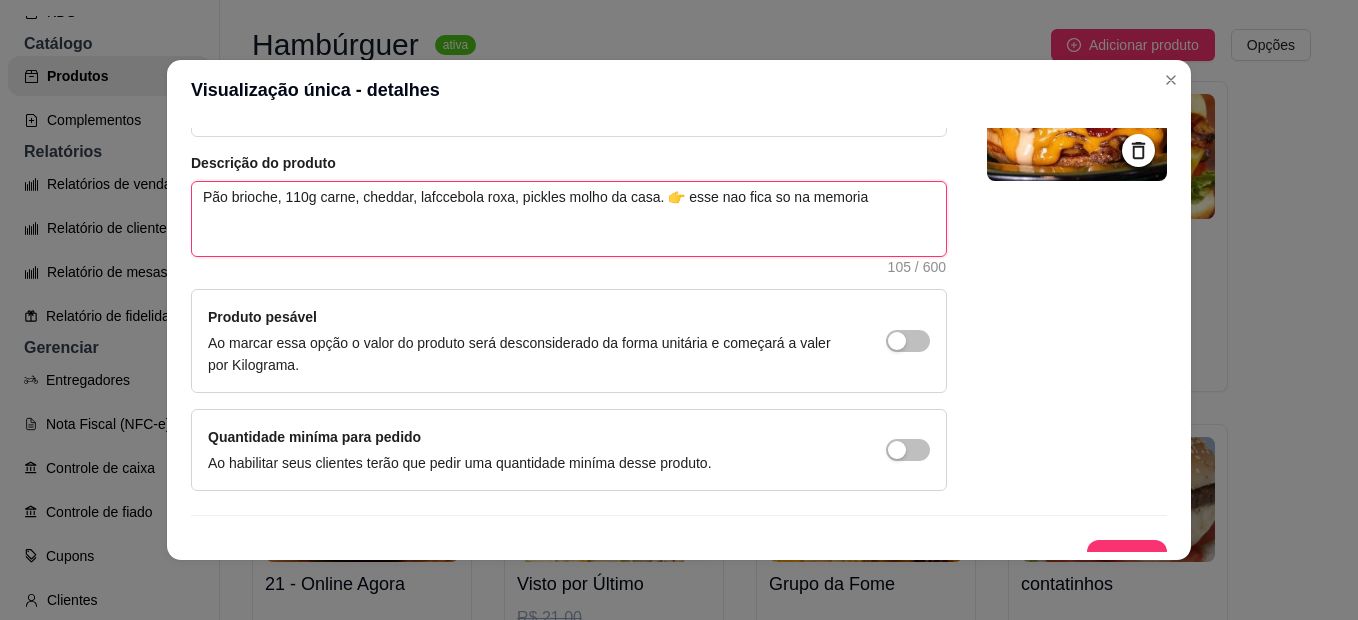 type 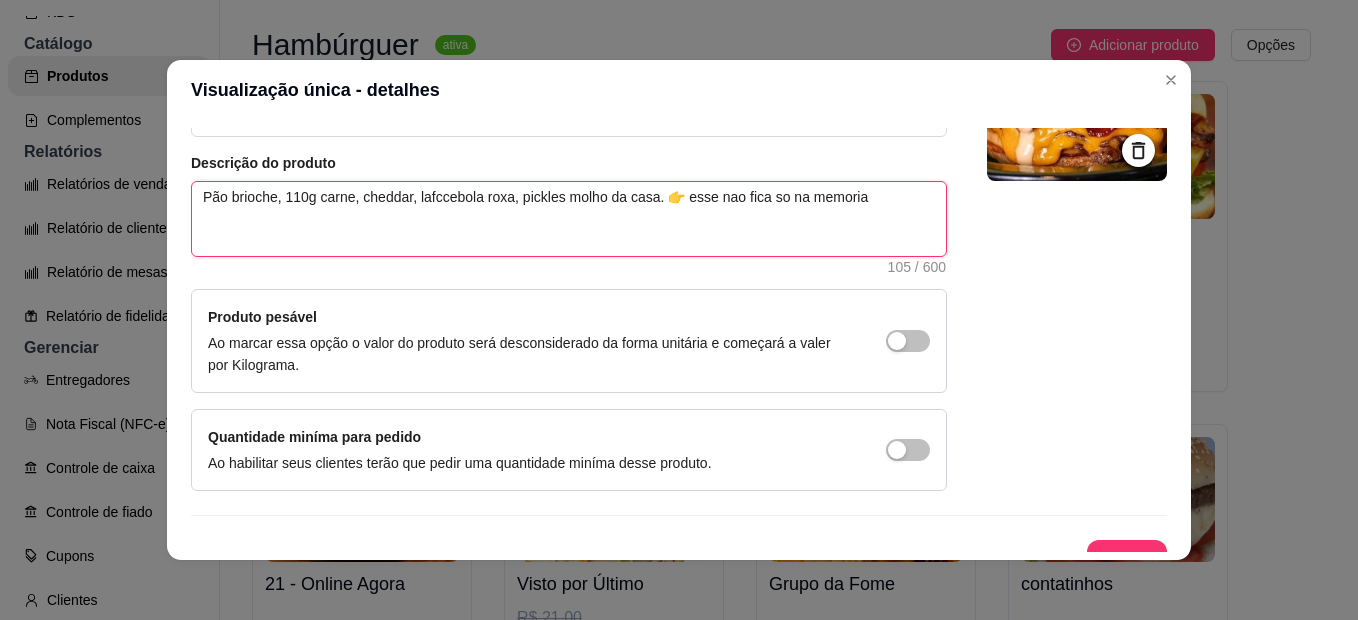 type on "Pão brioche, 110g carne, cheddar, lafcebola roxa, pickles molho da casa. 👉 esse nao fica so na memoria" 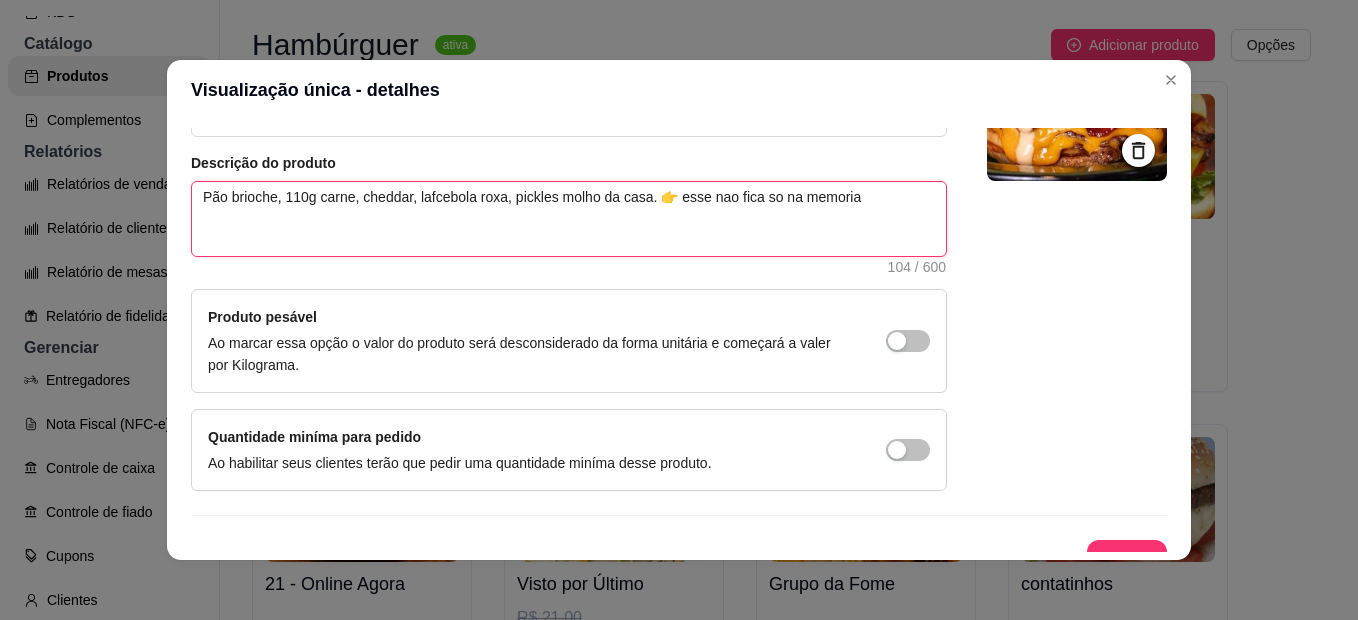 type 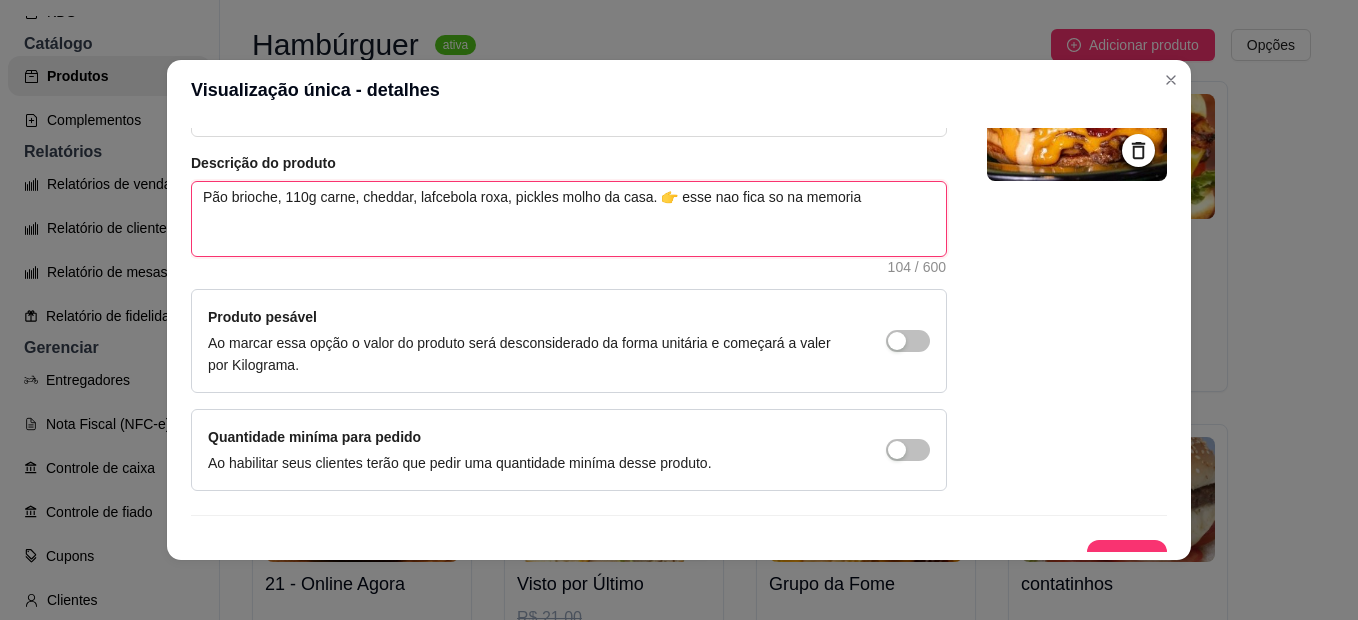 type on "Pão brioche, 110g carne, cheddar, lacebola roxa, pickles molho da casa. 👉 esse nao fica so na memoria" 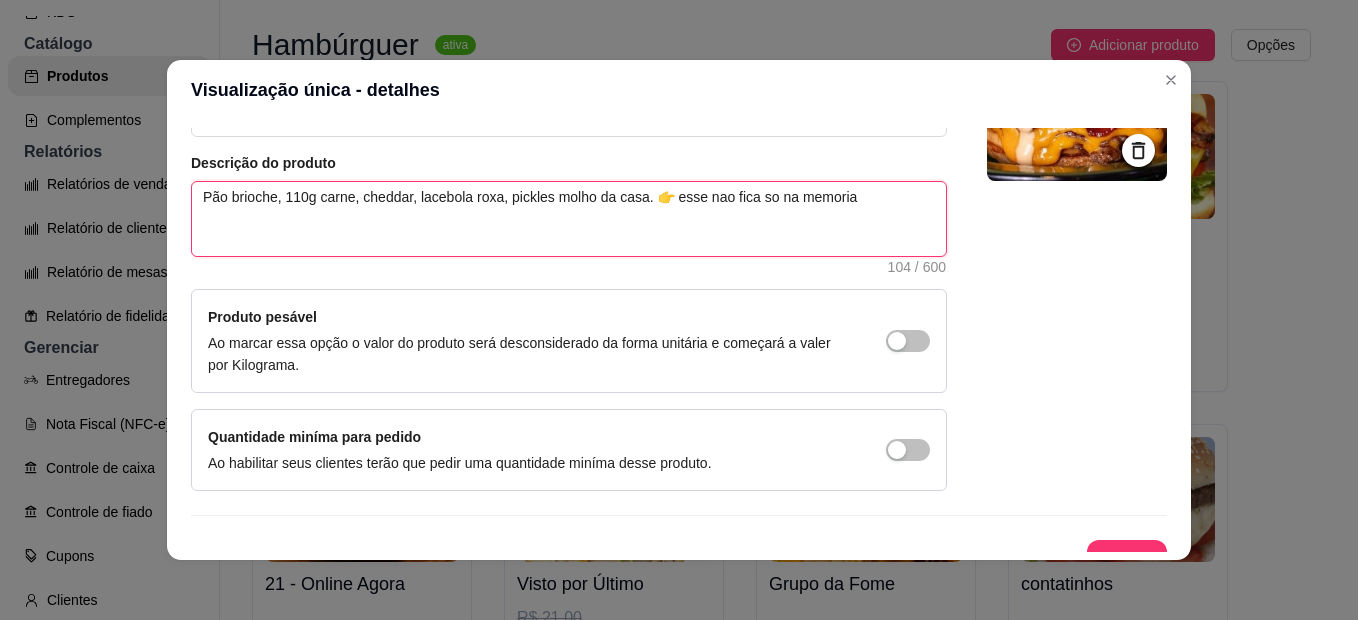 type 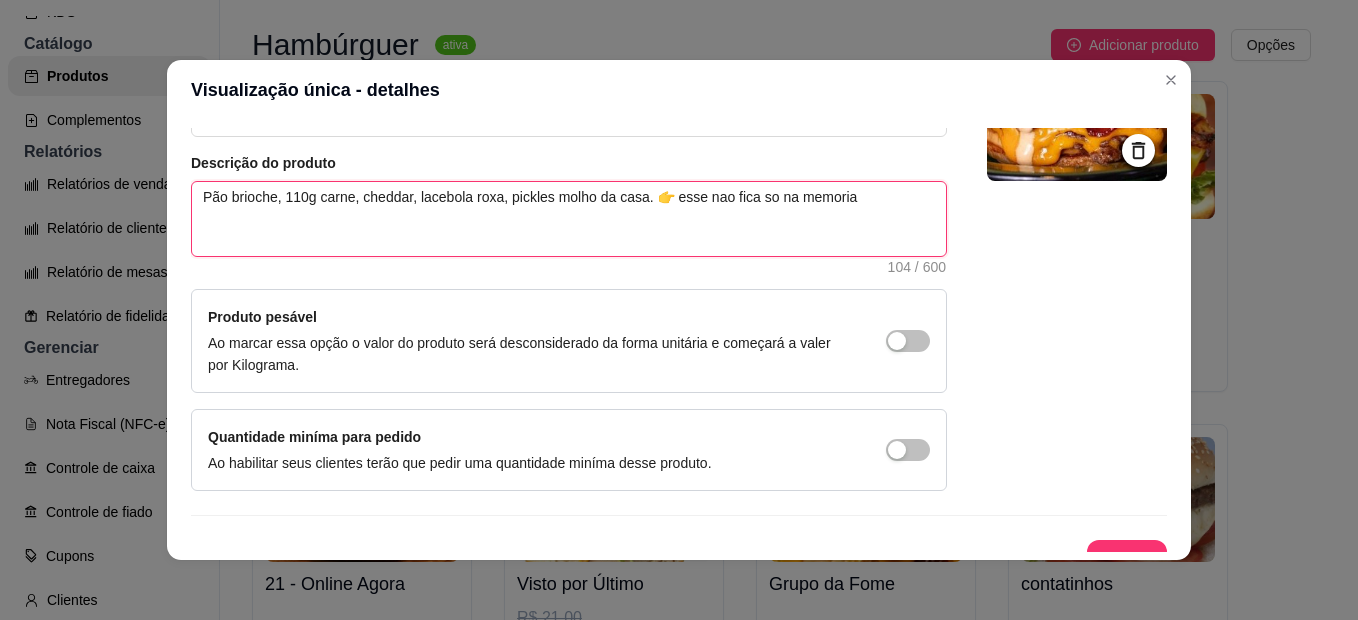 type on "[FIRST] [LAST]" 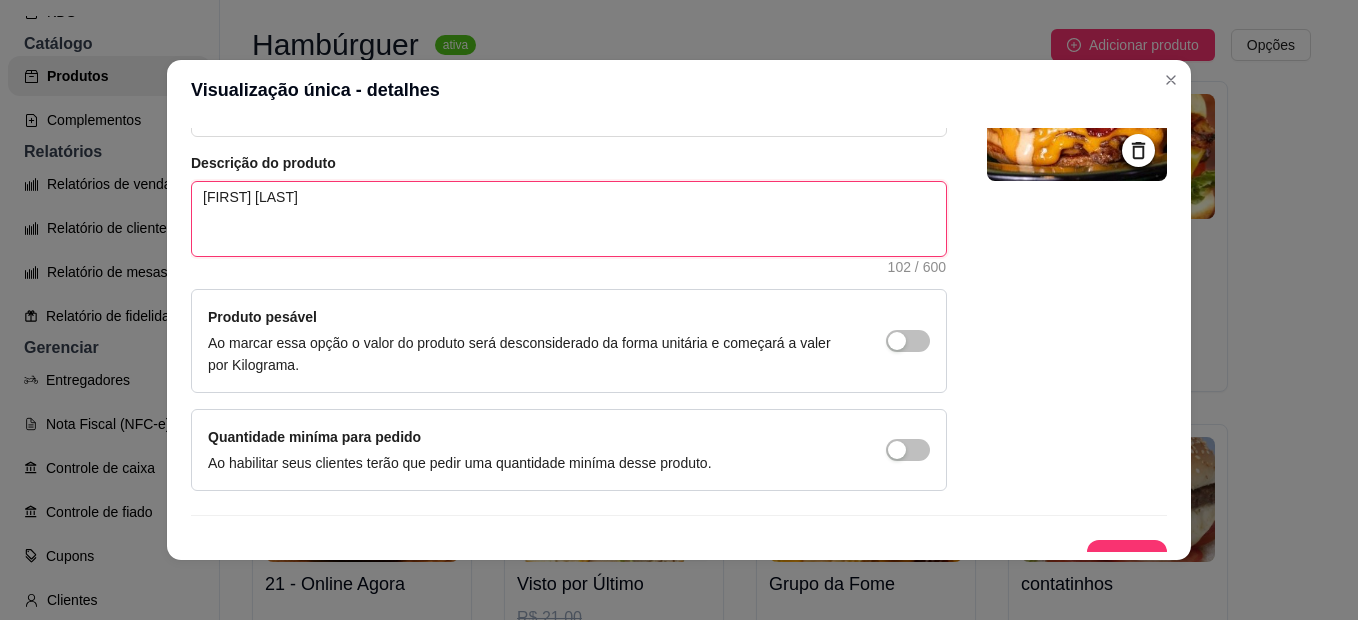 type 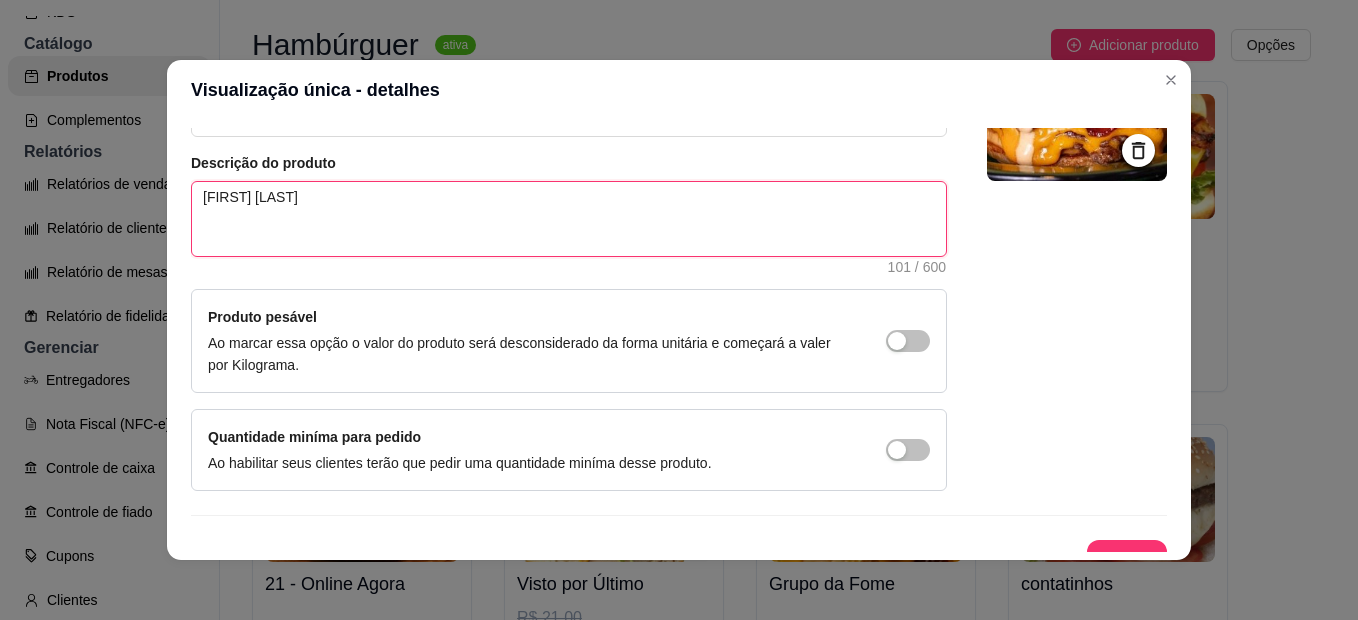 type 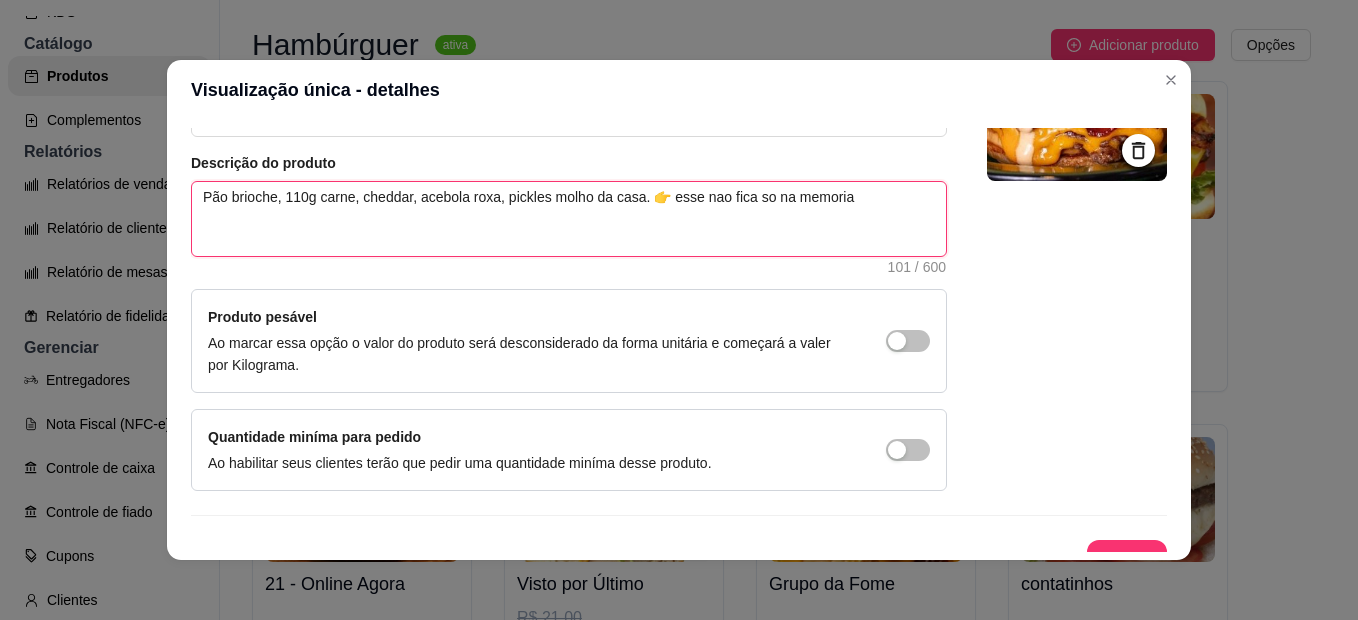 type 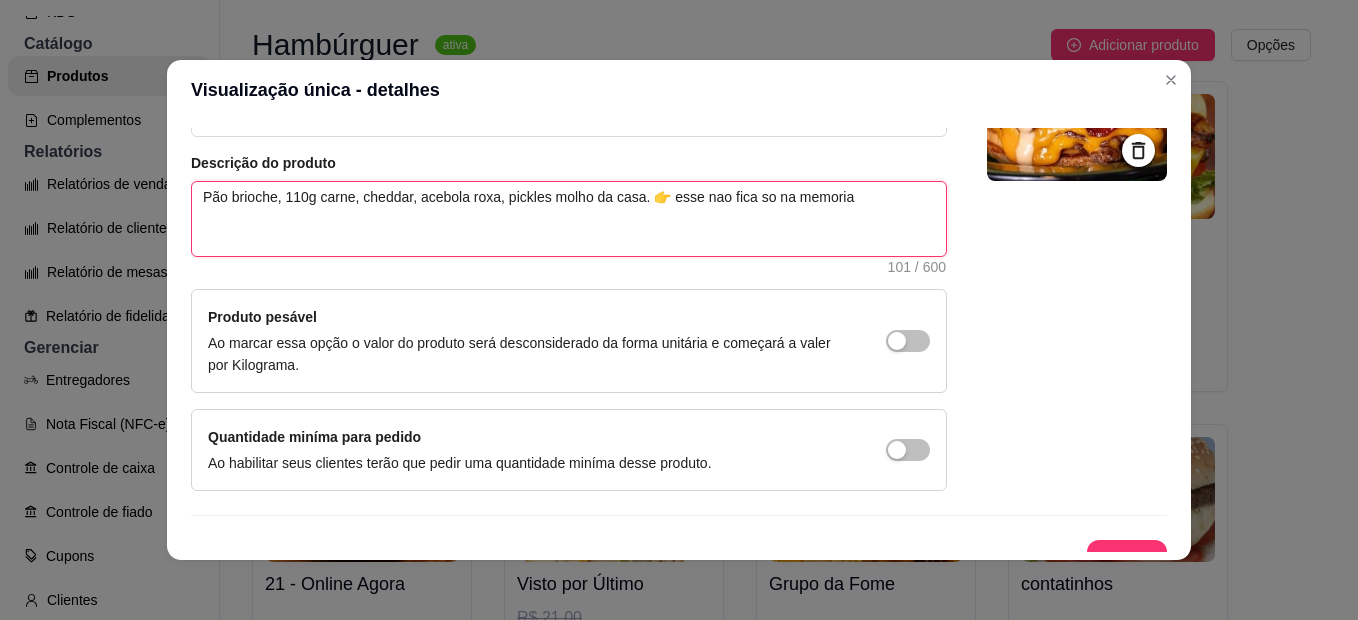 type on "[FIRST] [LAST]" 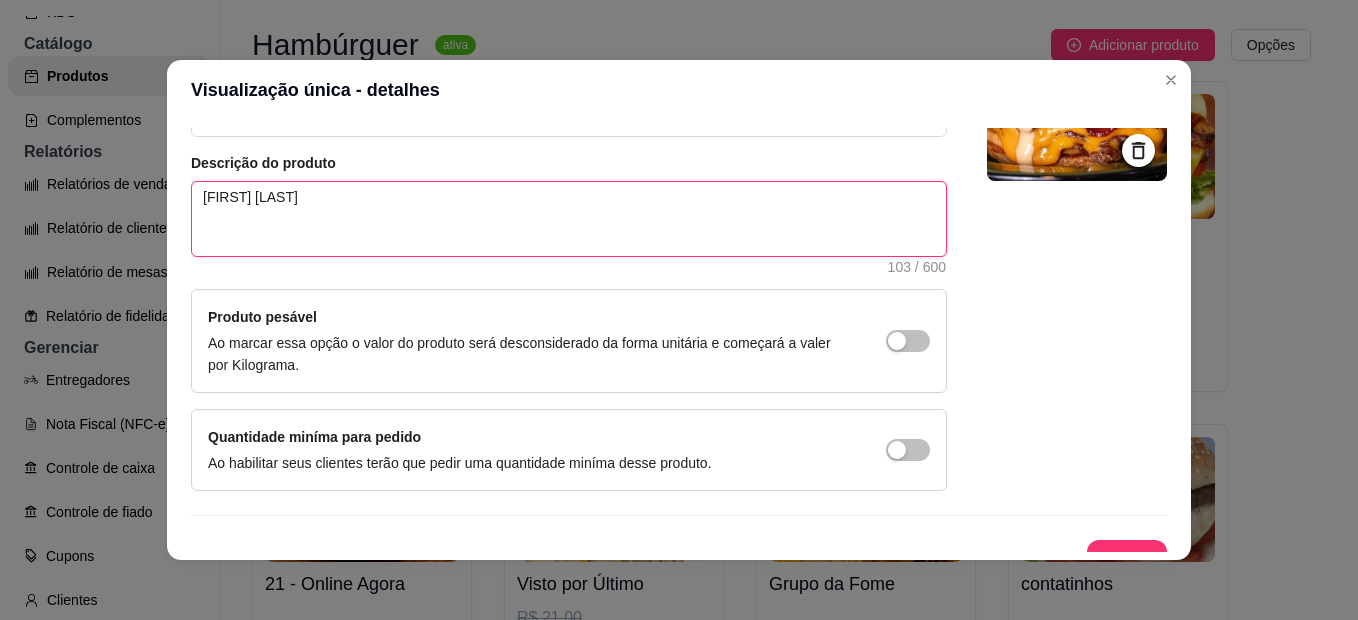 type 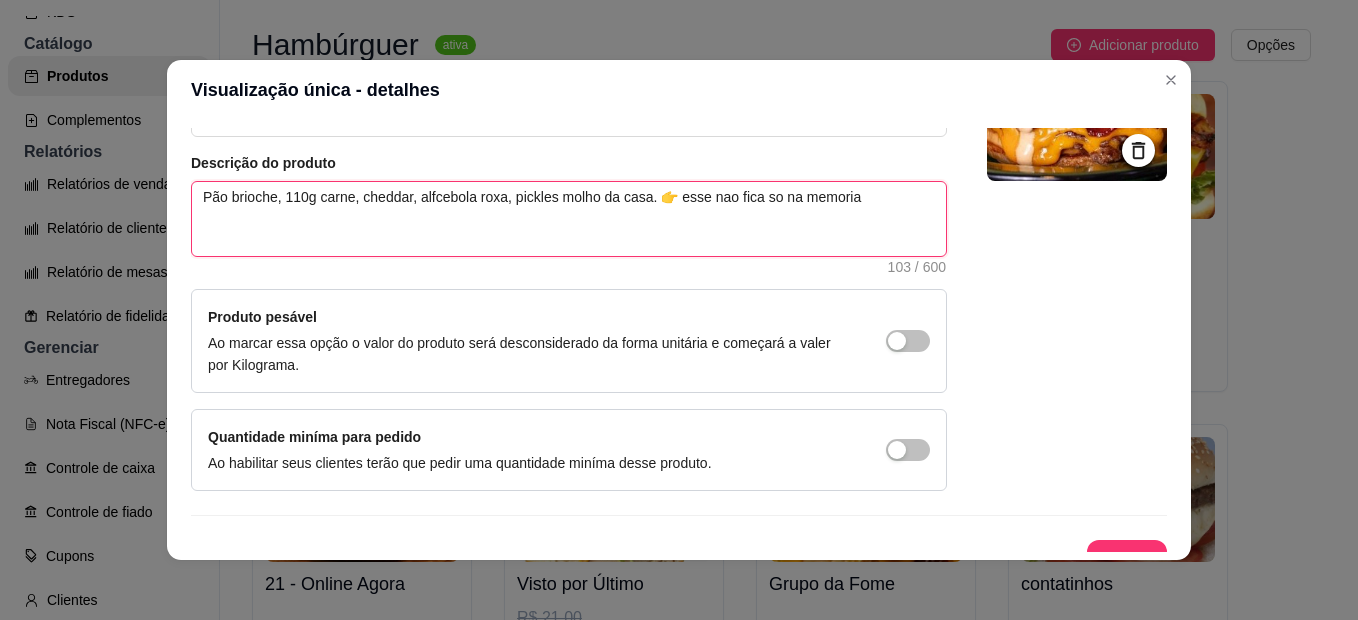 type 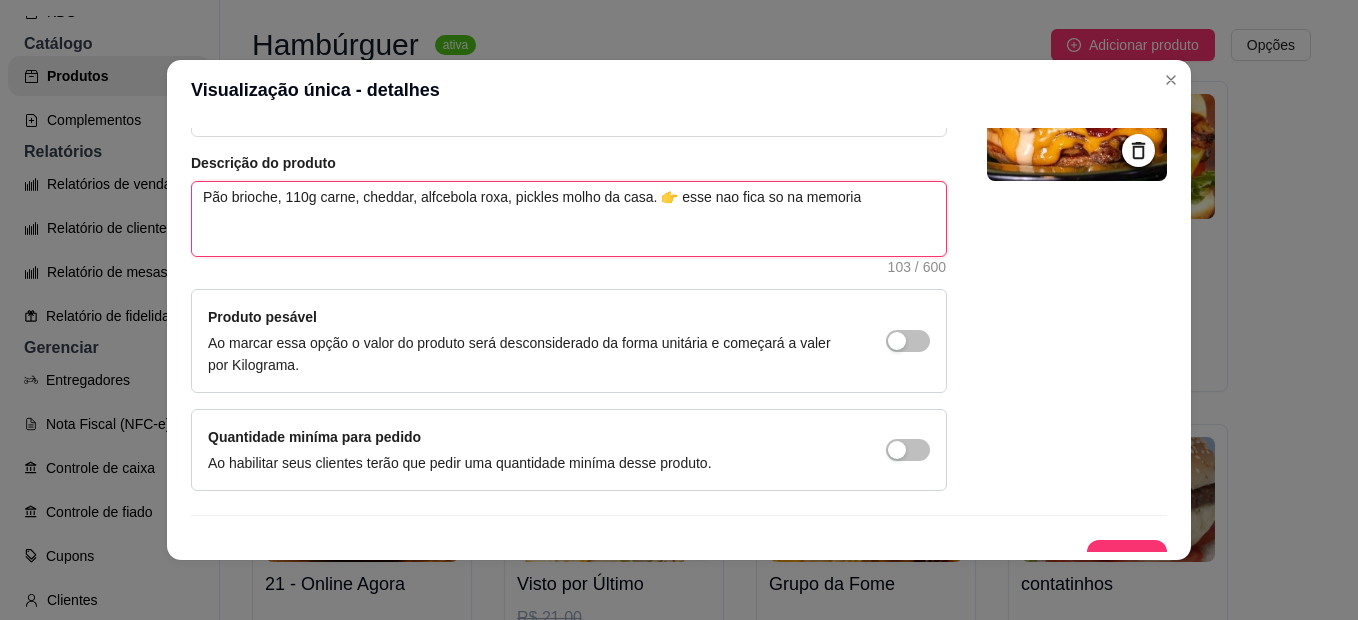type on "[FIRST] [LAST]" 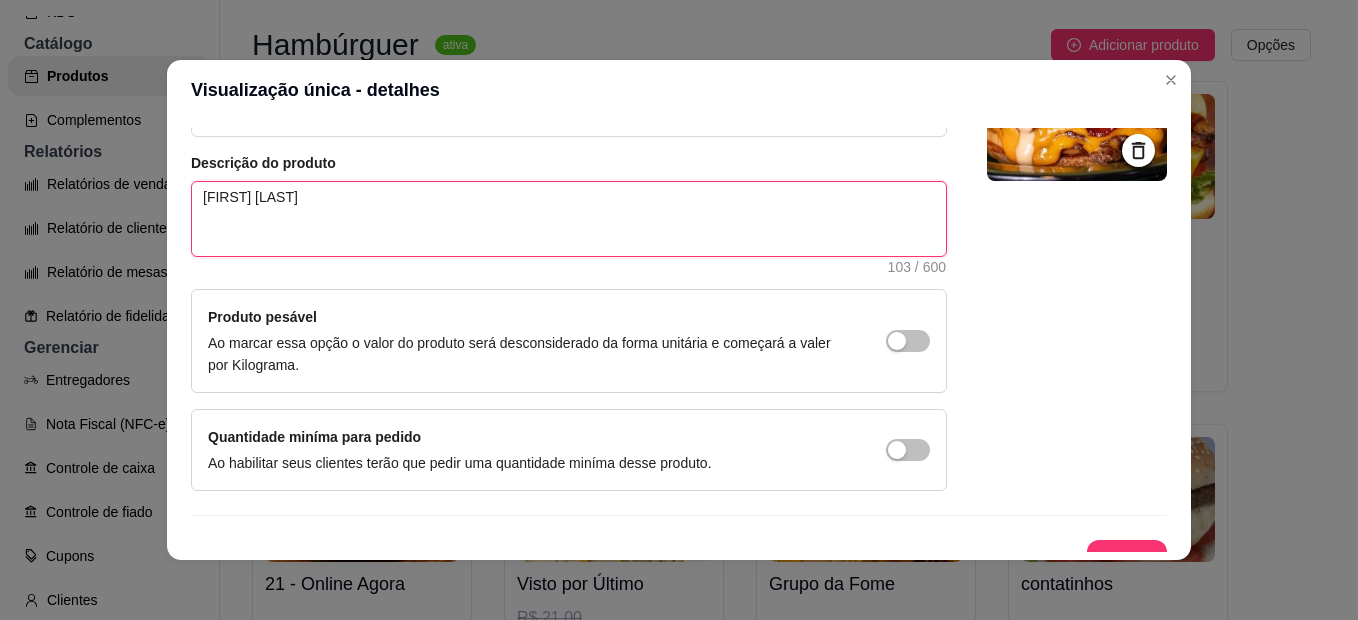 type 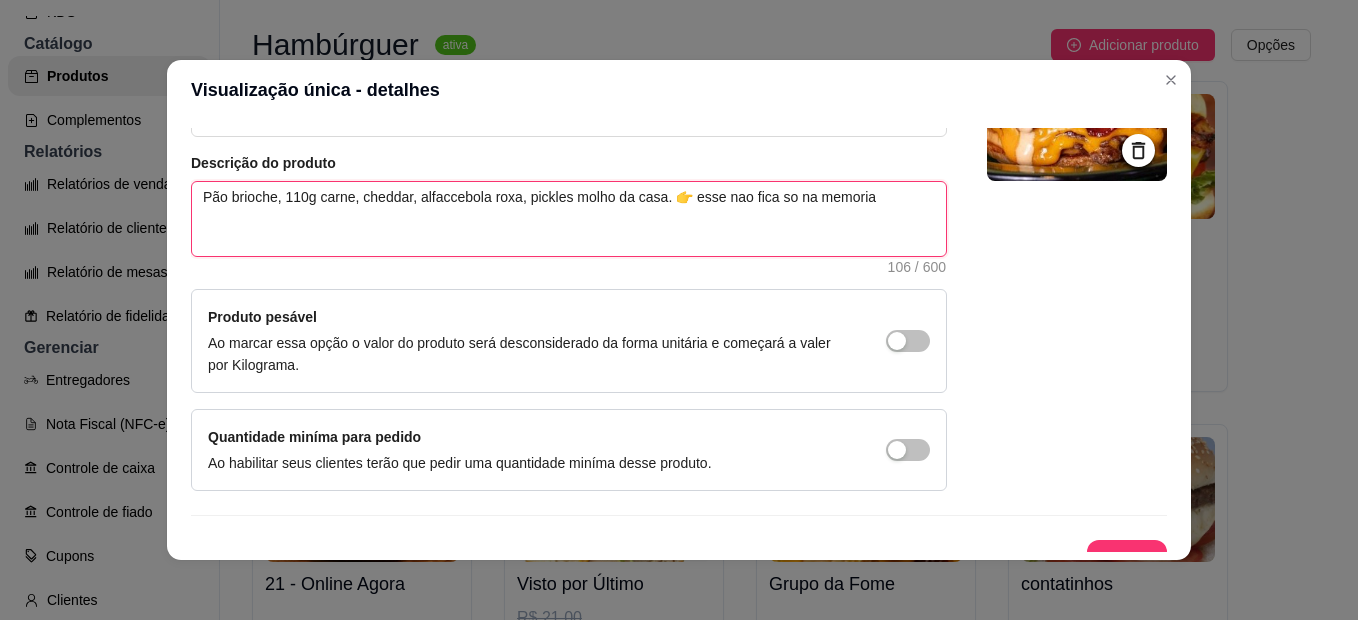 type 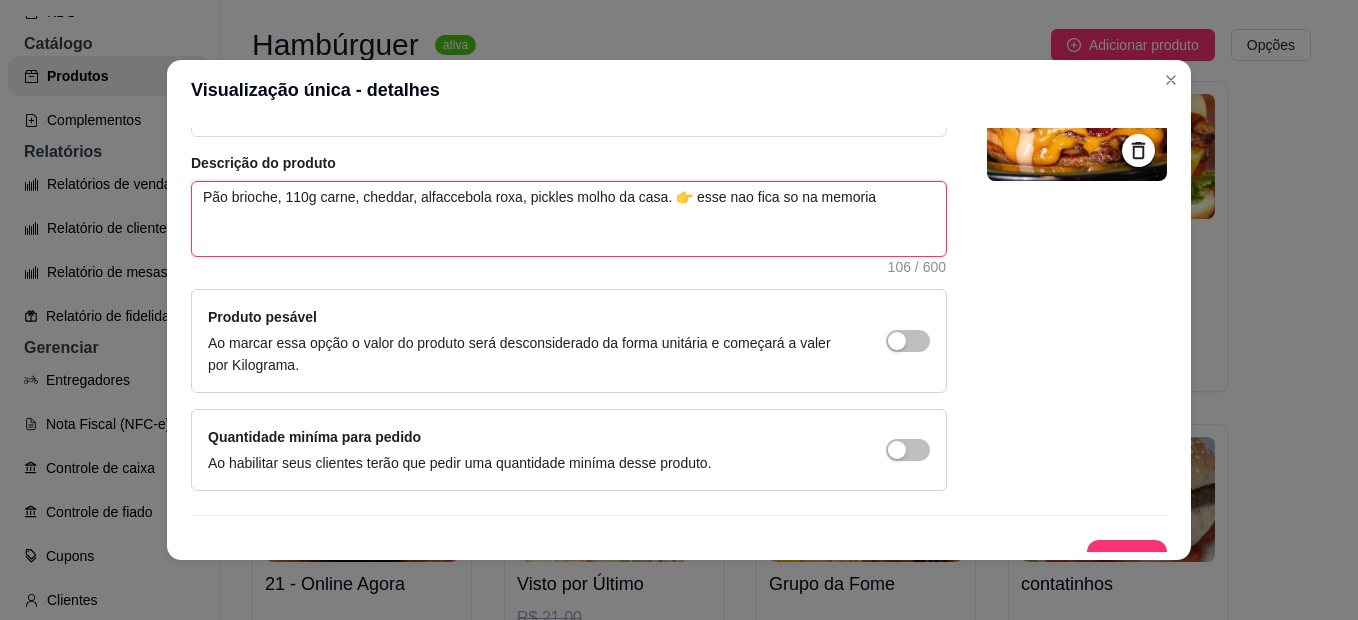 type on "[FIRST] [LAST]" 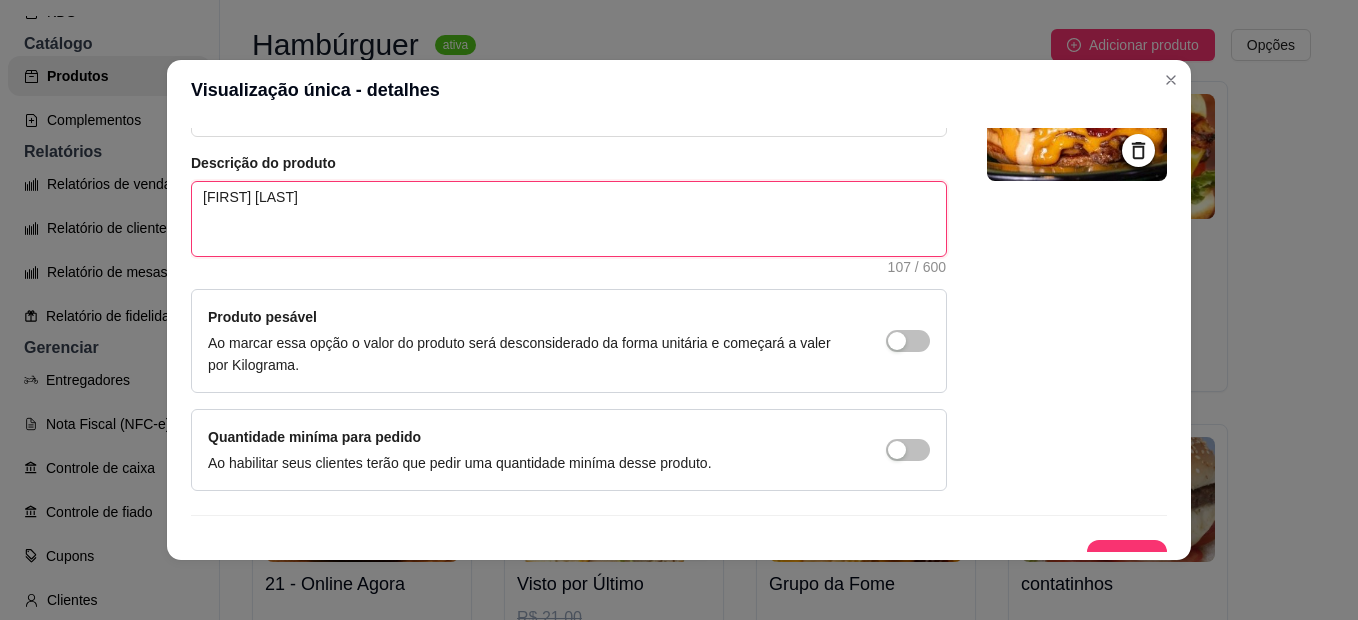 type 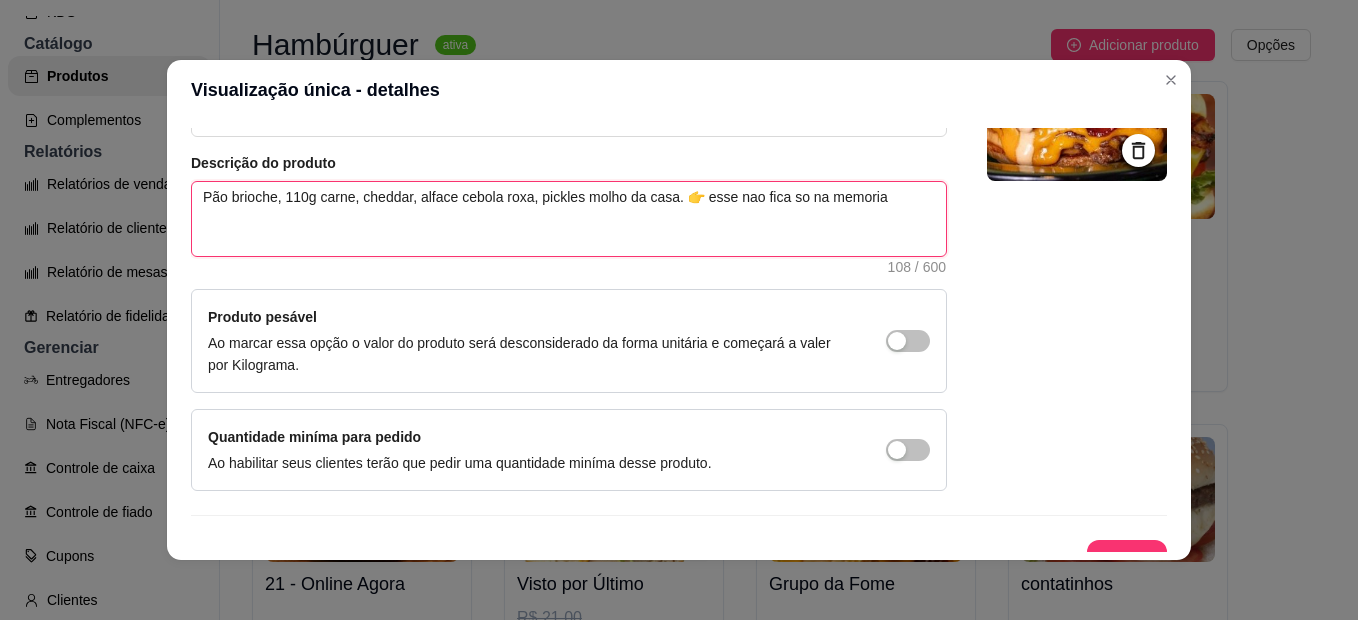 type 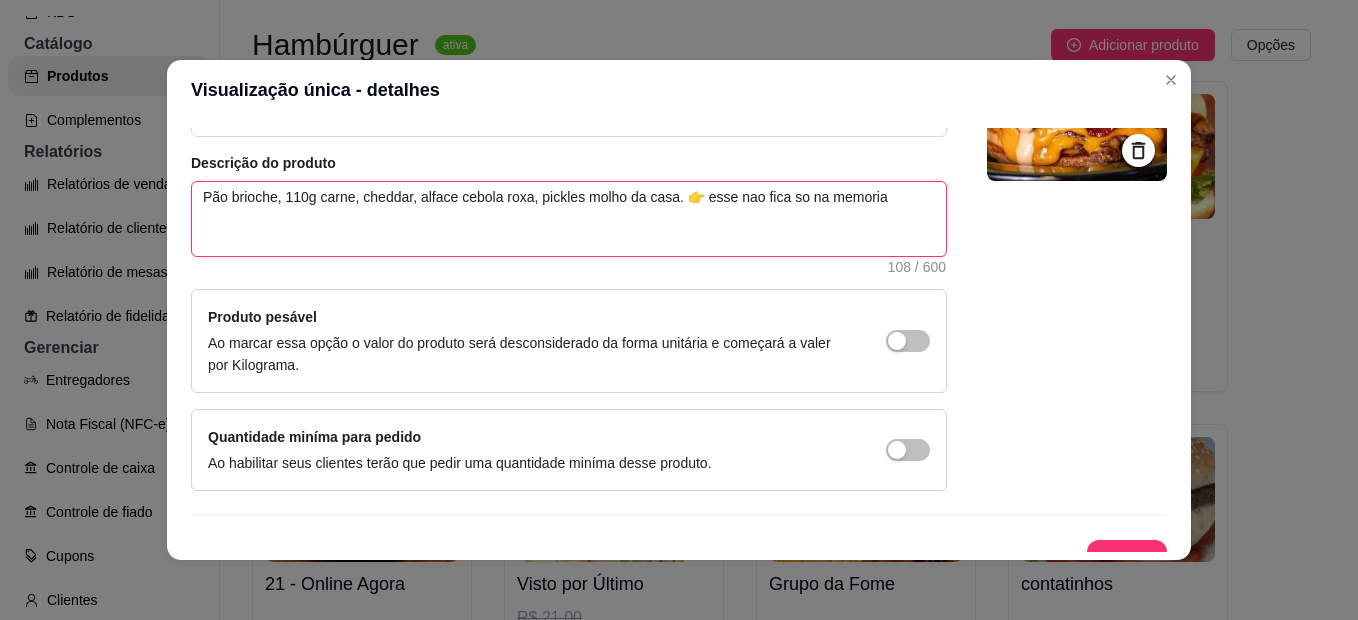 type on "[FIRST] [LAST]" 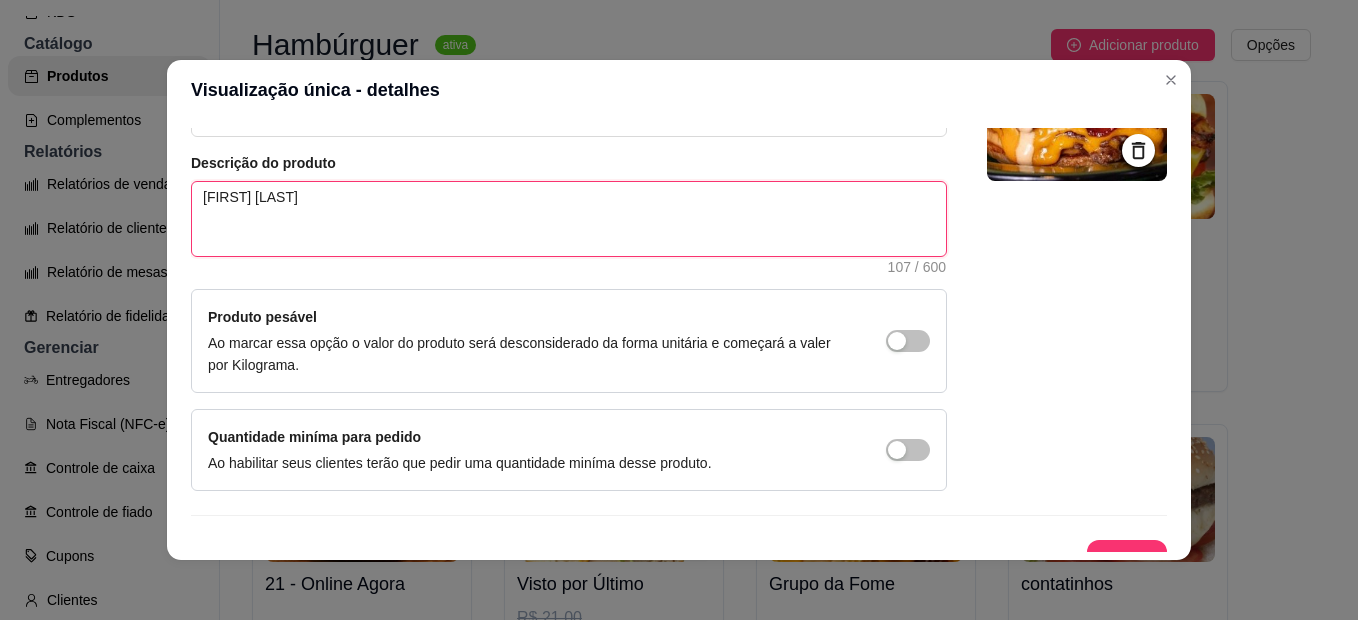 type 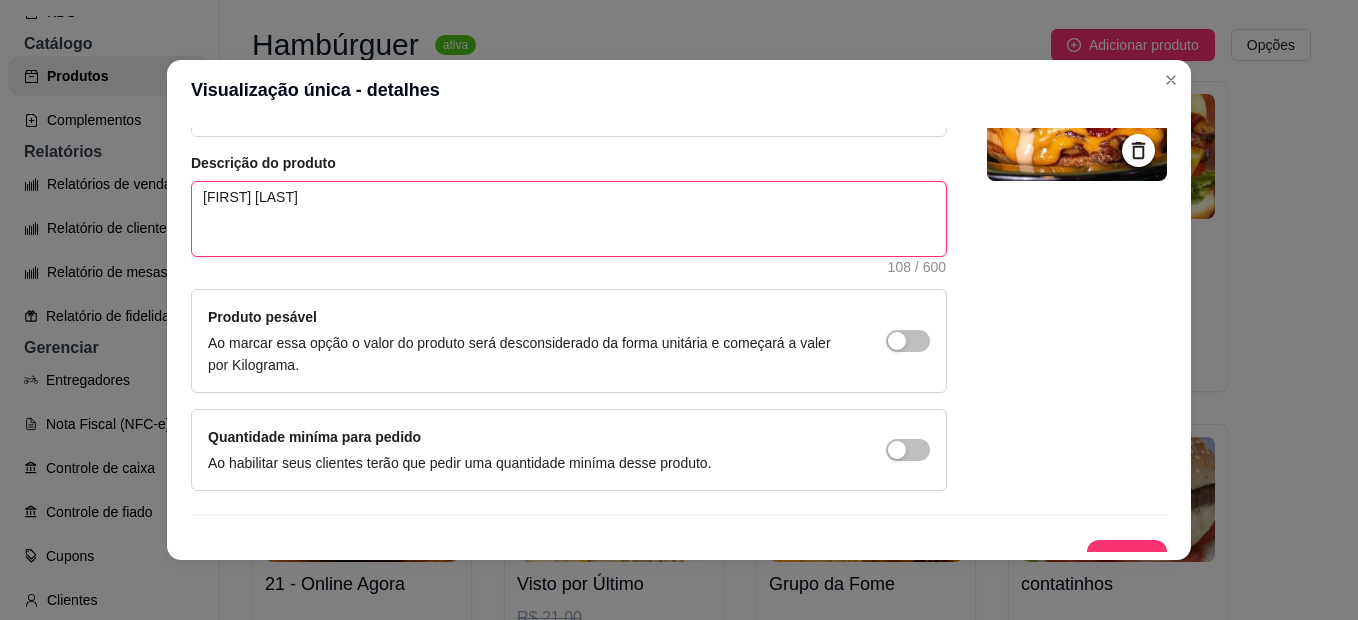 type 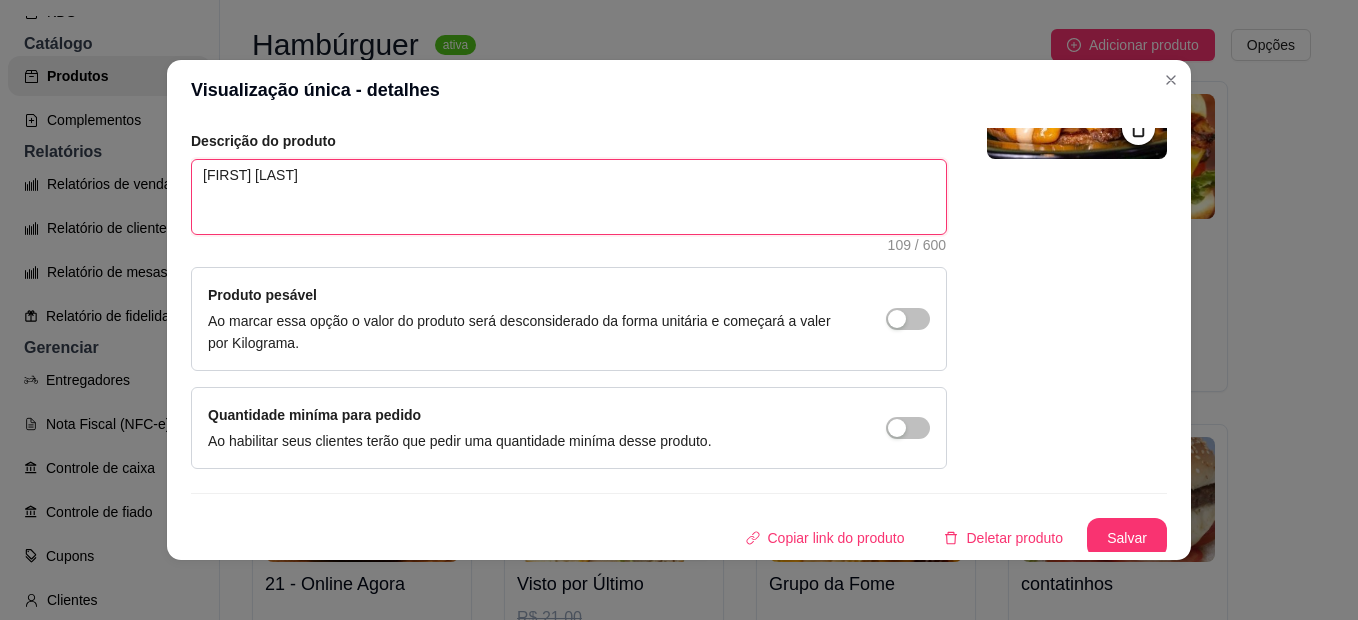 scroll, scrollTop: 228, scrollLeft: 0, axis: vertical 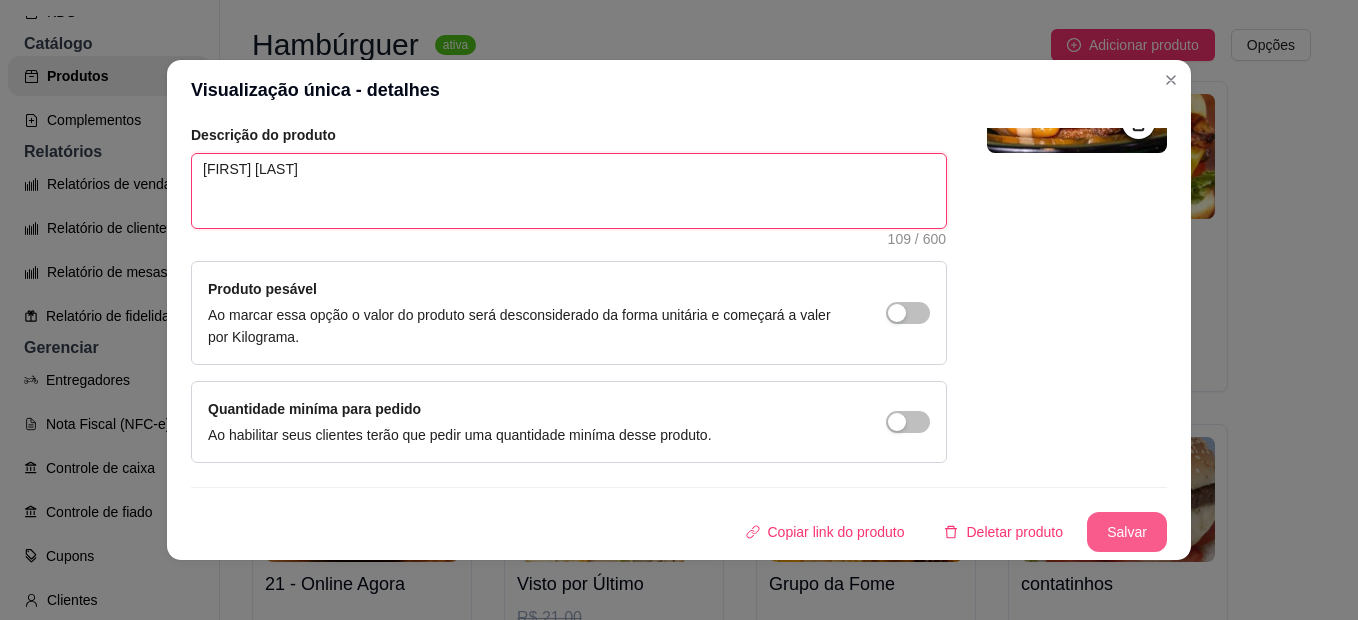 type on "[FIRST] [LAST]" 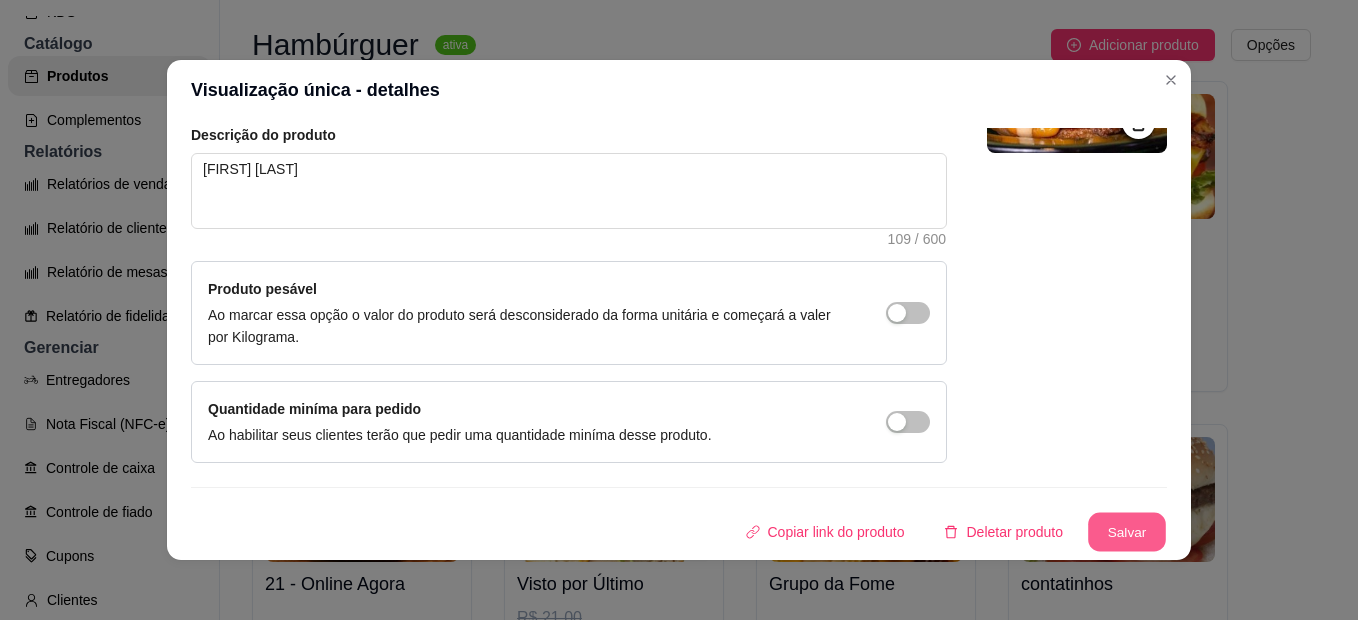 click on "Salvar" at bounding box center (1127, 532) 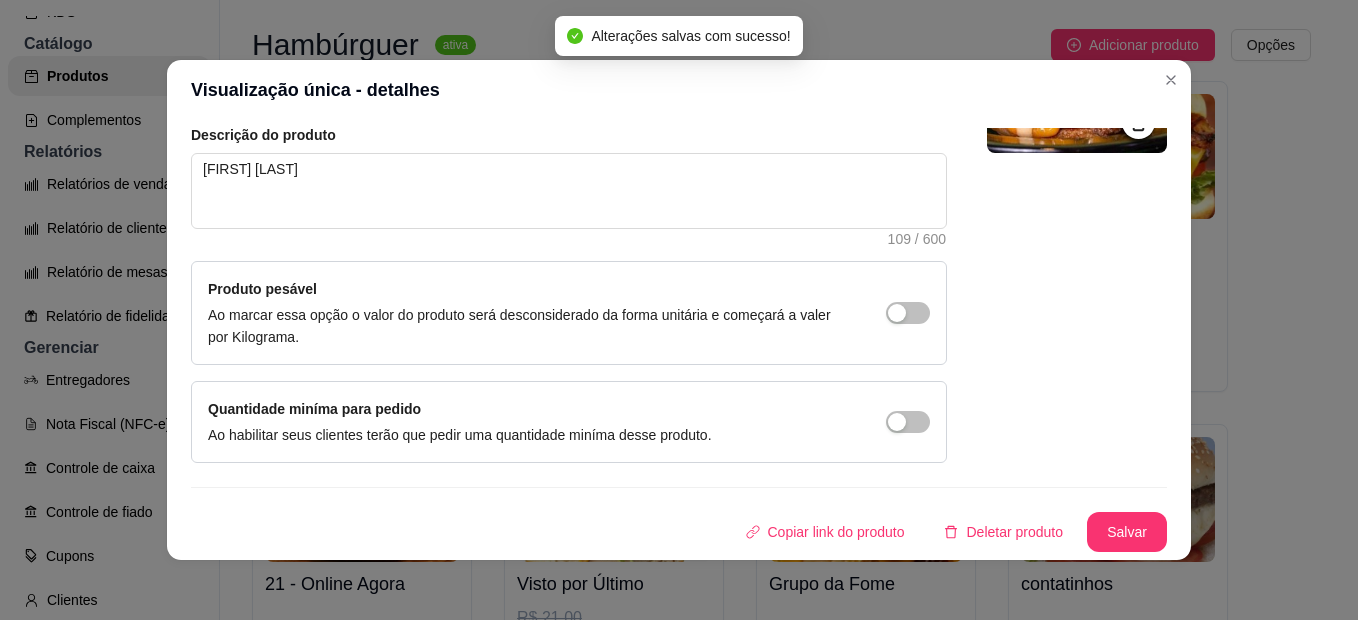 click on "Digitando   R$ 20,00" at bounding box center (1118, 236) 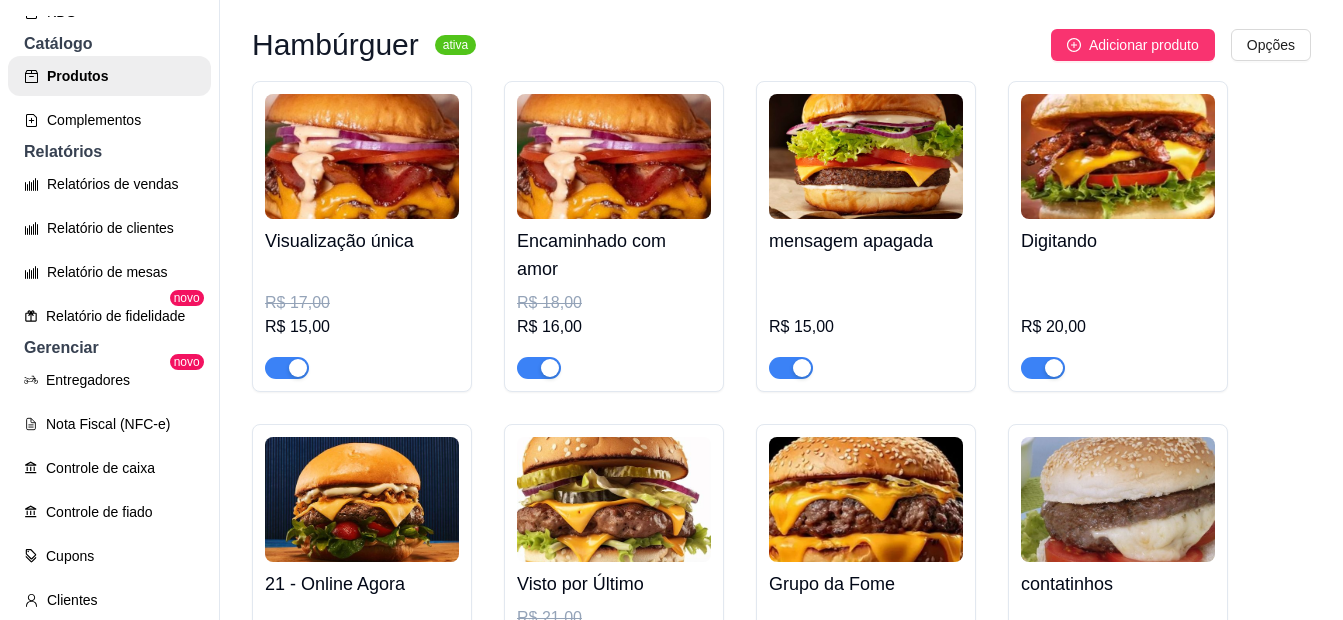 click on "R$ 15,00" at bounding box center [866, 321] 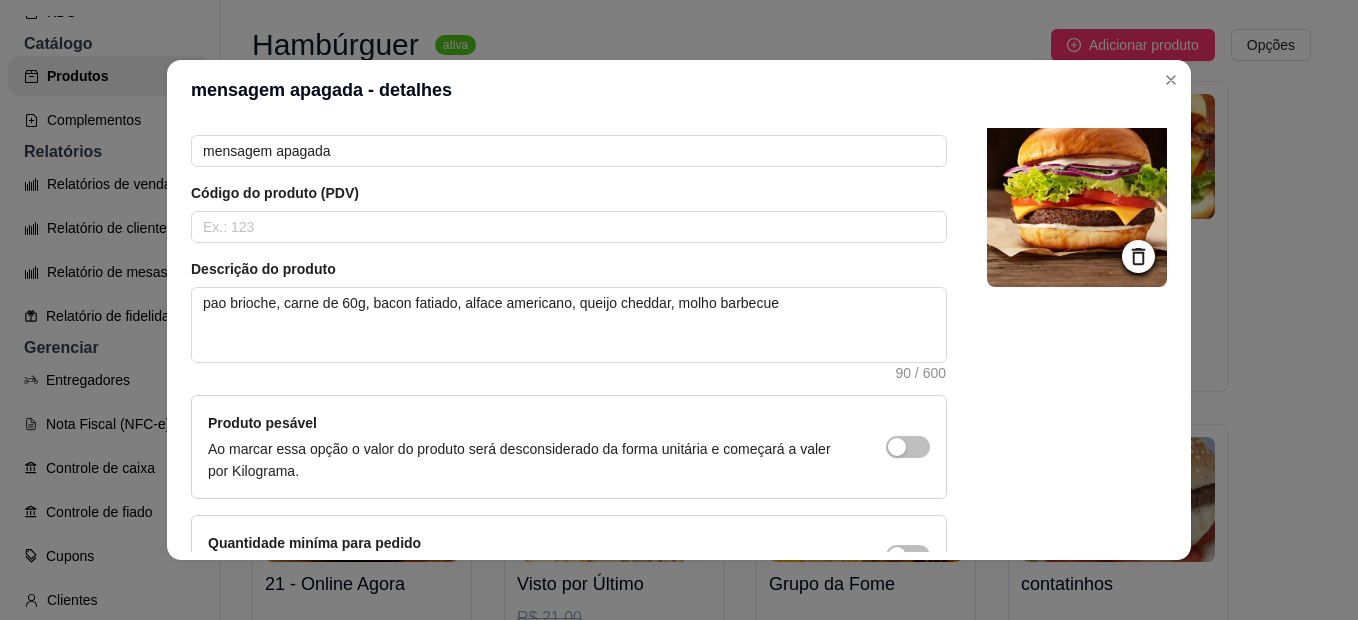 scroll, scrollTop: 200, scrollLeft: 0, axis: vertical 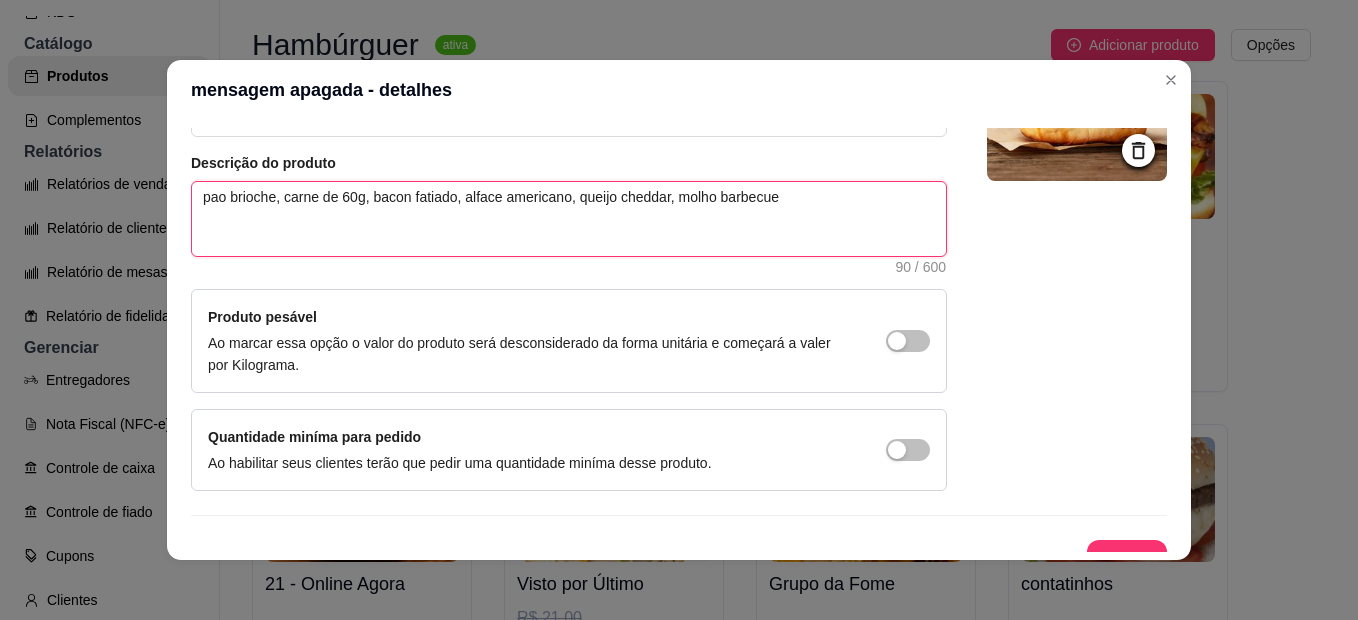 click on "pao brioche, carne de 60g, bacon fatiado, alface americano, queijo cheddar, molho barbecue" at bounding box center [569, 219] 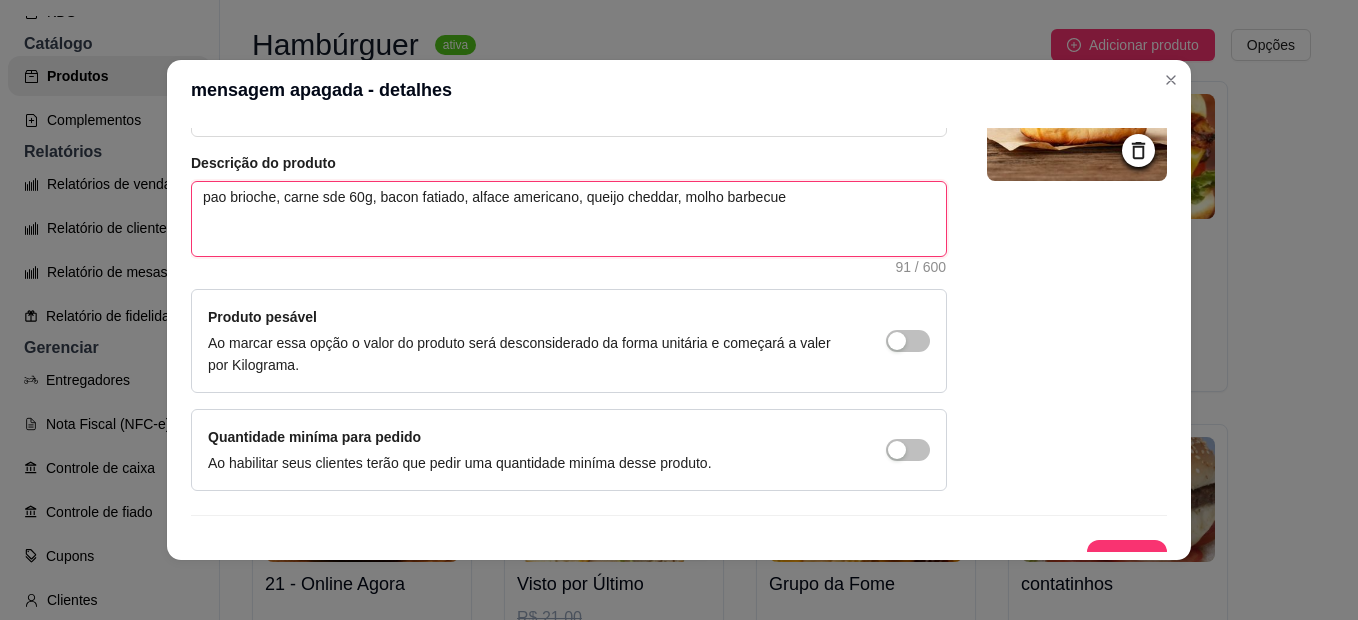 type 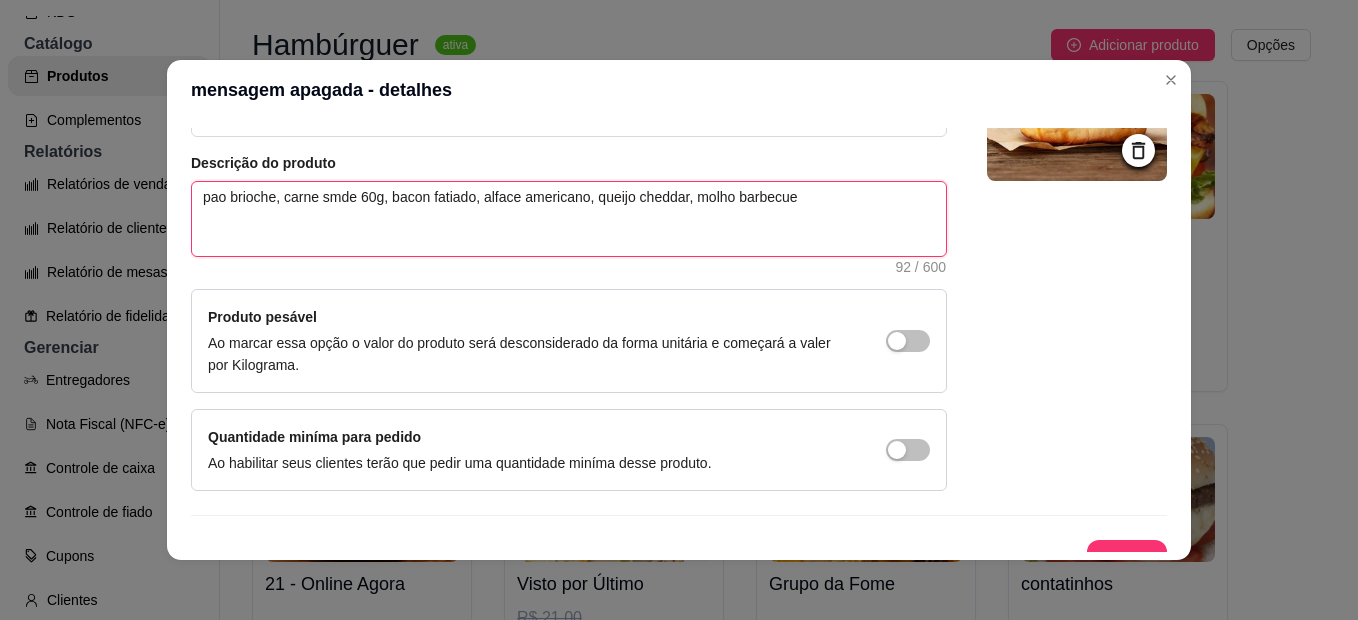 type 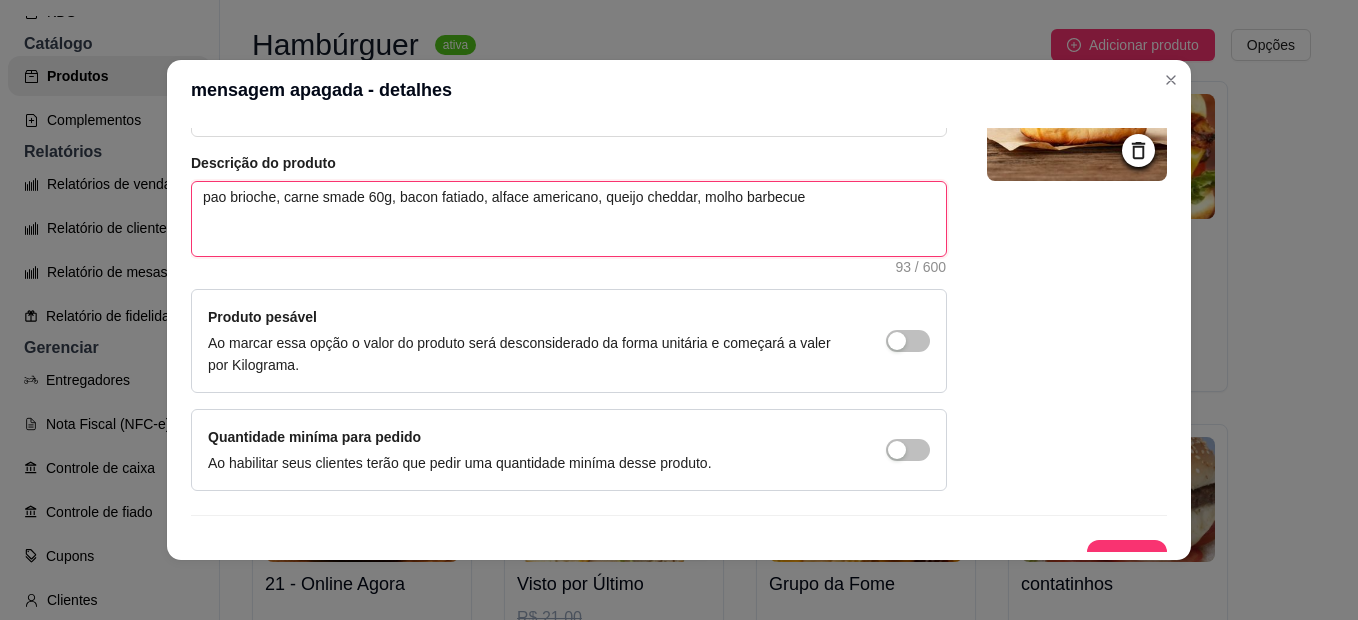 type 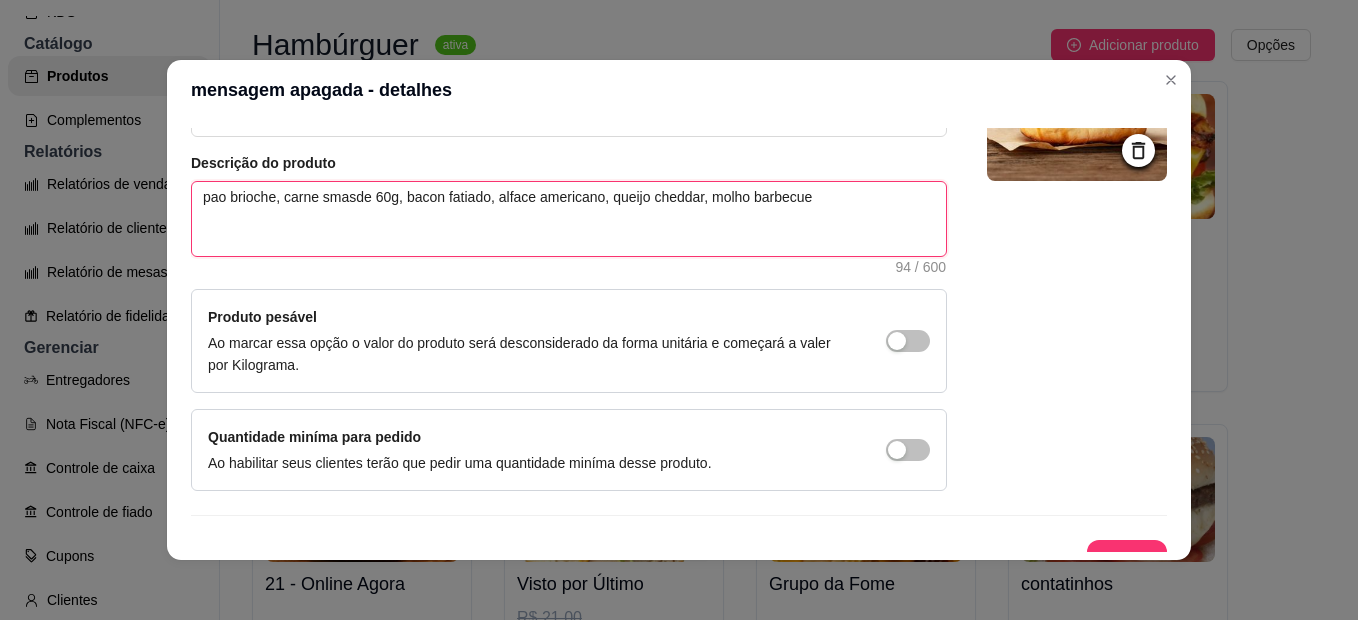 type 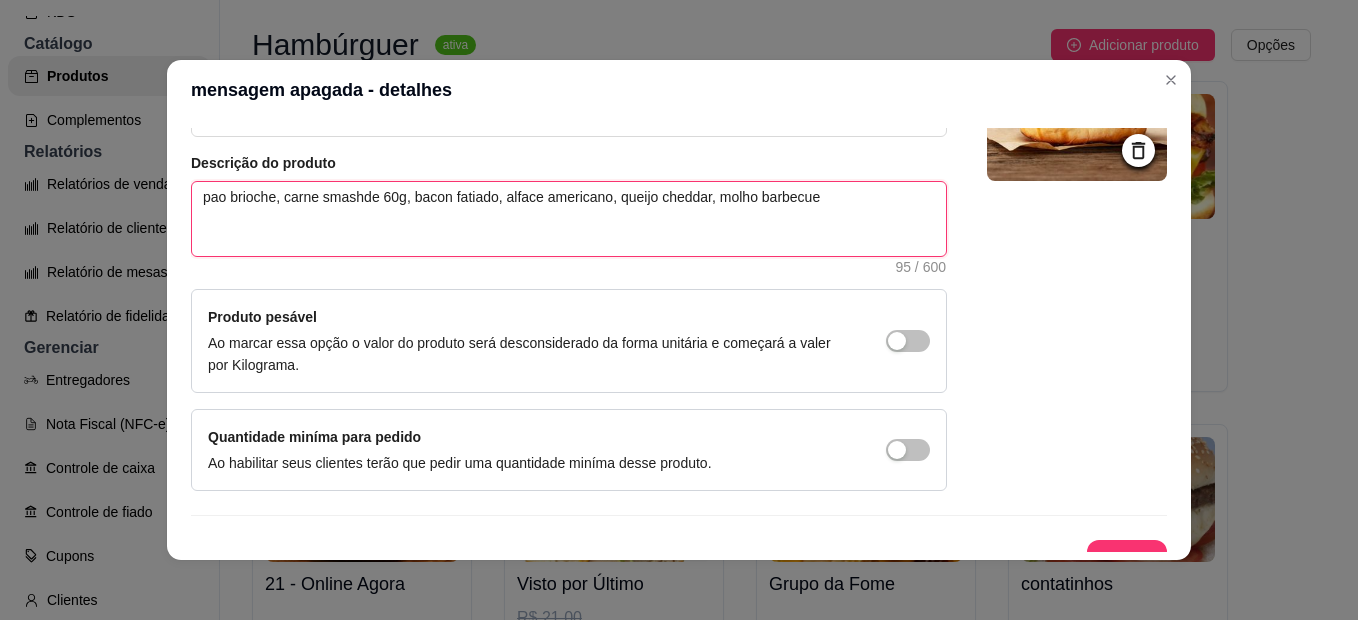 type 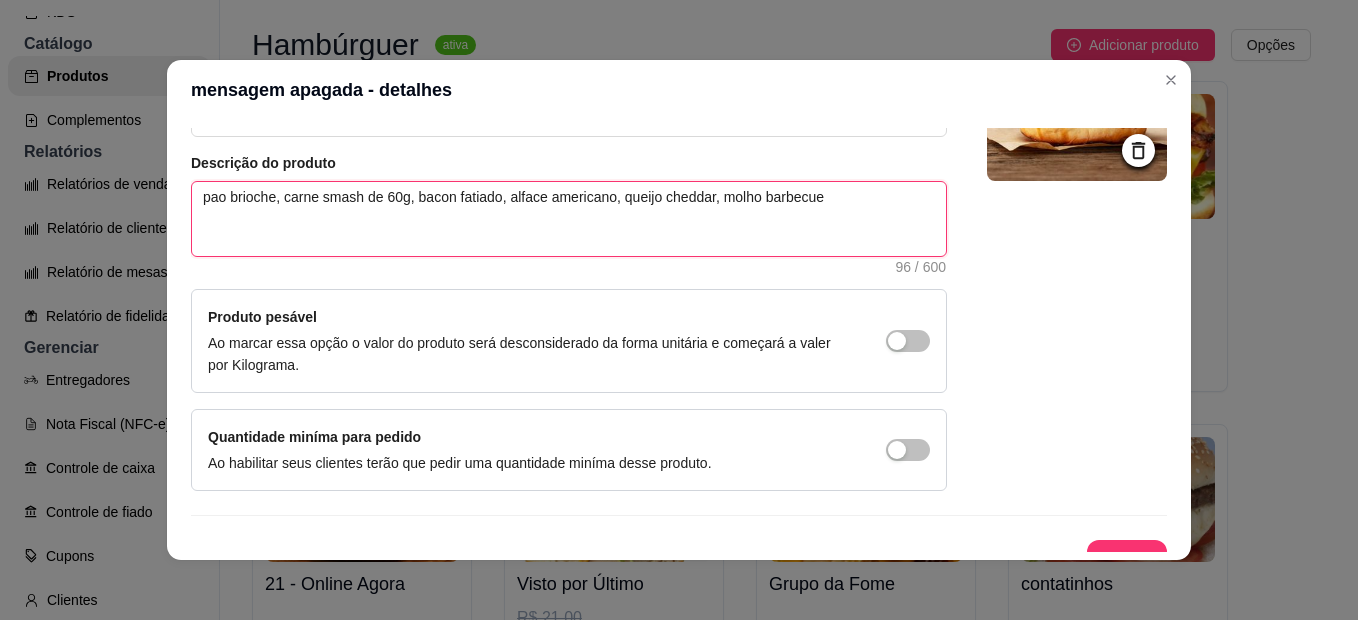 drag, startPoint x: 325, startPoint y: 205, endPoint x: 295, endPoint y: 220, distance: 33.54102 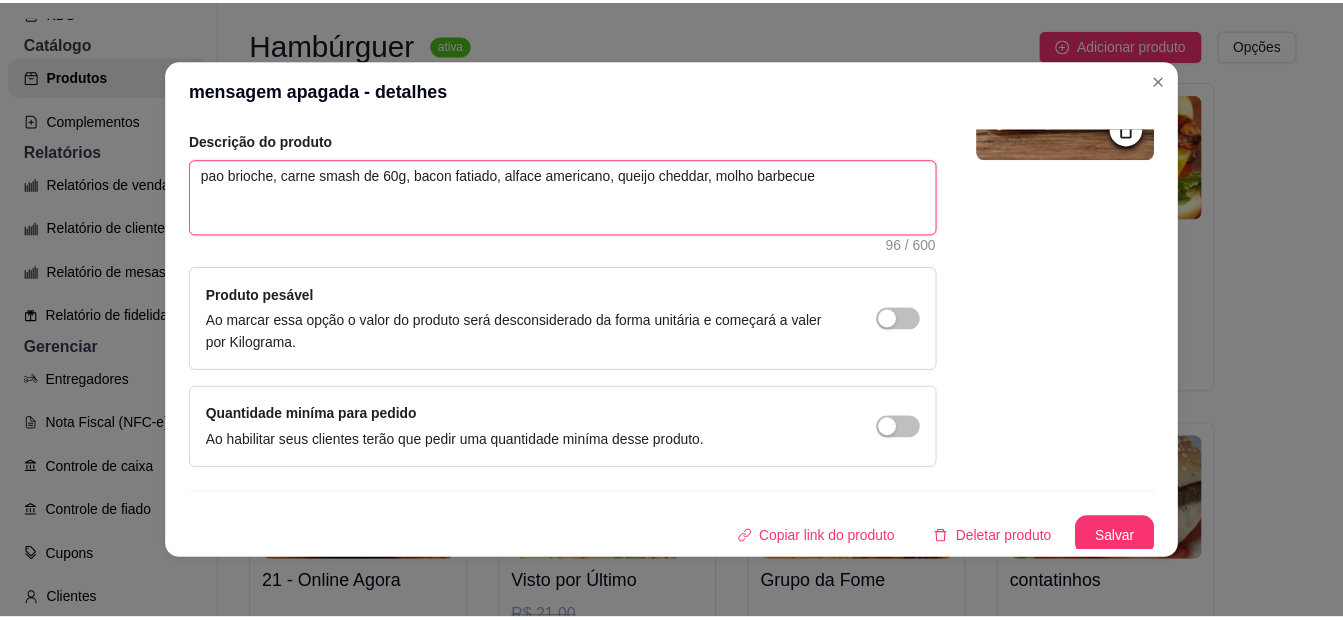 scroll, scrollTop: 228, scrollLeft: 0, axis: vertical 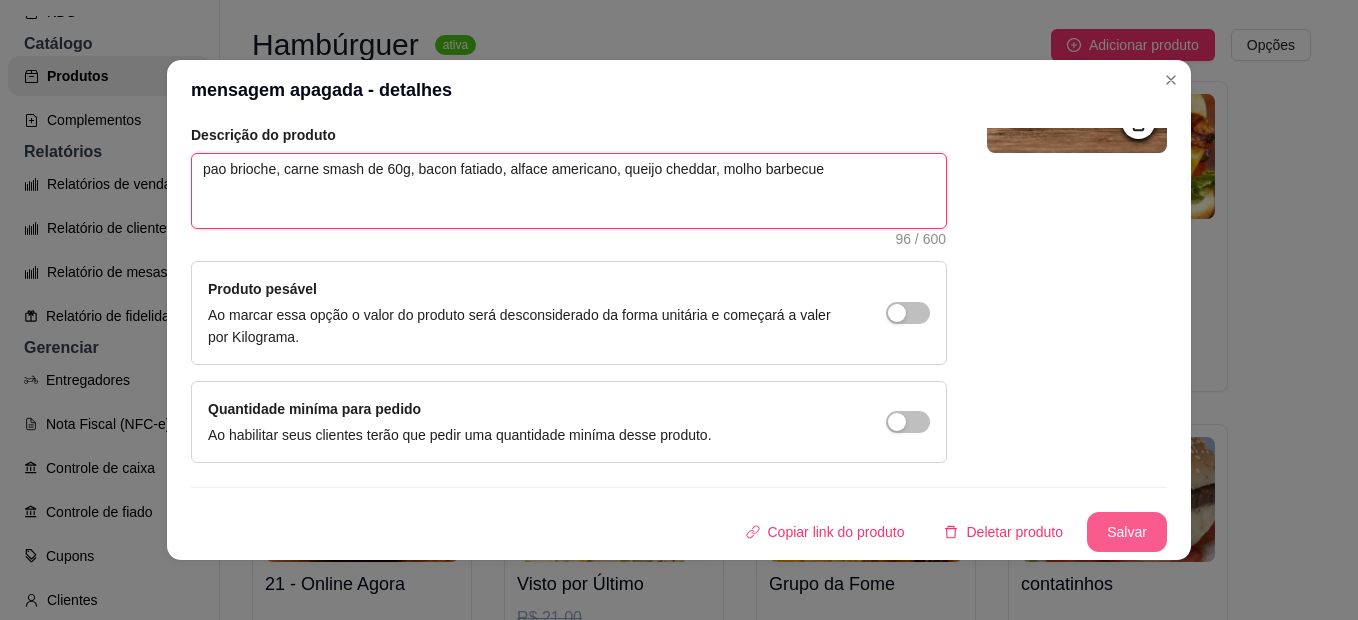 type on "pao brioche, carne smash de 60g, bacon fatiado, alface americano, queijo cheddar, molho barbecue" 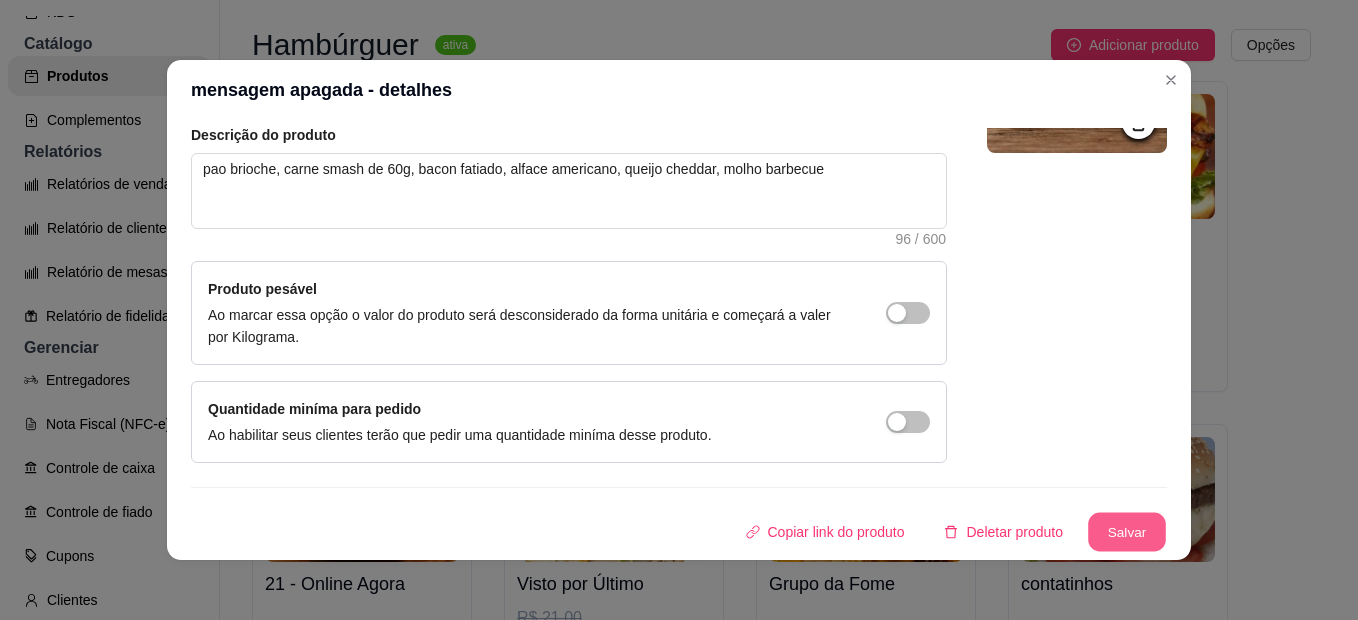 click on "Salvar" at bounding box center [1127, 532] 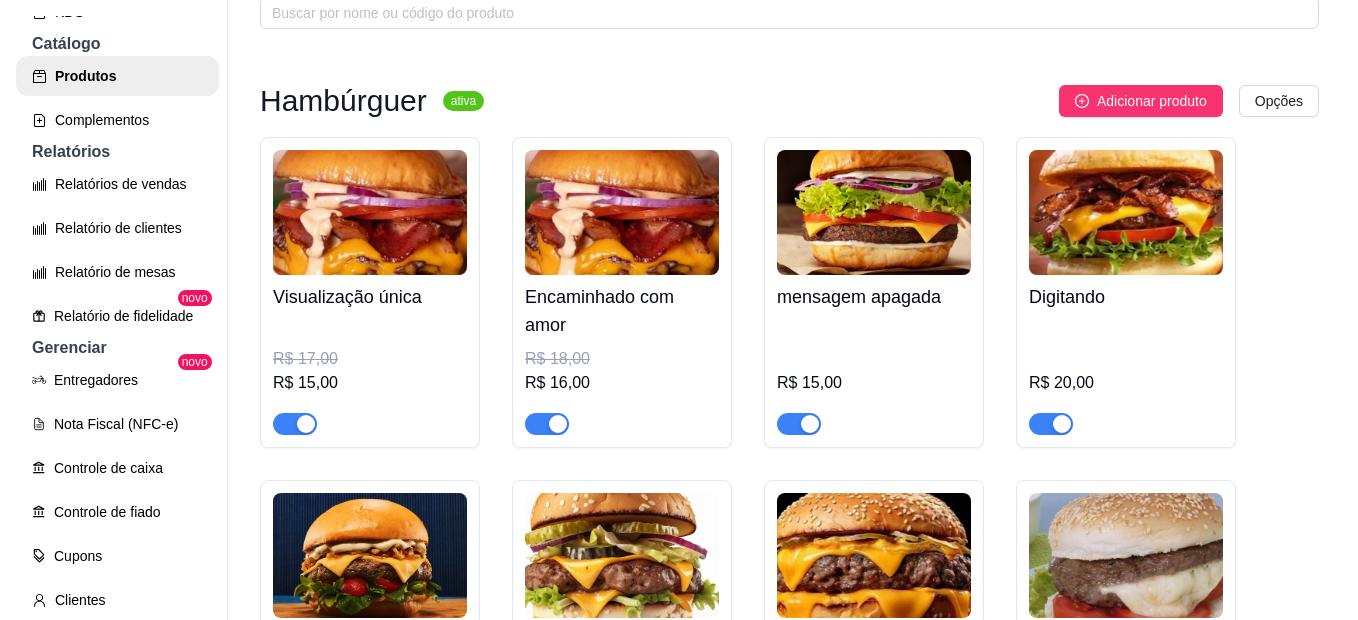 scroll, scrollTop: 71, scrollLeft: 0, axis: vertical 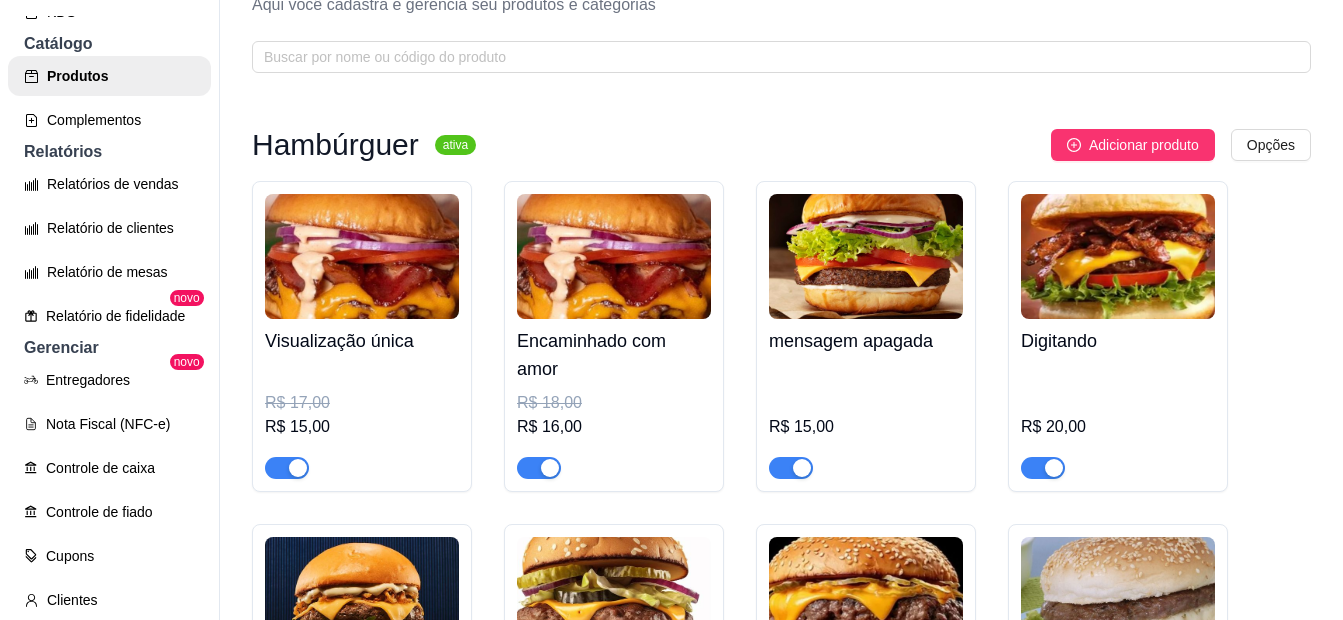 click at bounding box center [1118, 256] 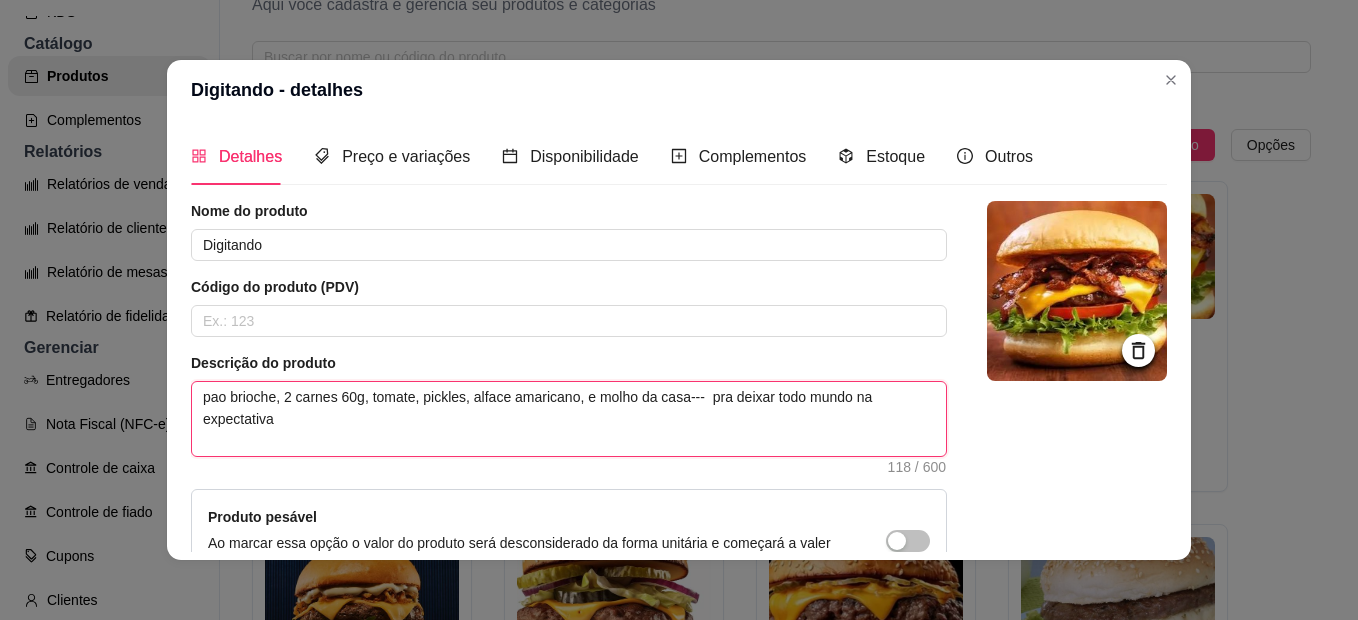 drag, startPoint x: 269, startPoint y: 395, endPoint x: 224, endPoint y: 402, distance: 45.54119 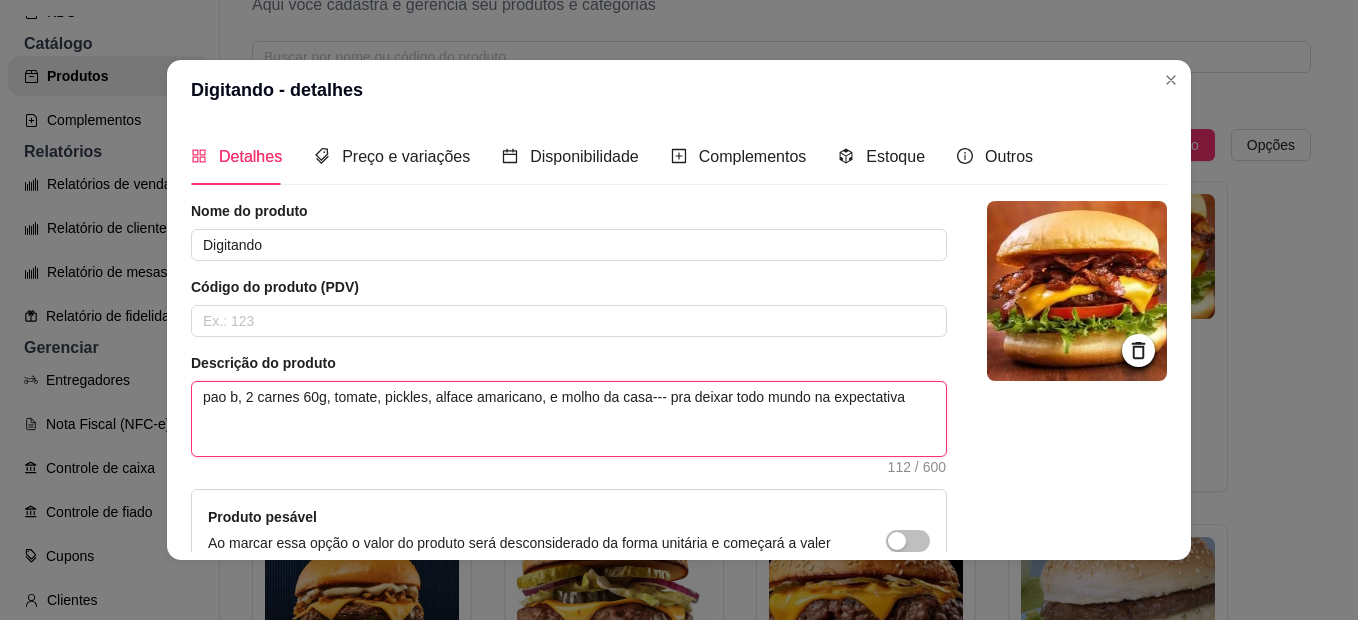 type 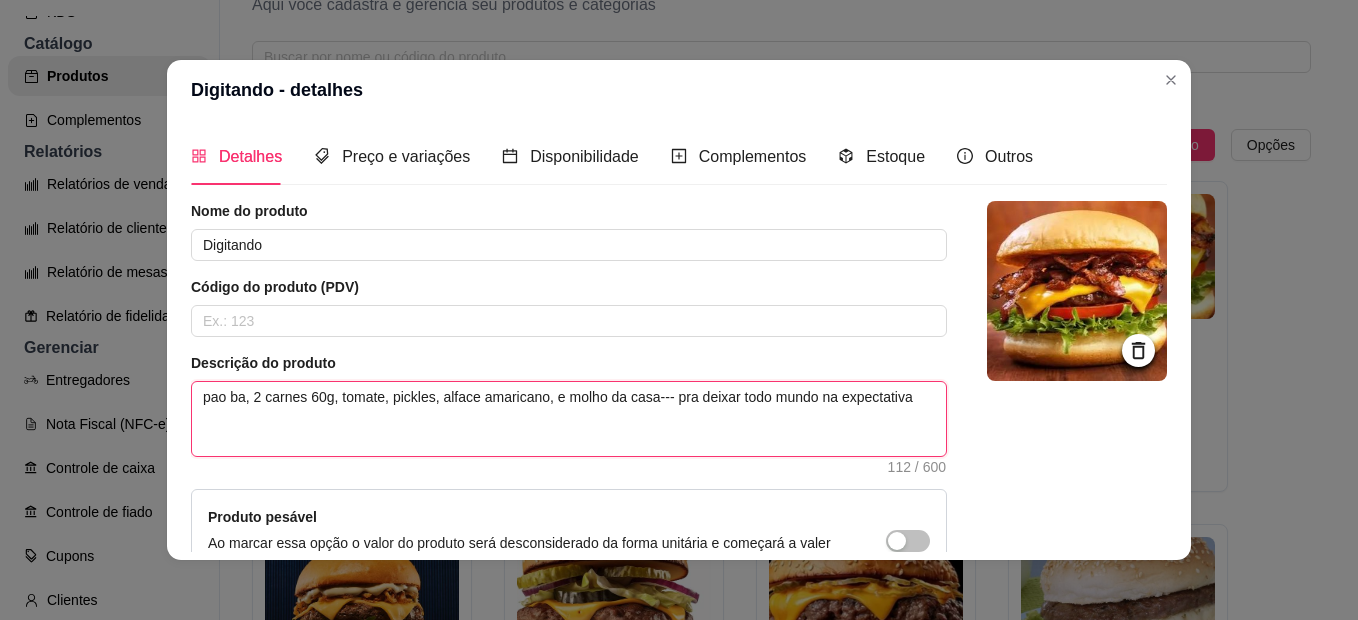 type 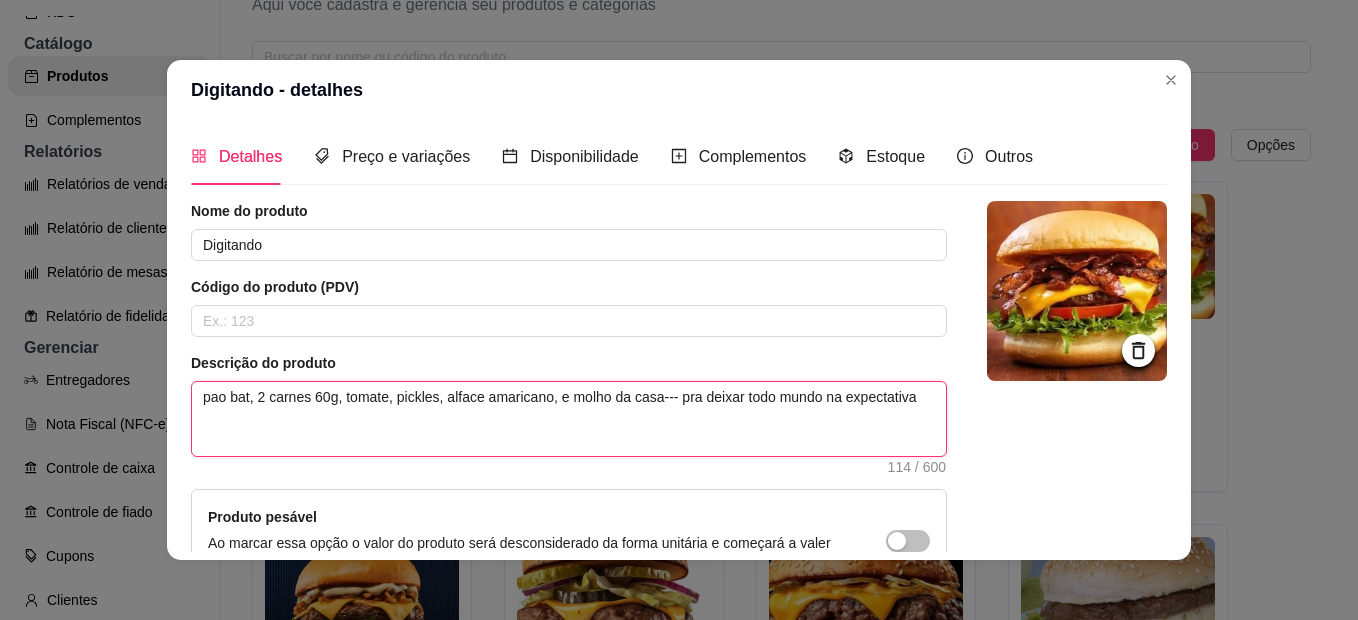 type 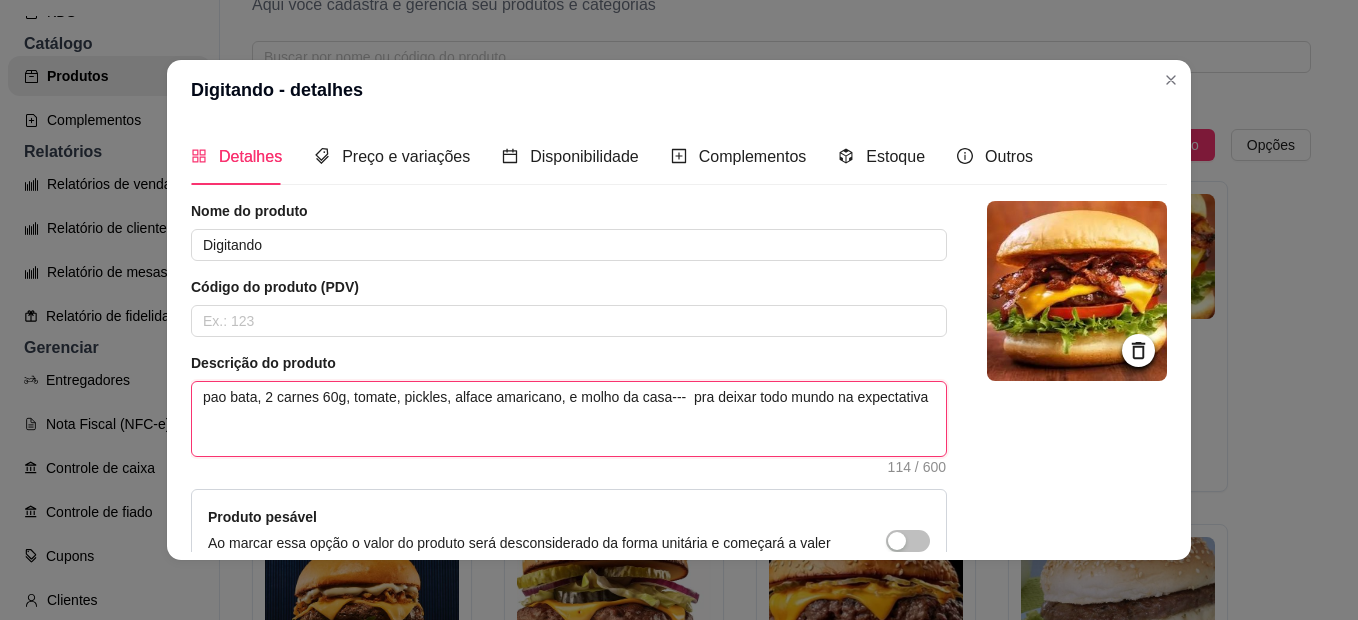 type 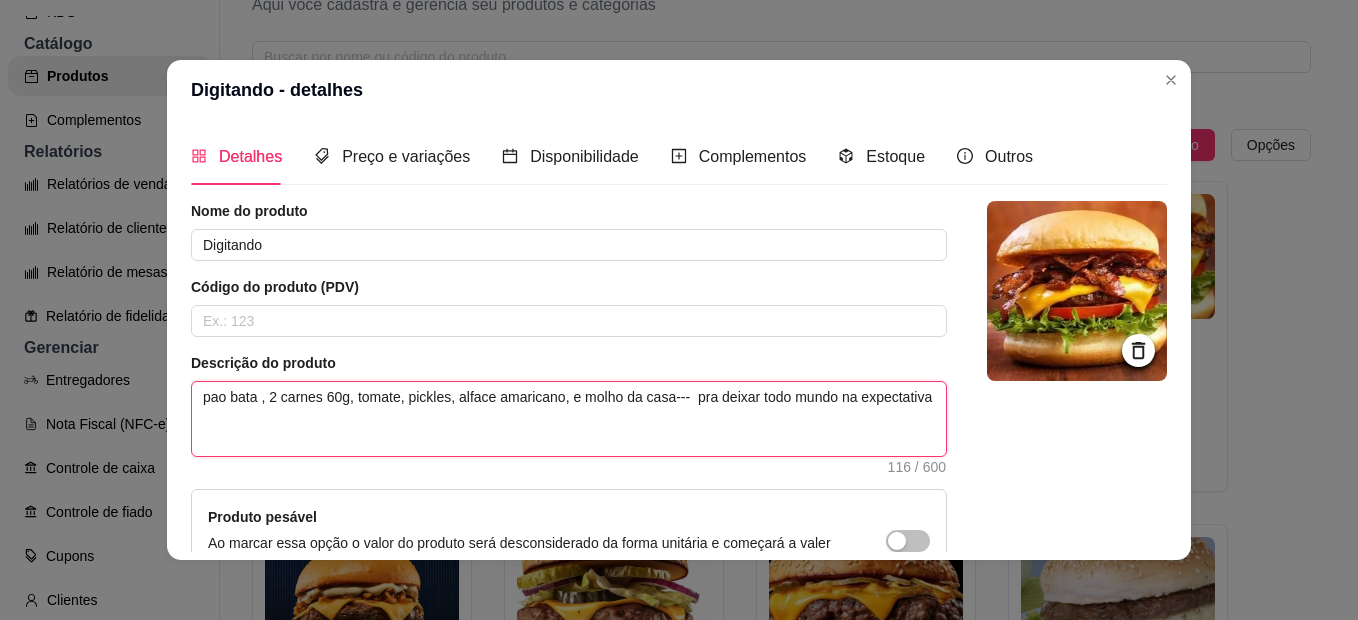 type on "pao bata, 2 carnes 60g, tomate, pickles, alface amaricano, e molho da casa---  pra deixar todo mundo na expectativa" 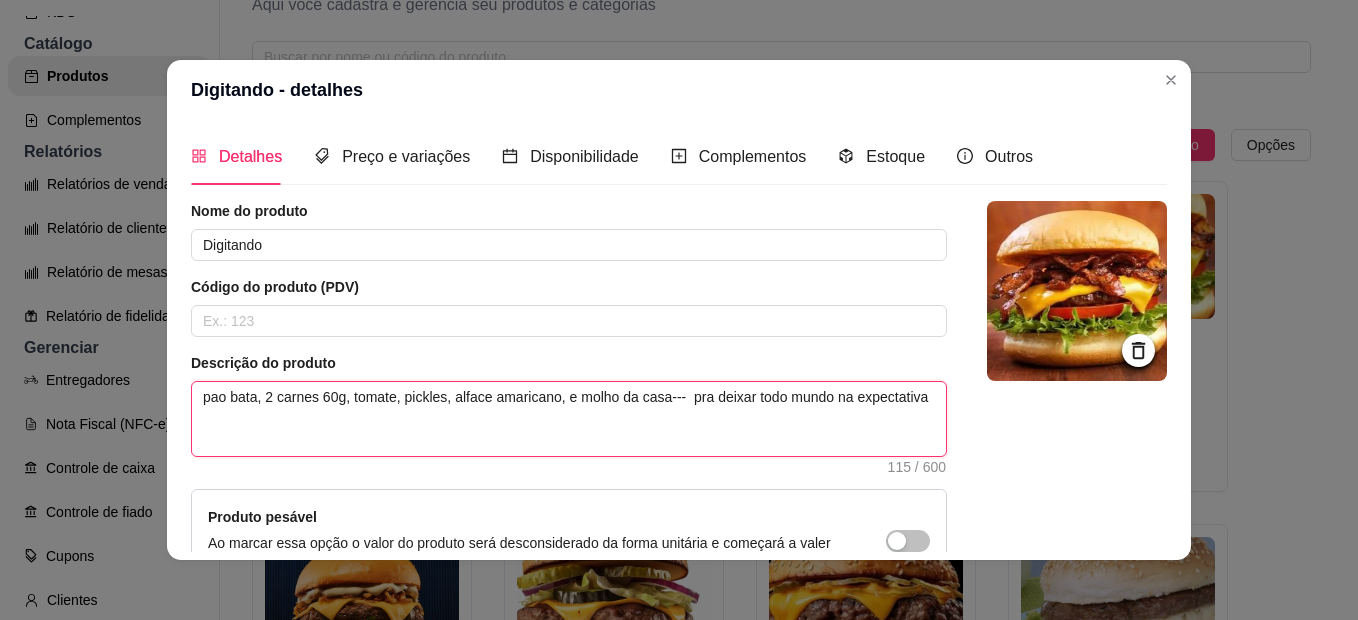 type 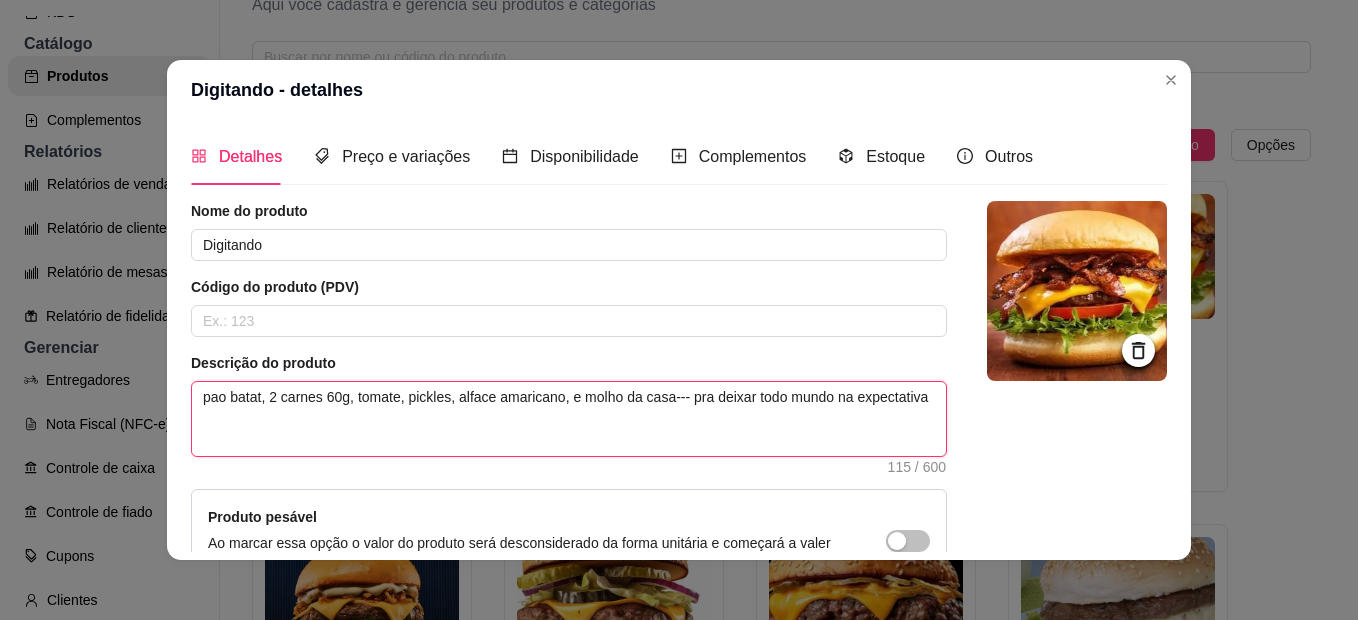 type 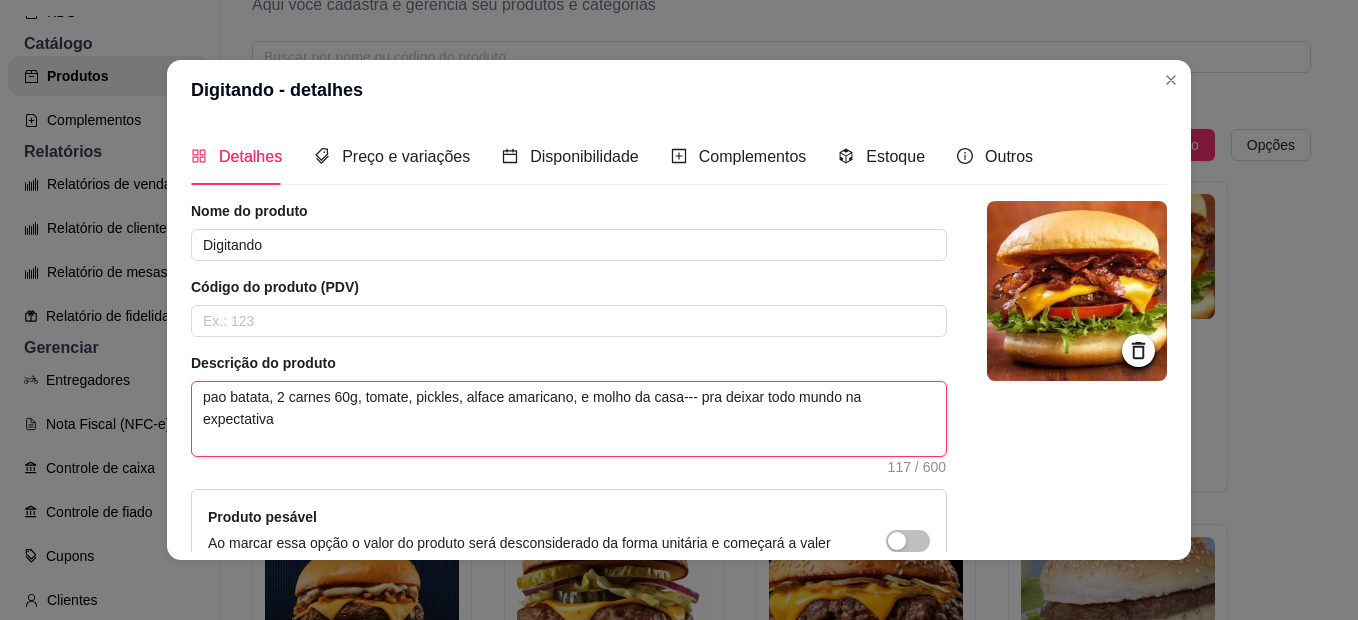 type 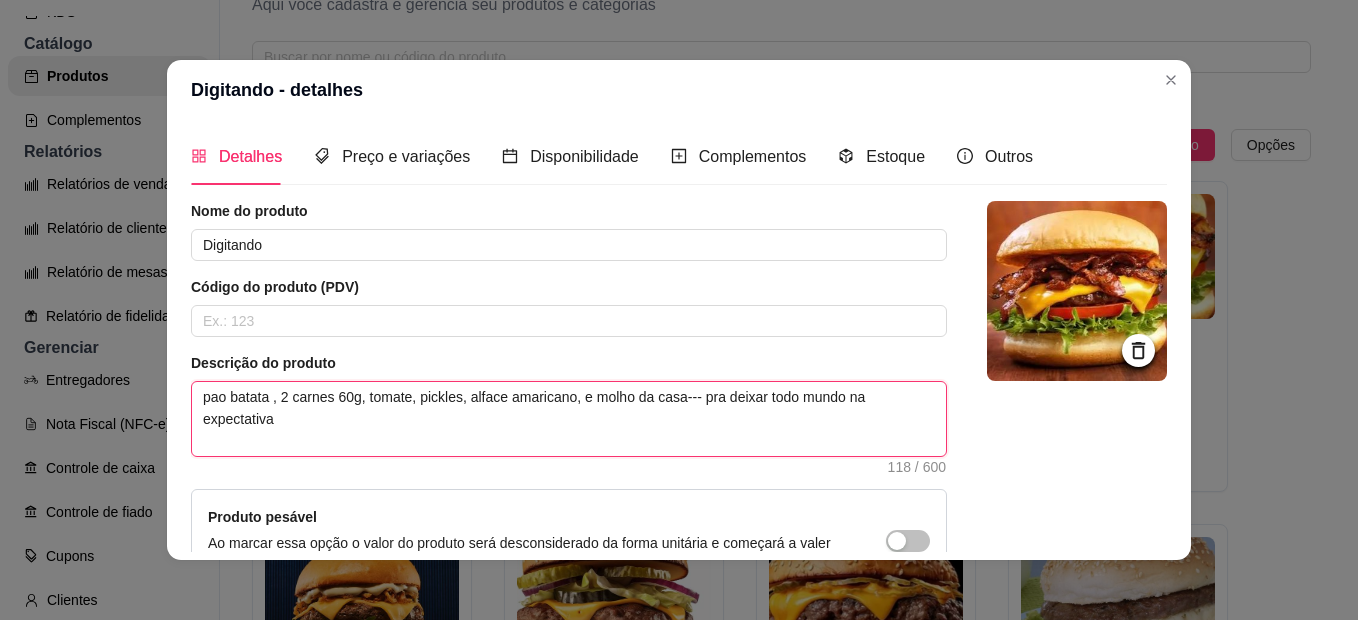 click on "pao batata , 2 carnes 60g, tomate, pickles, alface amaricano, e molho da casa--- pra deixar todo mundo na expectativa" at bounding box center [569, 419] 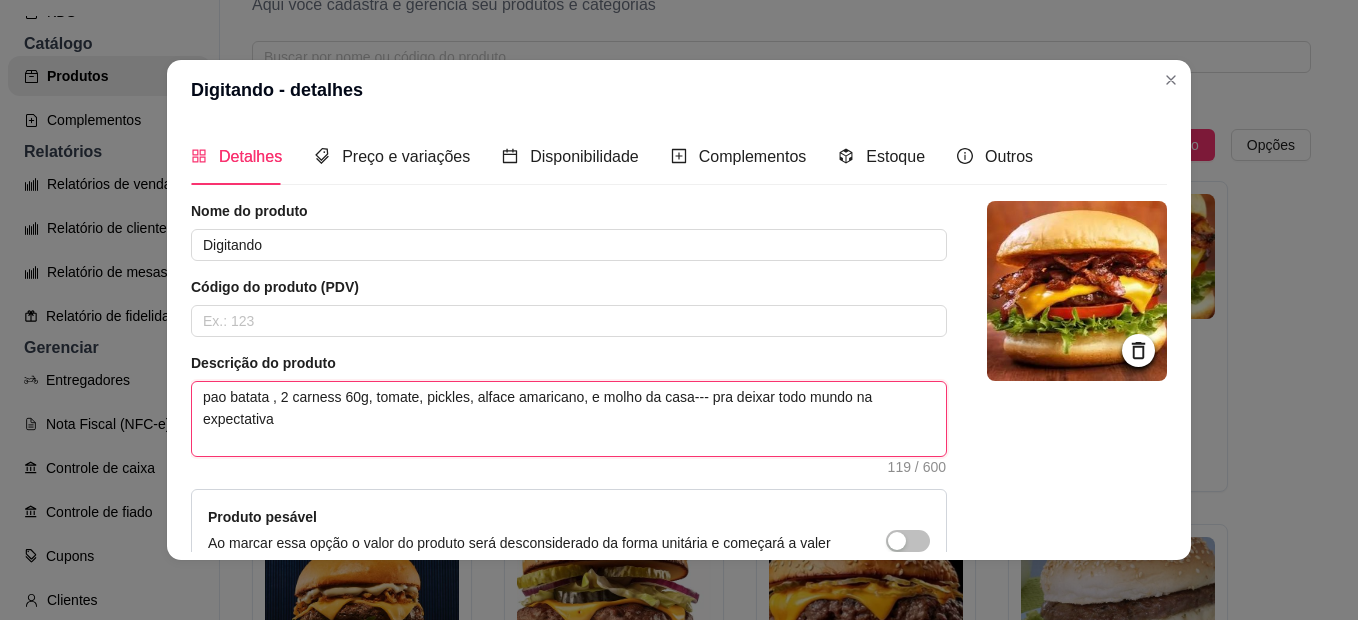 type 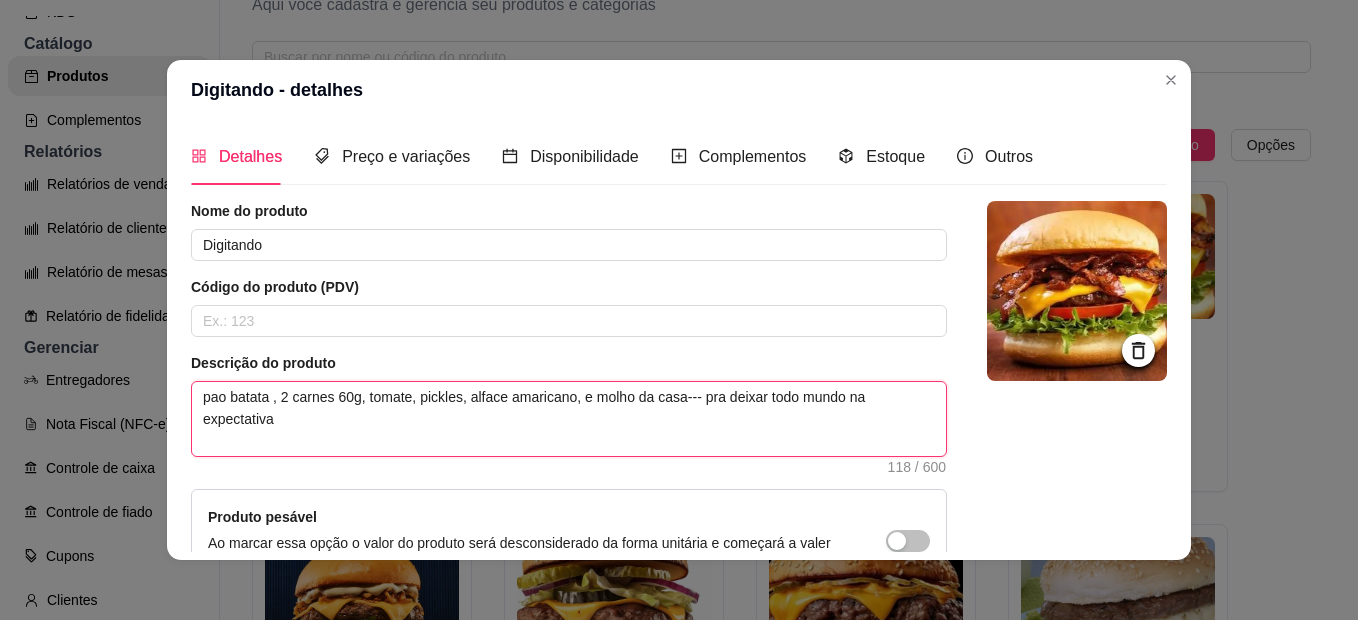 type 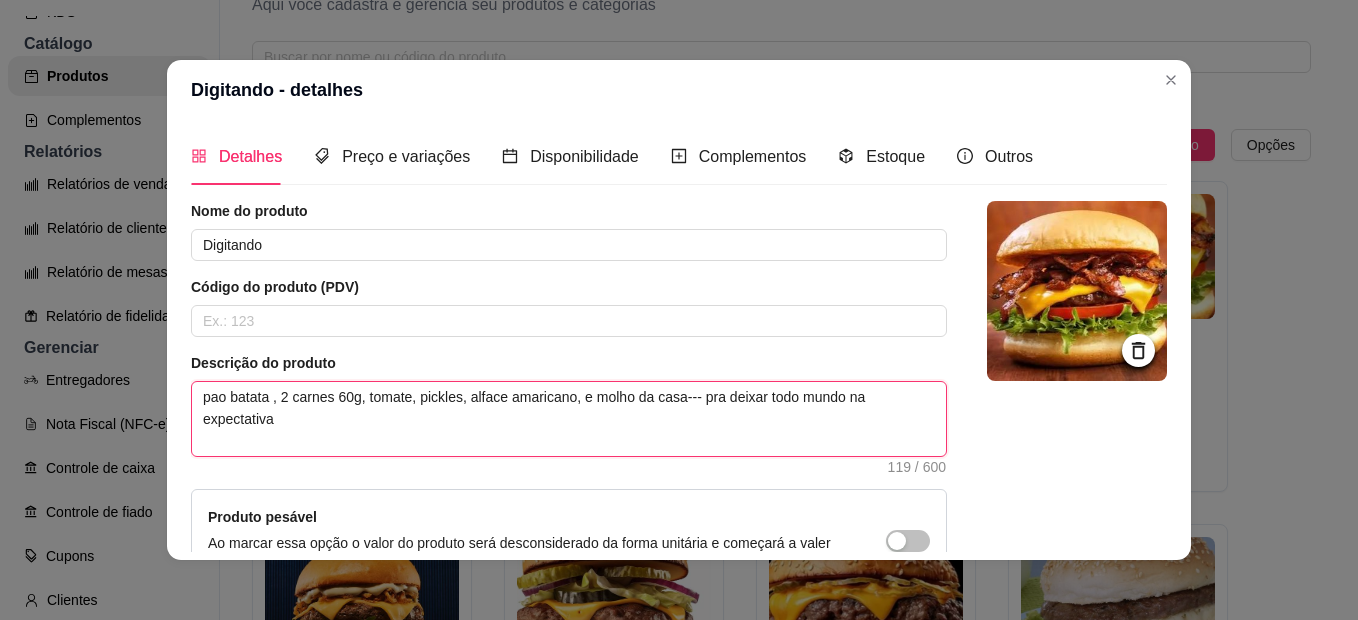 type 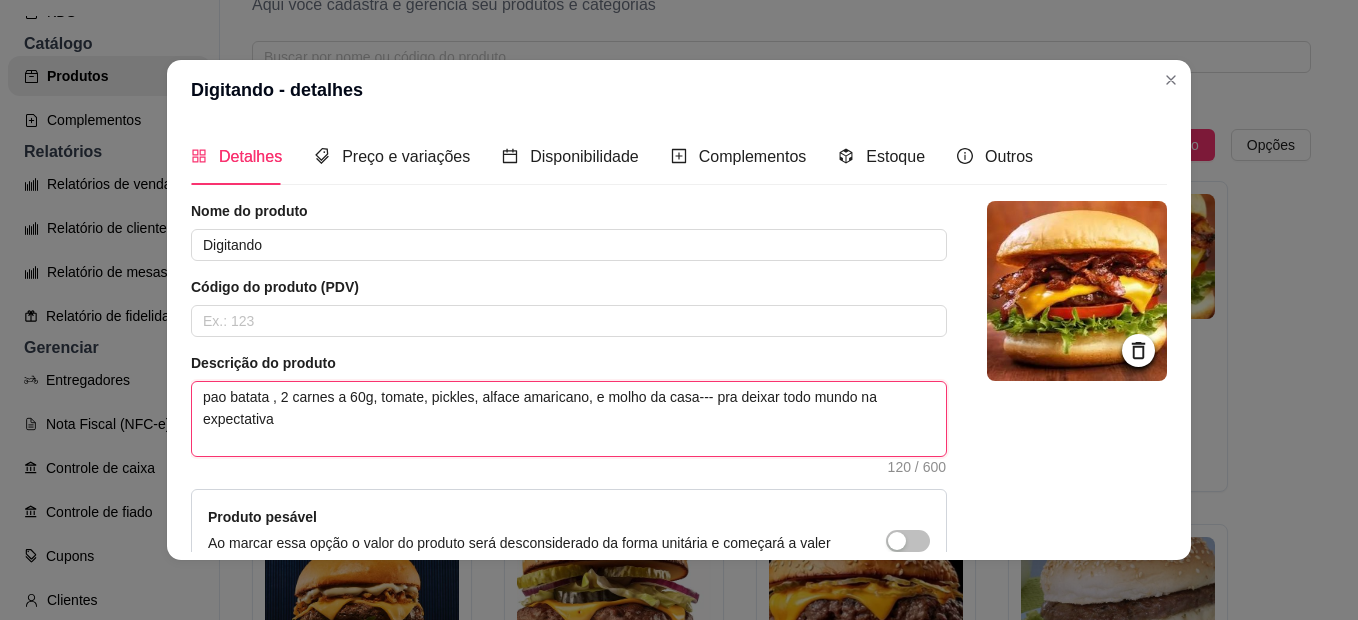 type 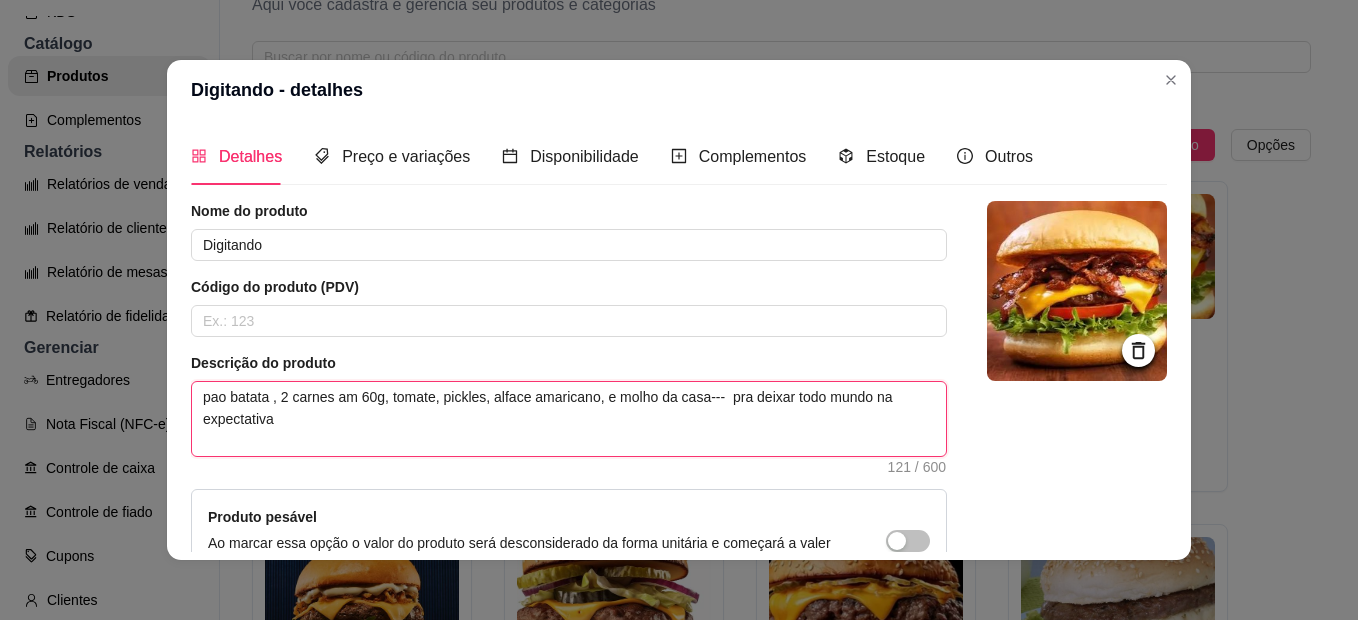 type 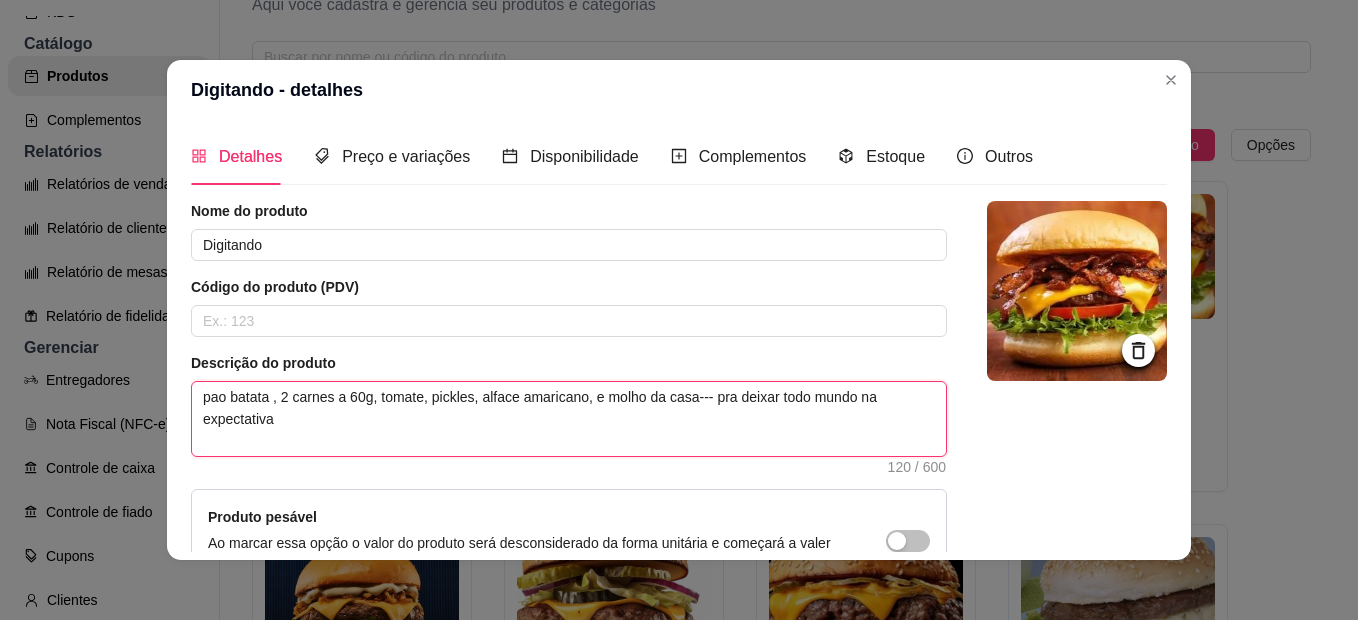 type 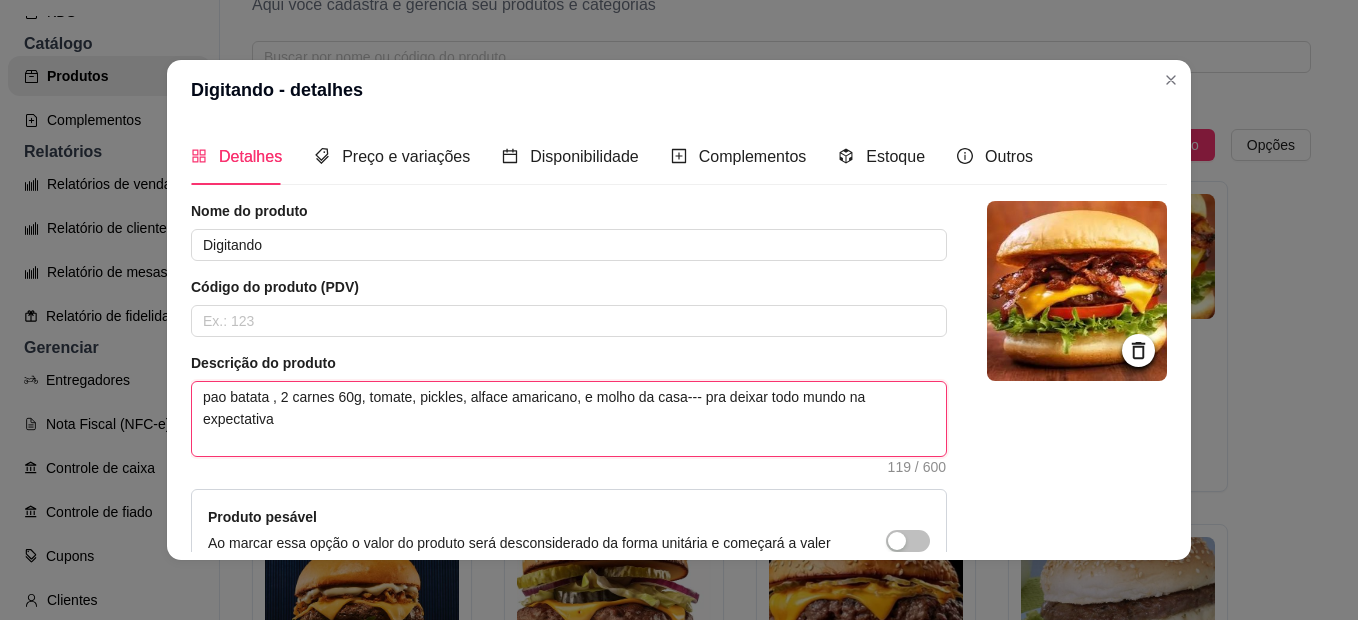 type 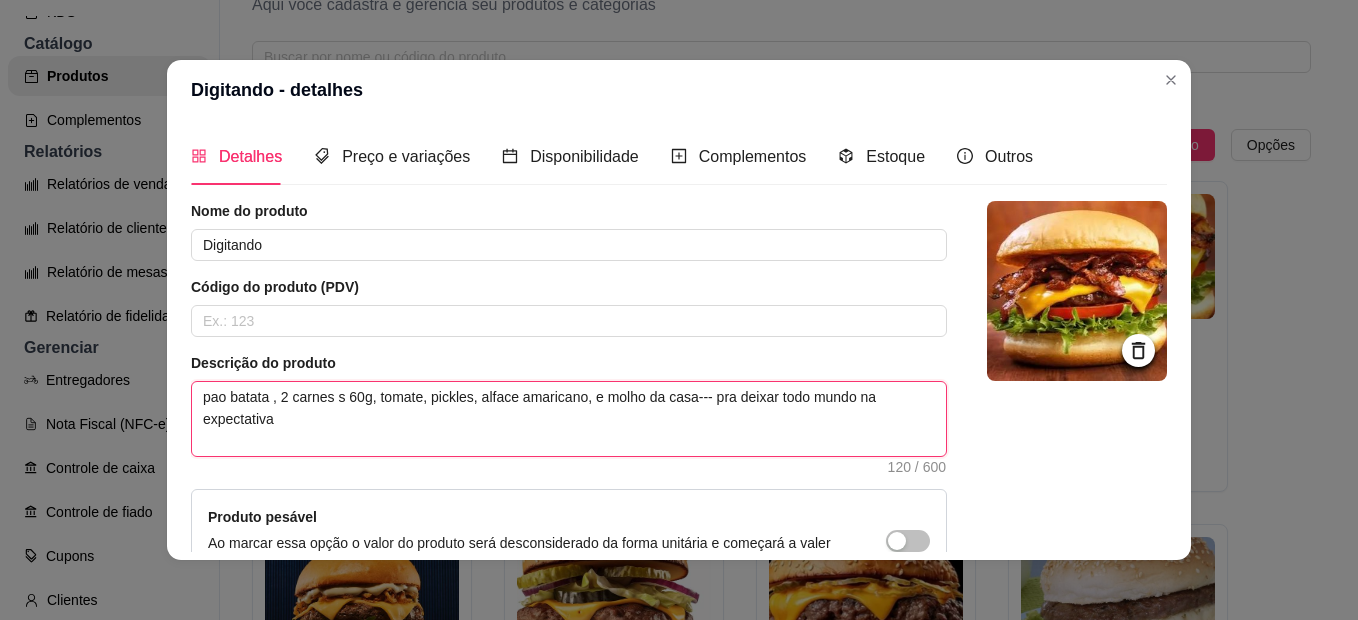 type 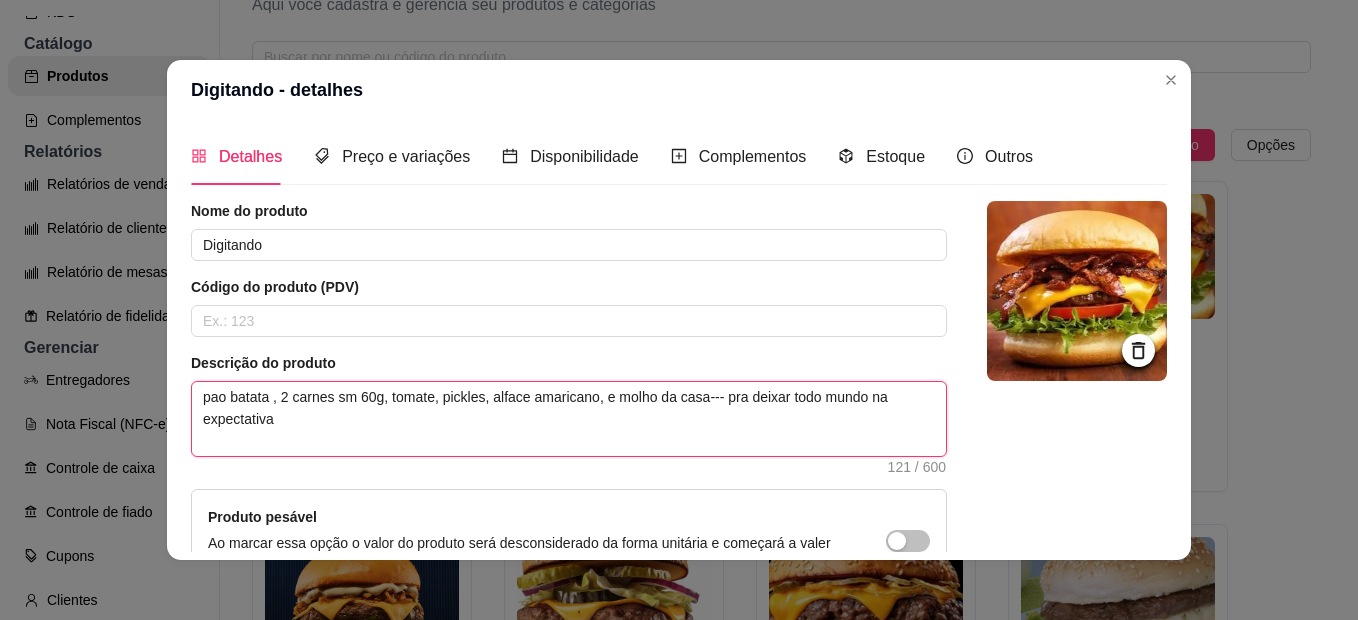 type 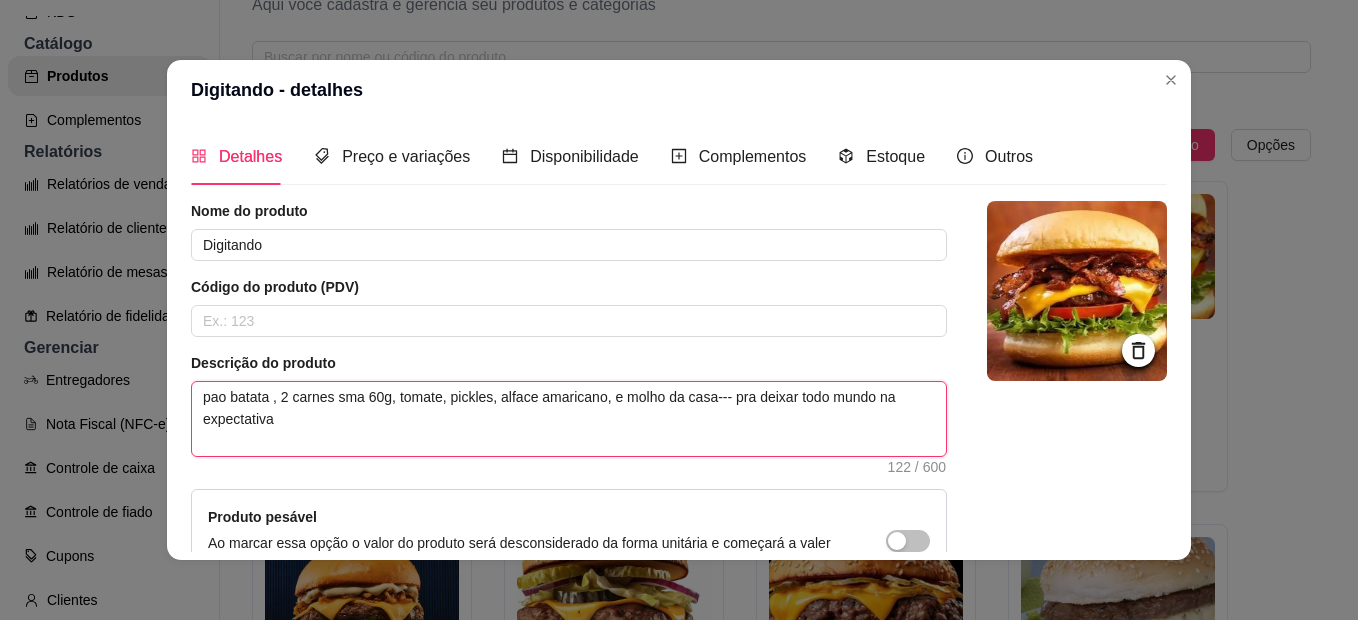 type 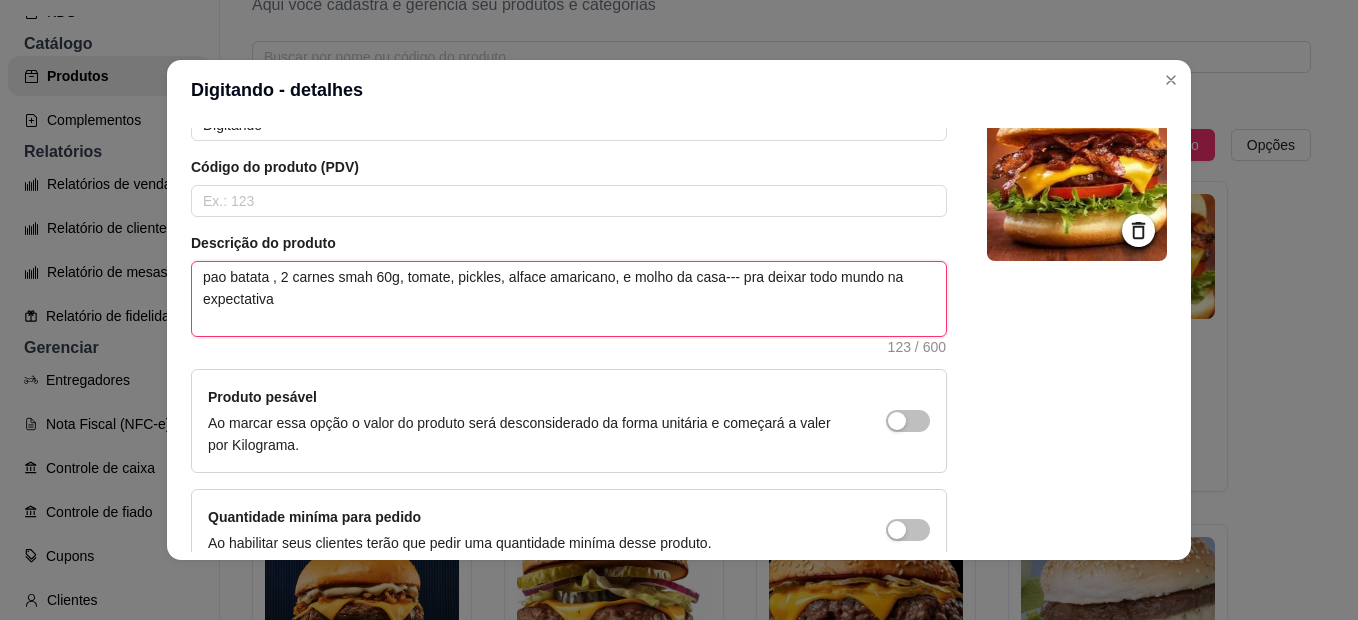 scroll, scrollTop: 0, scrollLeft: 0, axis: both 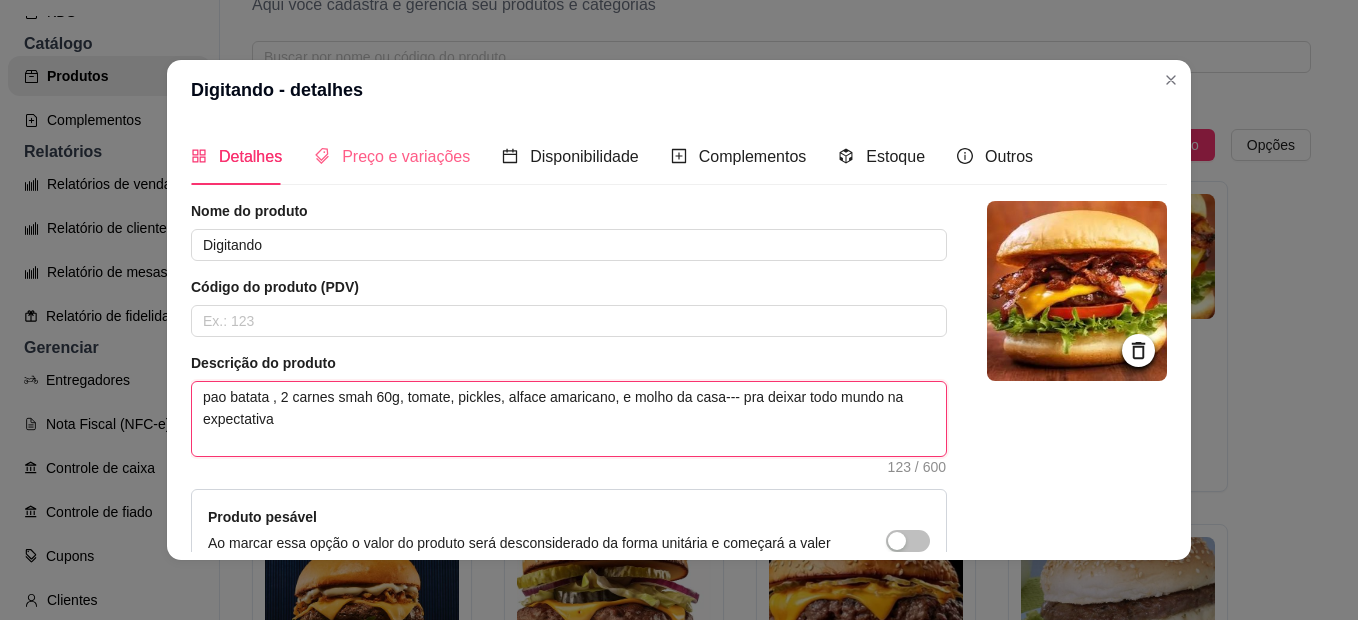 type on "pao batata , 2 carnes smah 60g, tomate, pickles, alface amaricano, e molho da casa--- pra deixar todo mundo na expectativa" 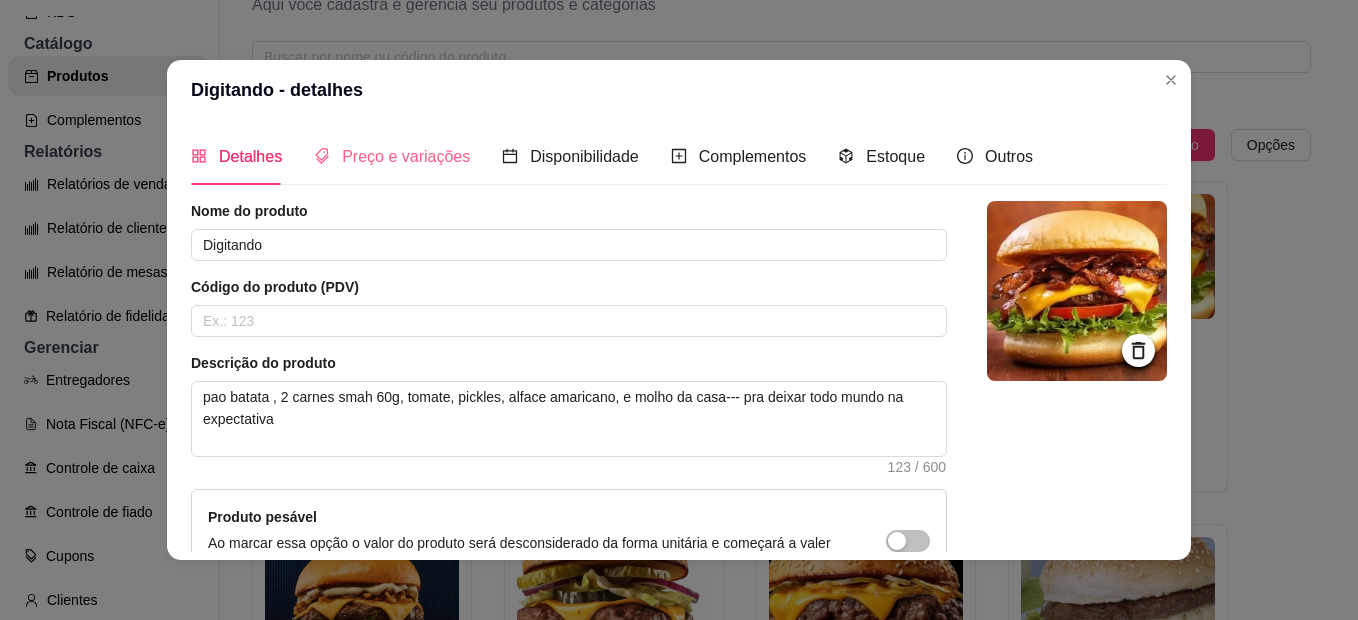 click on "Preço e variações" at bounding box center [392, 156] 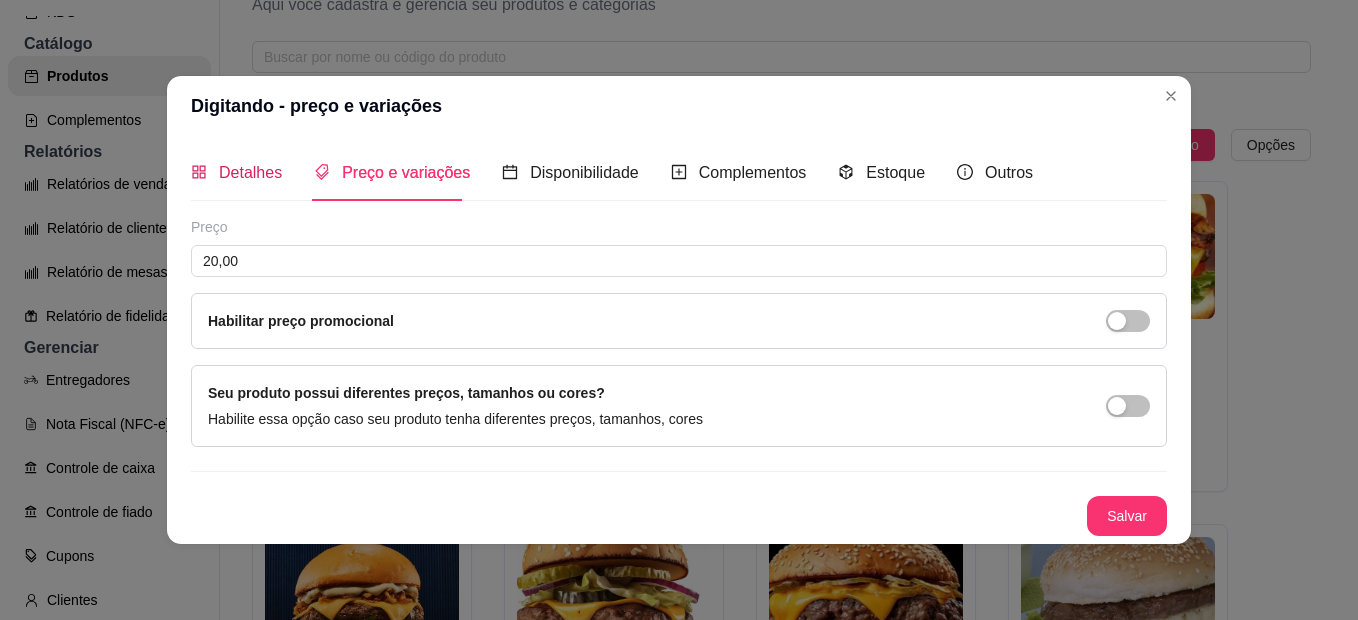 click on "Detalhes" at bounding box center (250, 172) 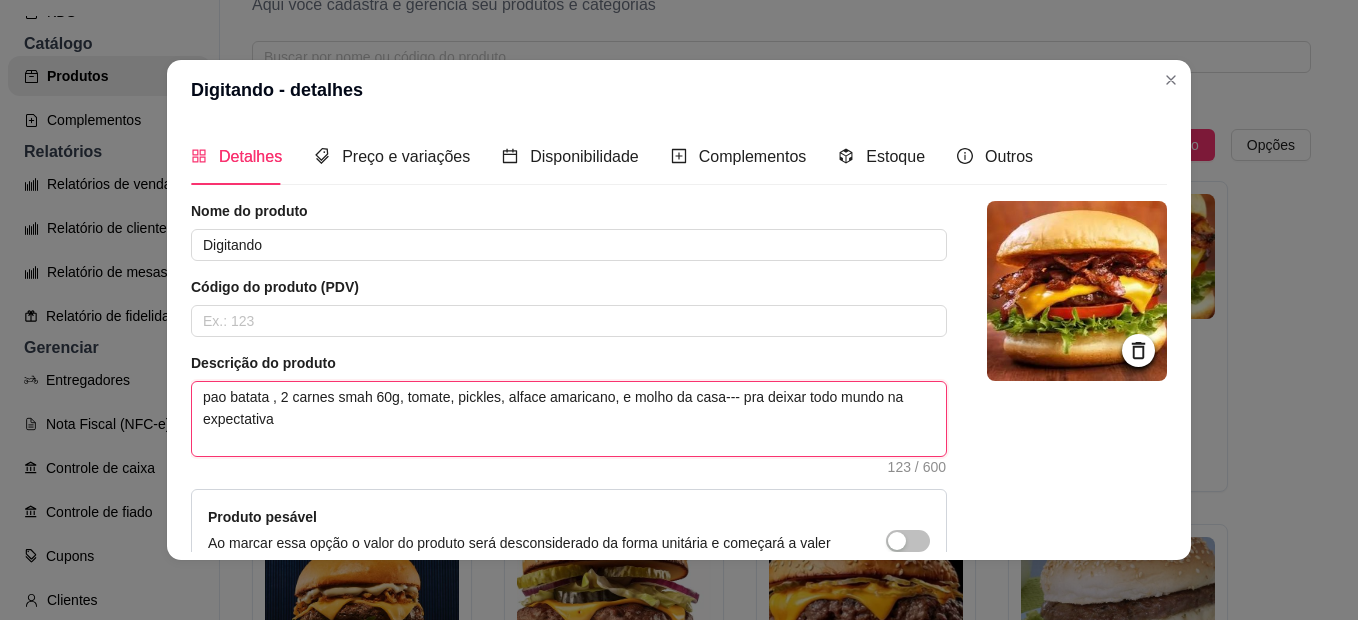 drag, startPoint x: 378, startPoint y: 395, endPoint x: 365, endPoint y: 395, distance: 13 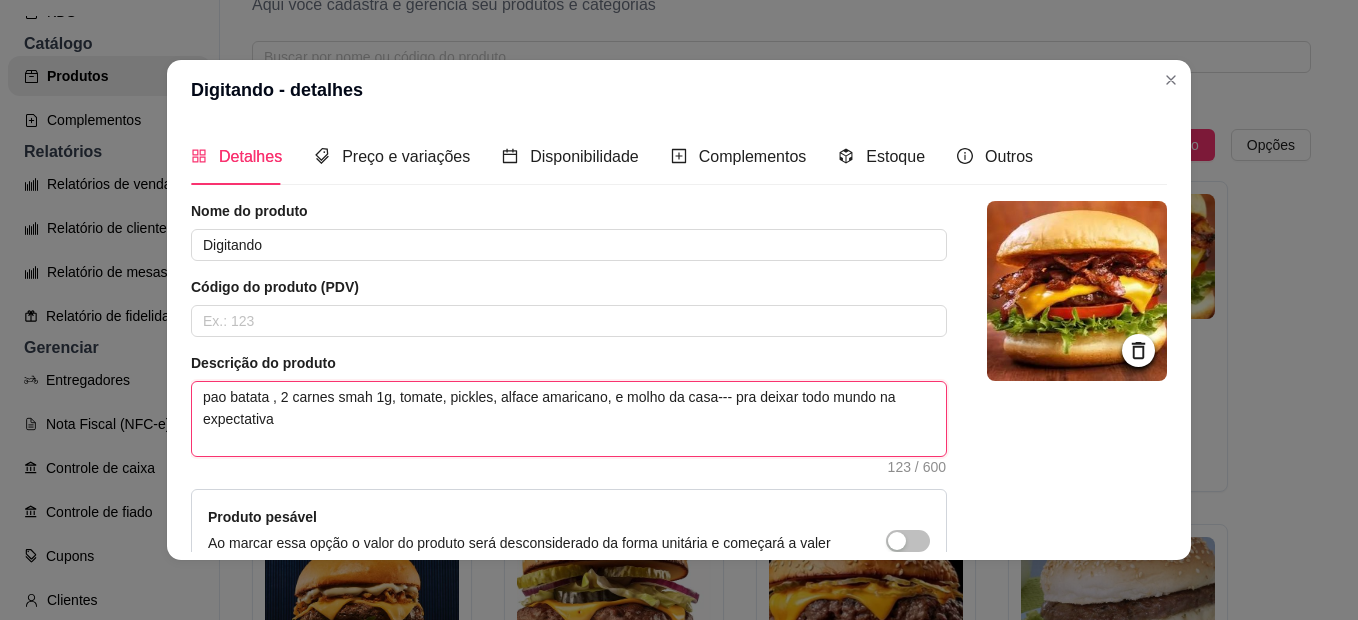 type 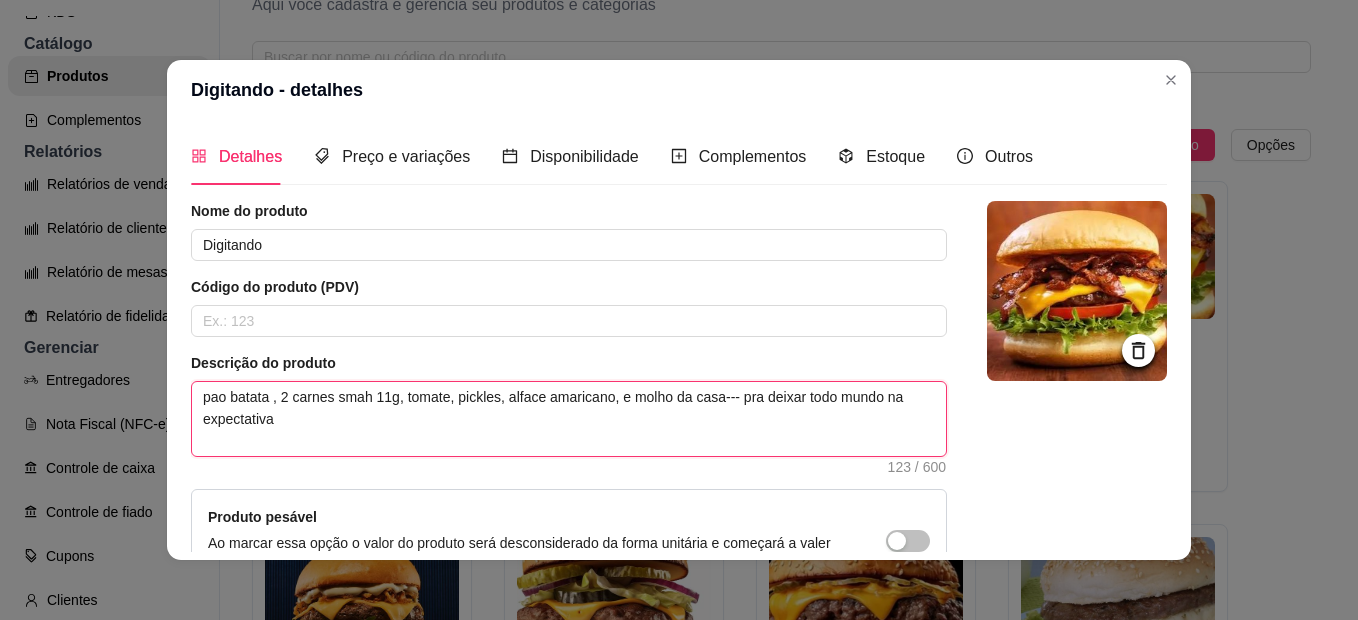 type on "pao batata , 2 carnes smah 110g, tomate, pickles, alface amaricano, e molho da casa--- pra deixar todo mundo na expectativa" 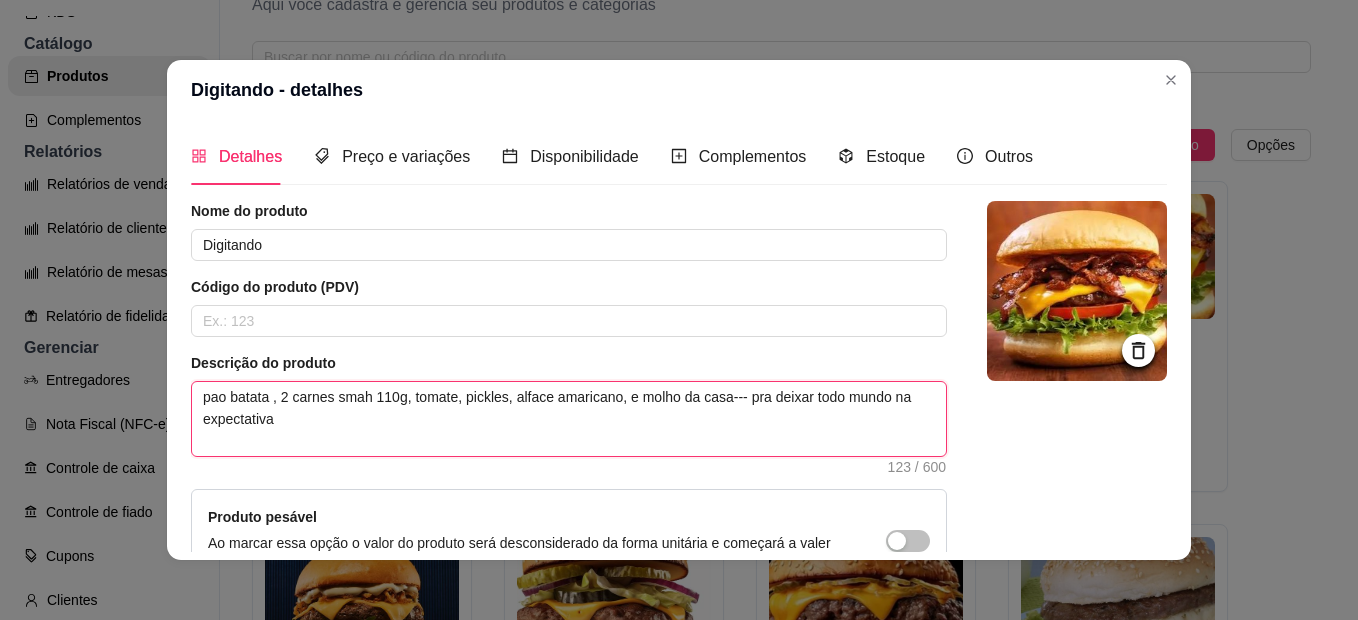 type 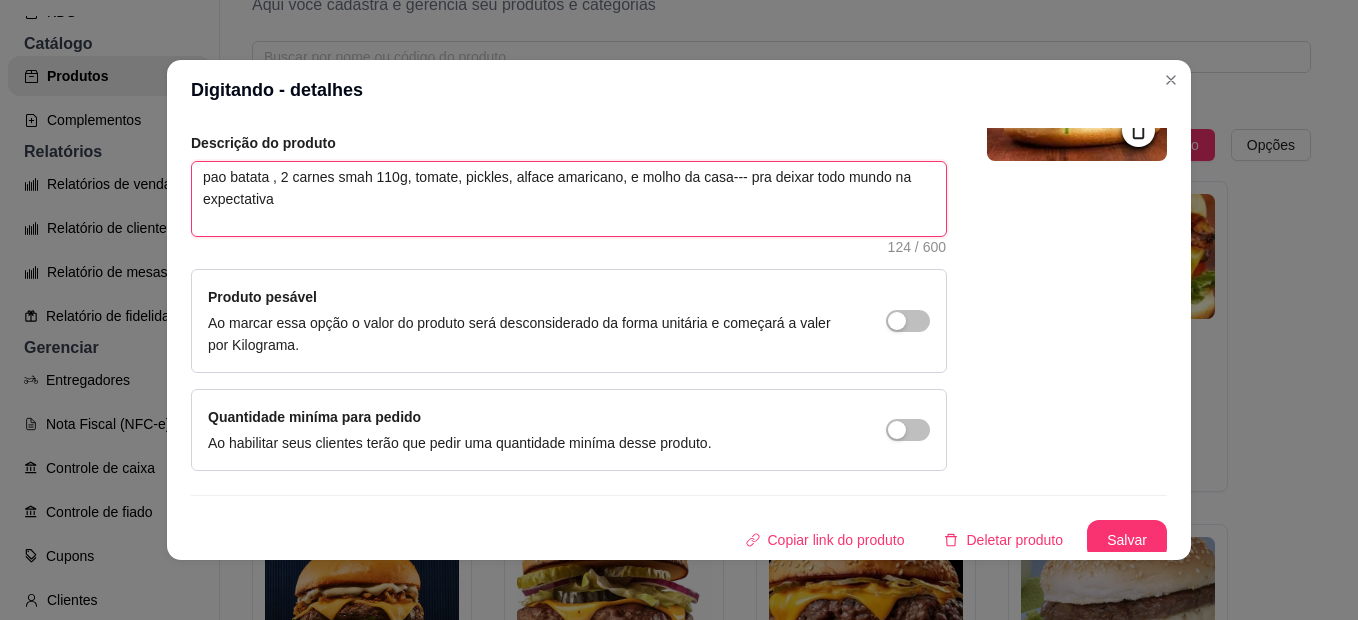scroll, scrollTop: 228, scrollLeft: 0, axis: vertical 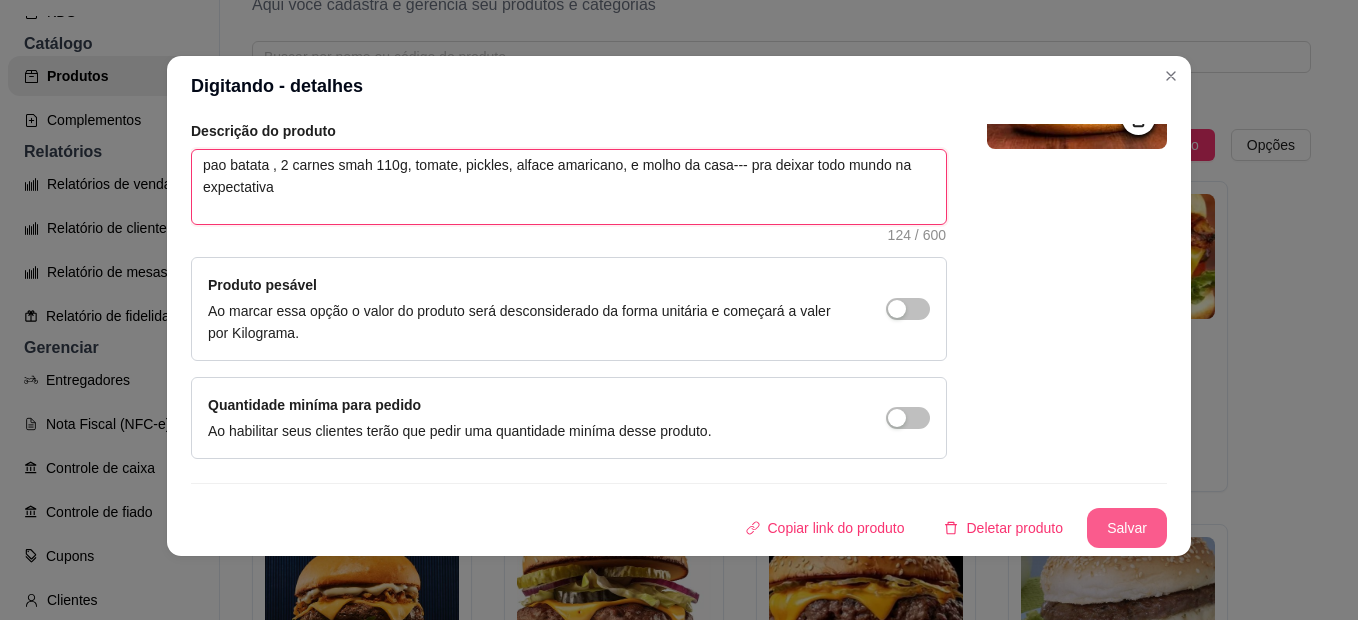 type on "pao batata , 2 carnes smah 110g, tomate, pickles, alface amaricano, e molho da casa--- pra deixar todo mundo na expectativa" 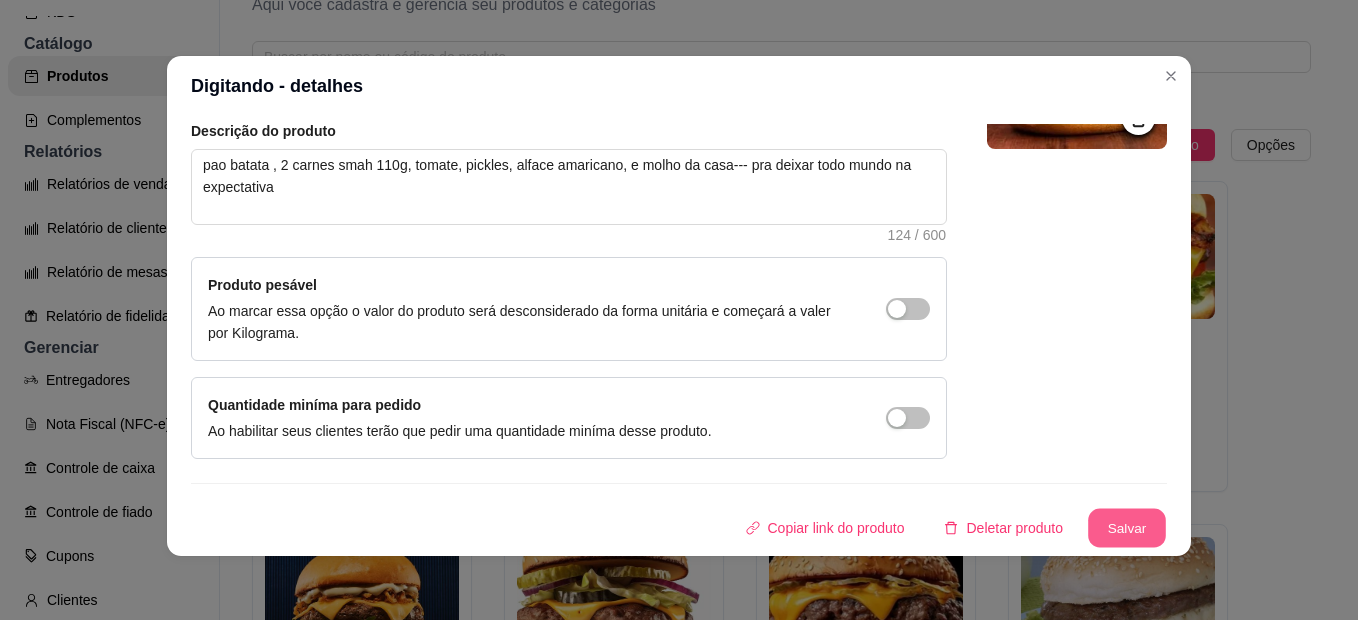click on "Salvar" at bounding box center [1127, 528] 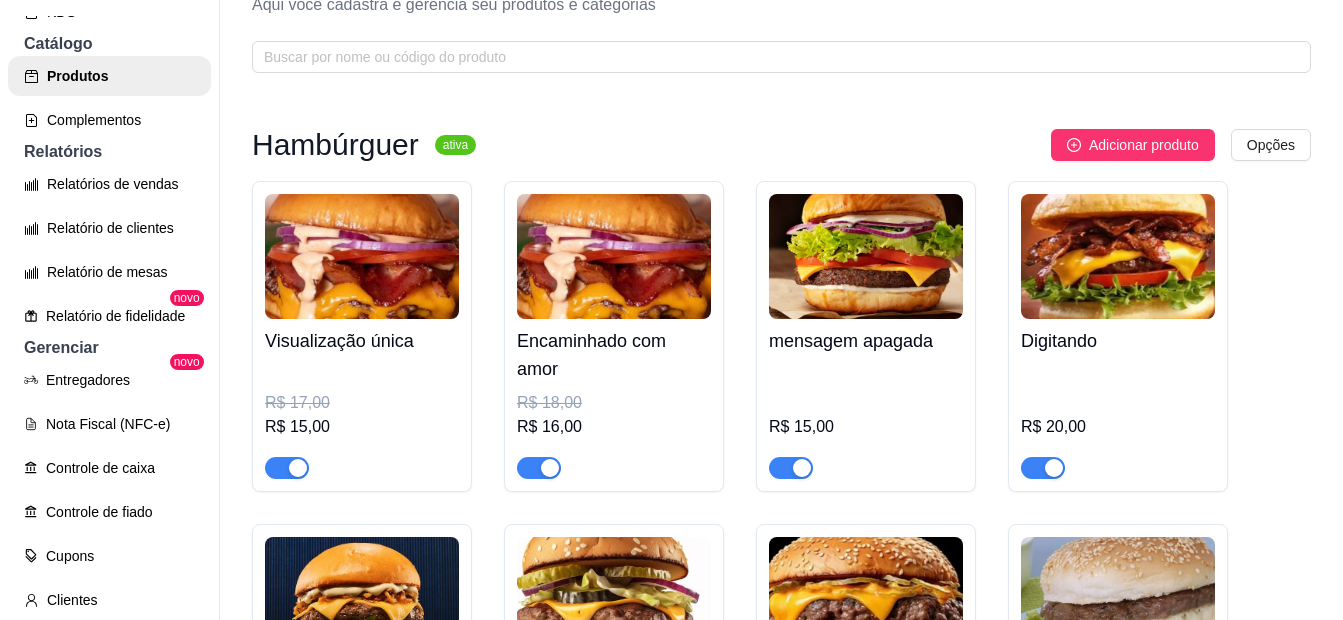 click on "Encaminhado com amor" at bounding box center (614, 355) 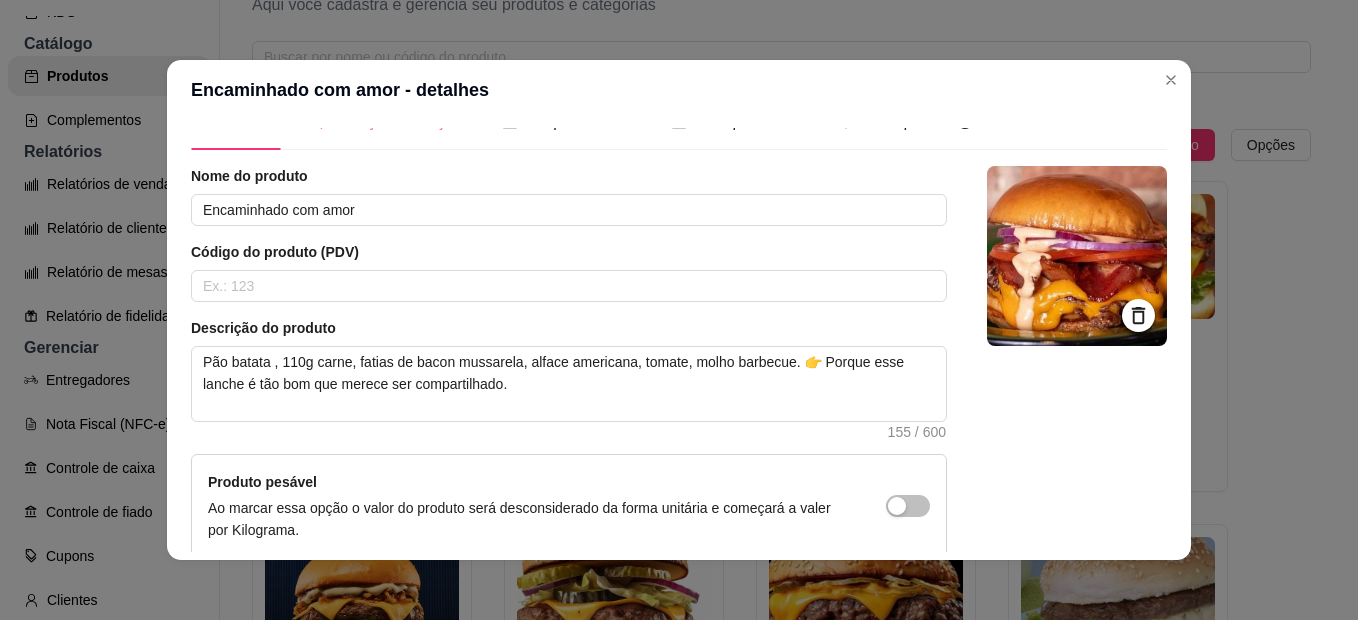 scroll, scrollTop: 0, scrollLeft: 0, axis: both 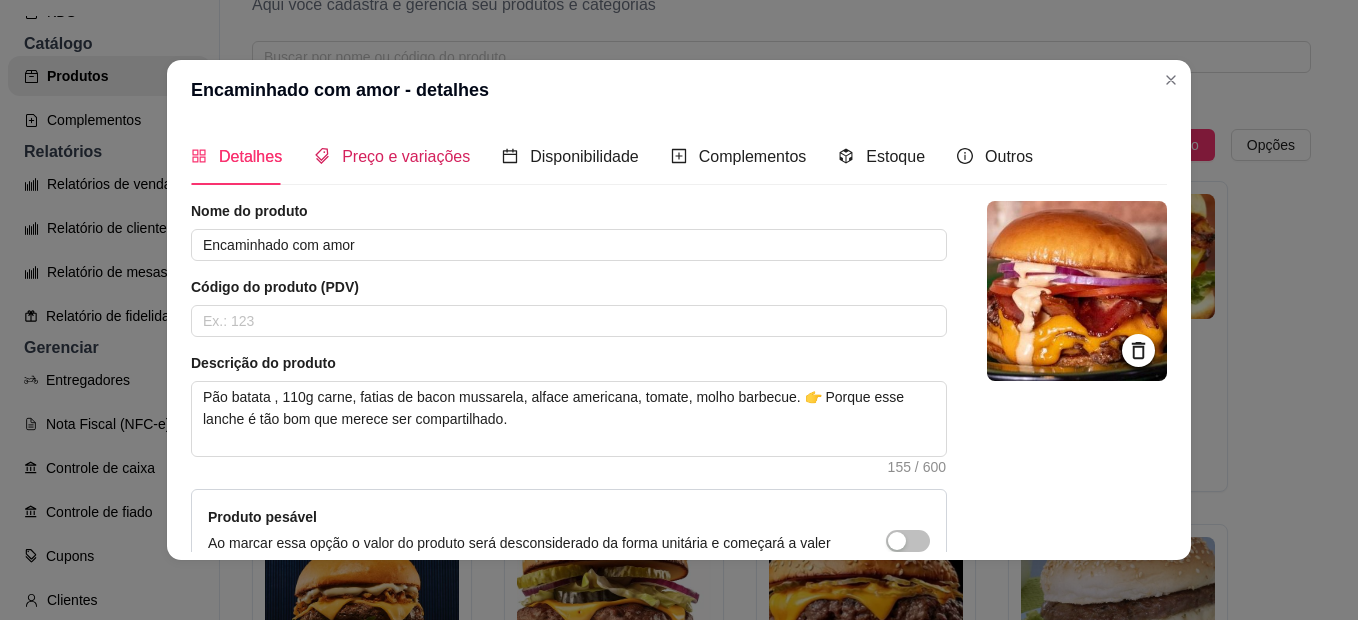 click on "Preço e variações" at bounding box center [406, 156] 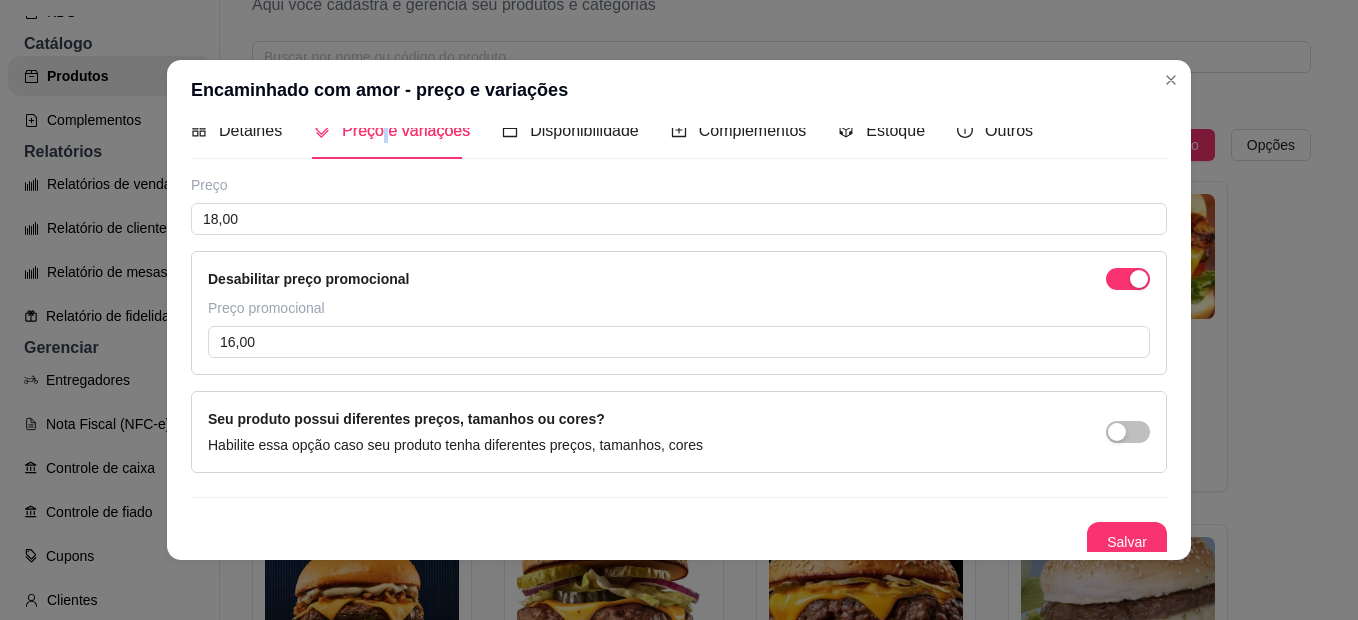 scroll, scrollTop: 36, scrollLeft: 0, axis: vertical 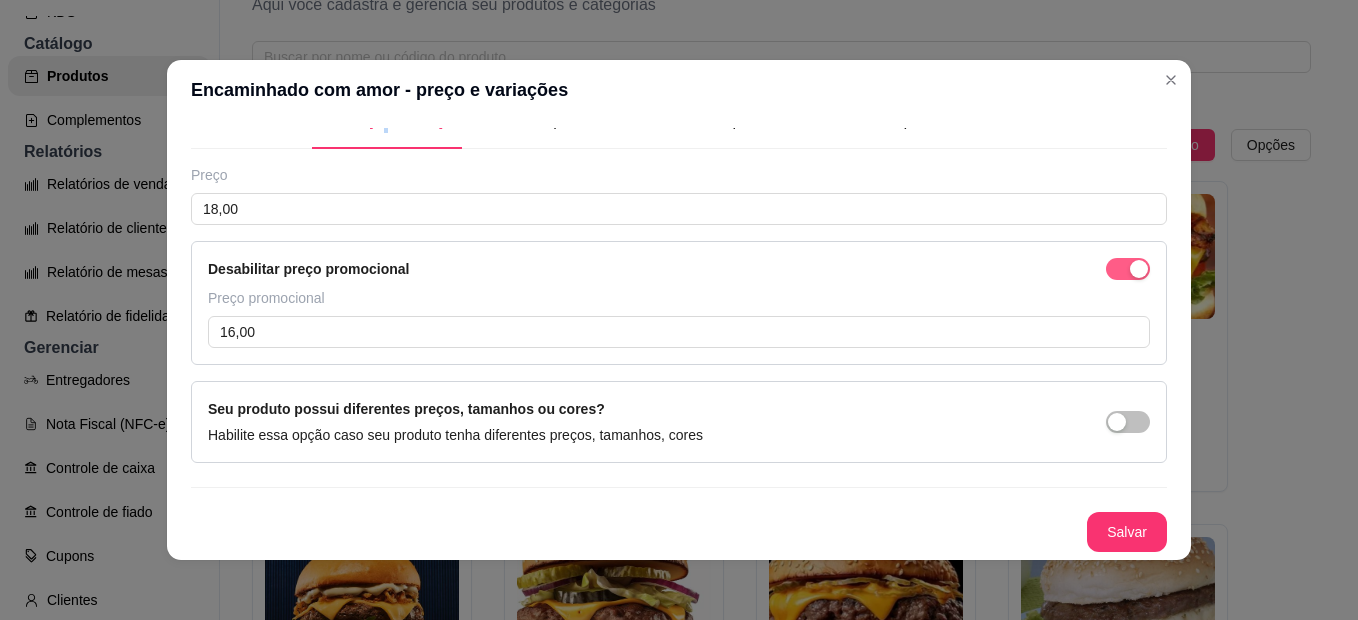click at bounding box center (1128, 269) 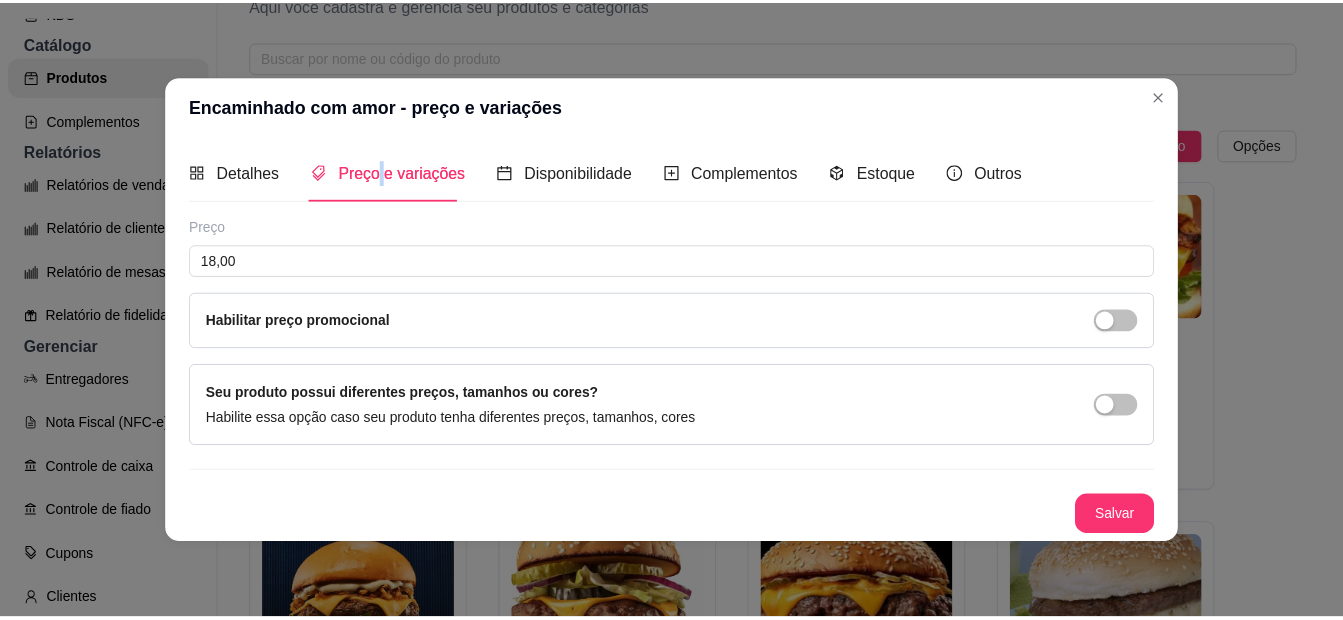 scroll, scrollTop: 0, scrollLeft: 0, axis: both 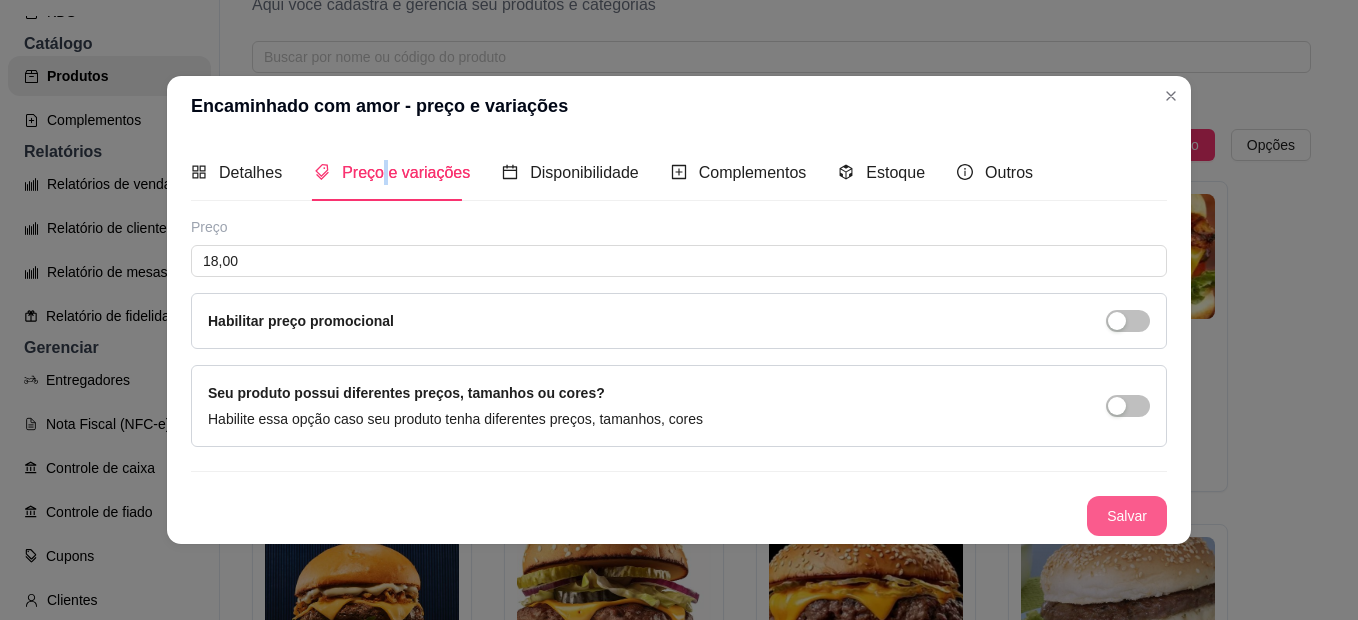 click on "Salvar" at bounding box center [1127, 516] 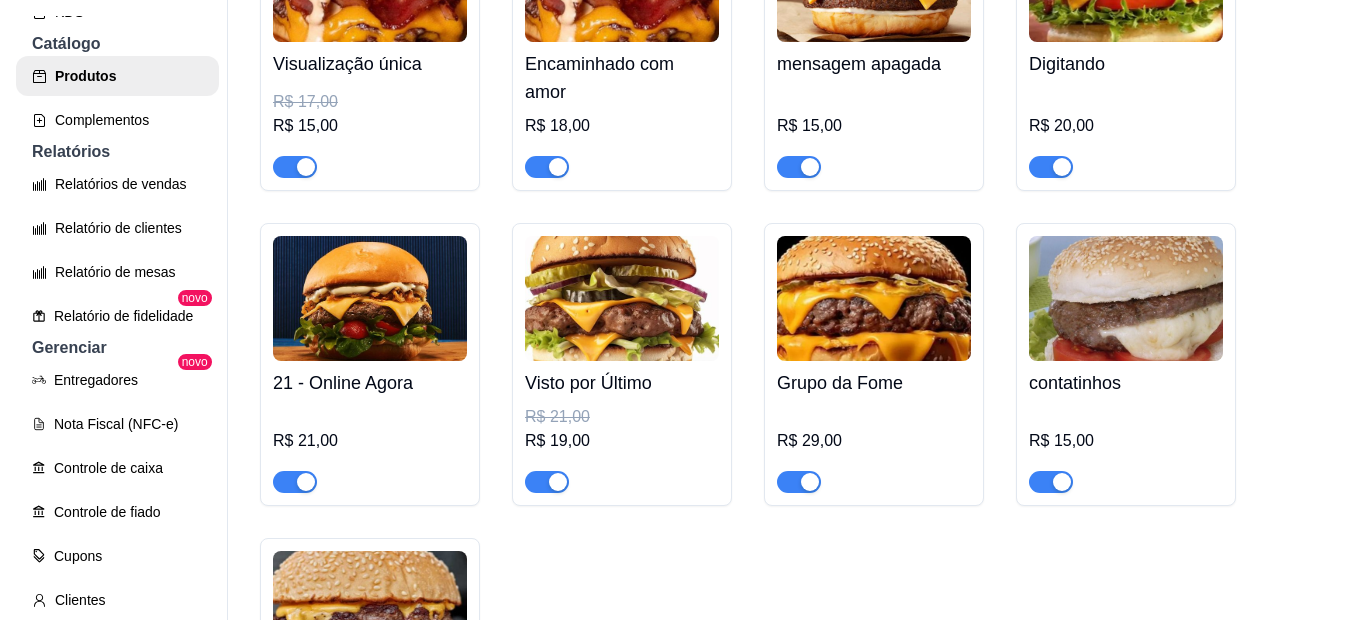 scroll, scrollTop: 371, scrollLeft: 0, axis: vertical 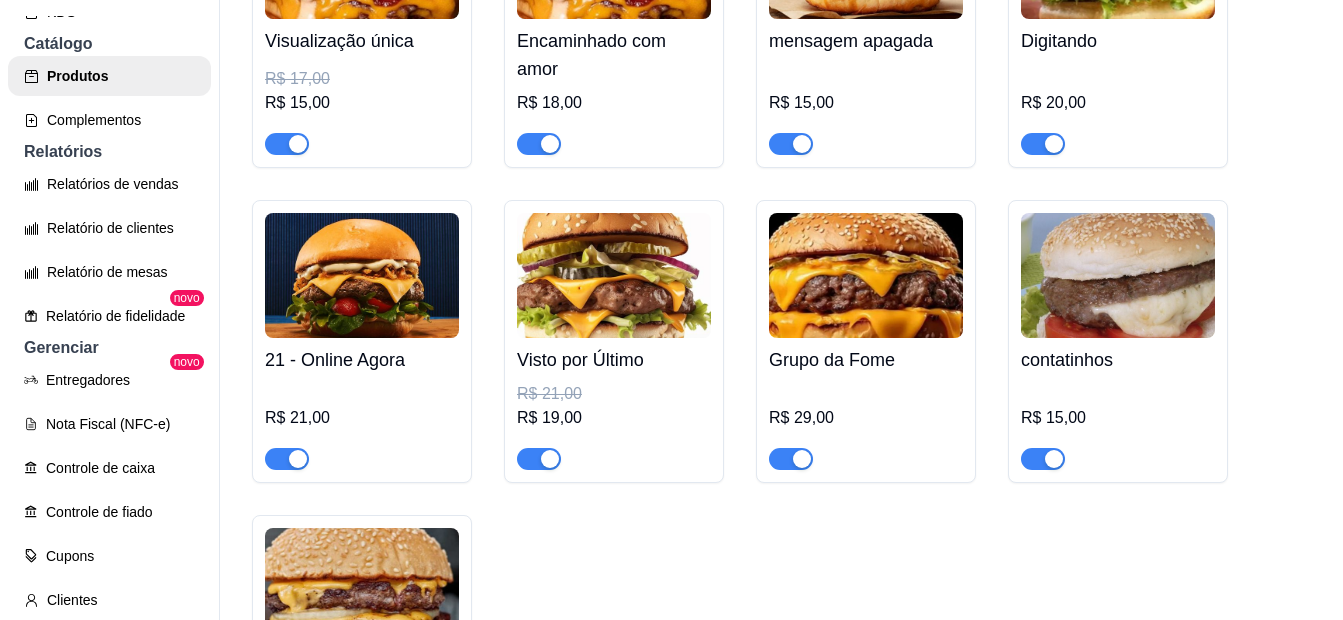 click at bounding box center [866, 275] 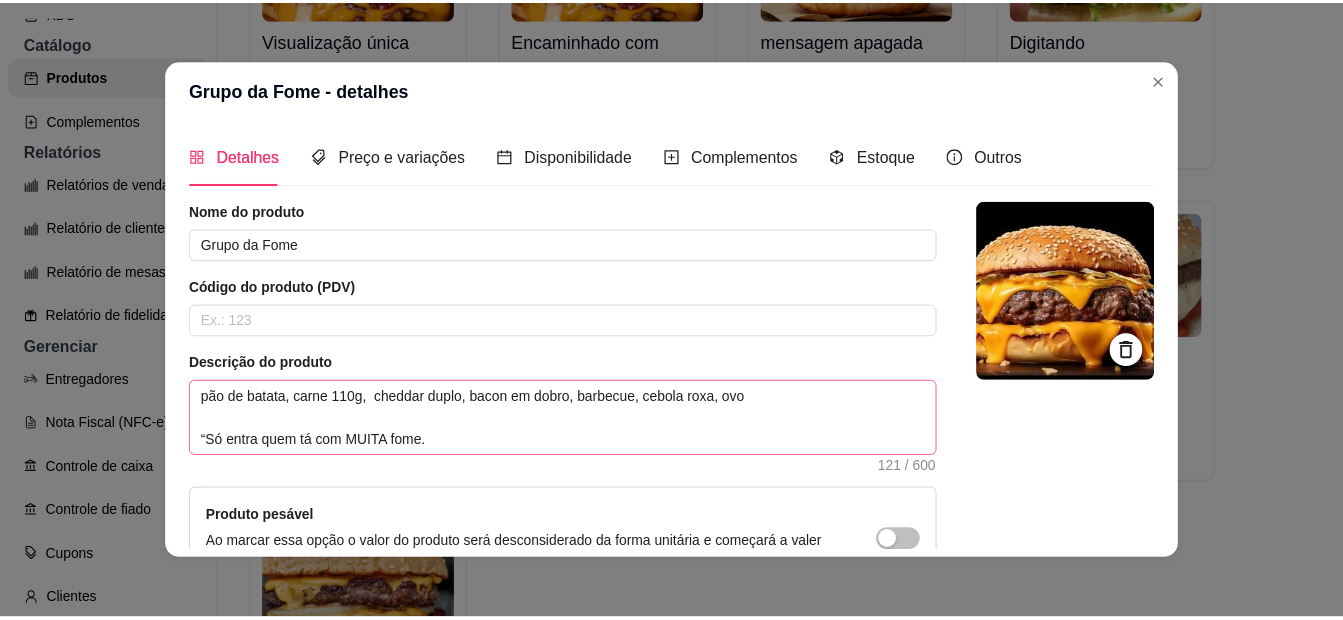 scroll, scrollTop: 100, scrollLeft: 0, axis: vertical 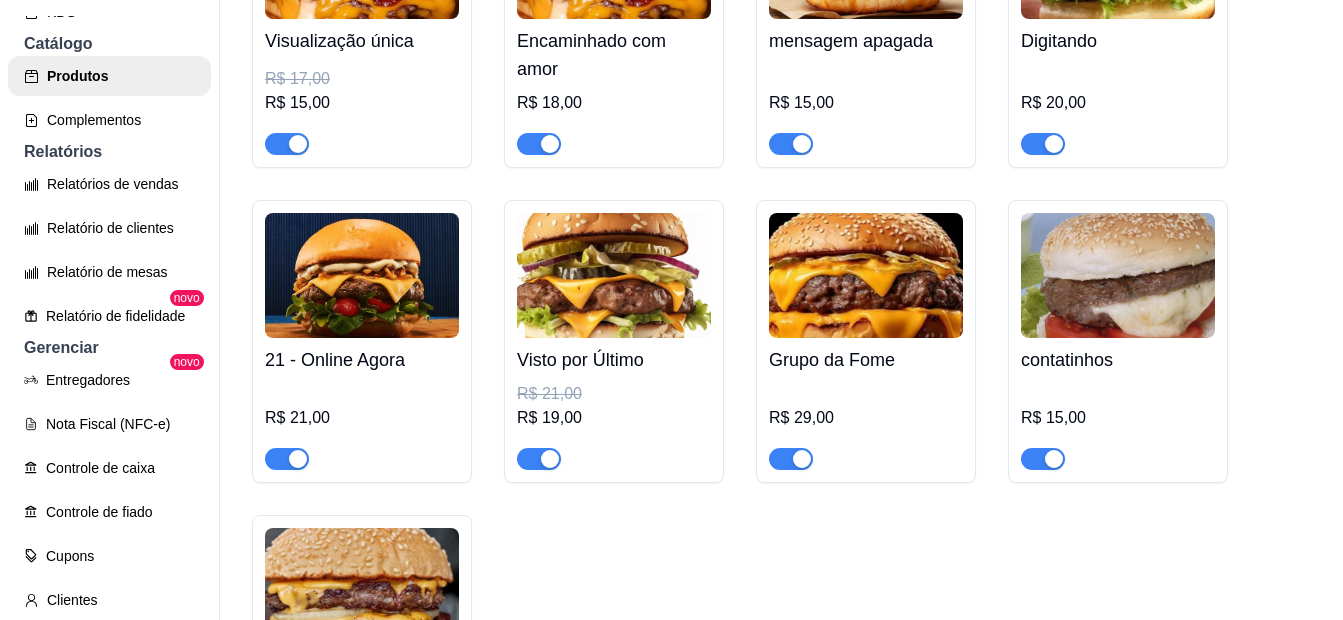 click at bounding box center [614, 275] 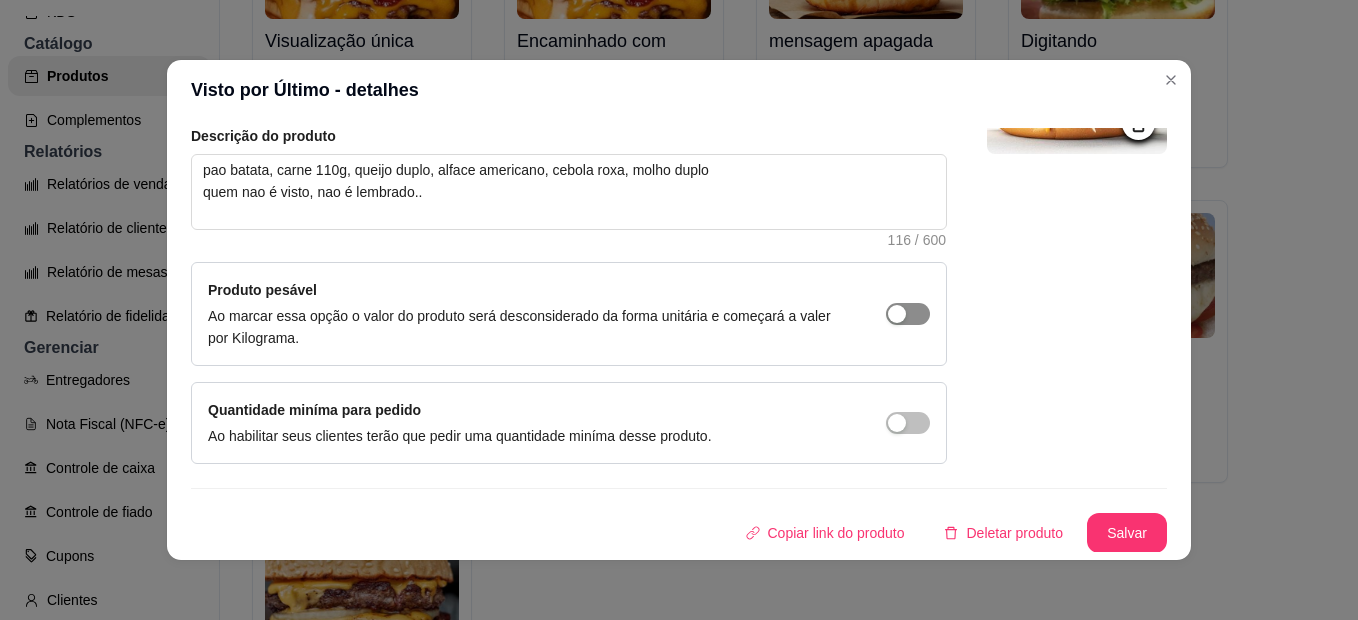 scroll, scrollTop: 228, scrollLeft: 0, axis: vertical 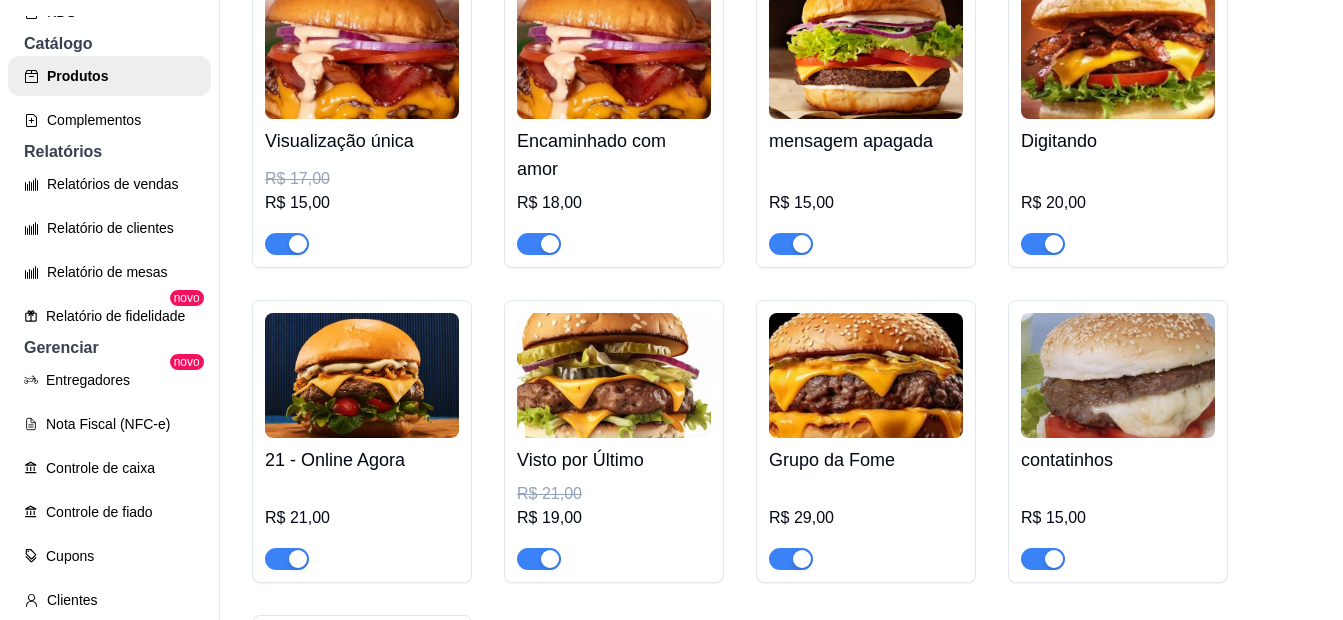 click on "R$ 17,00" at bounding box center [362, 179] 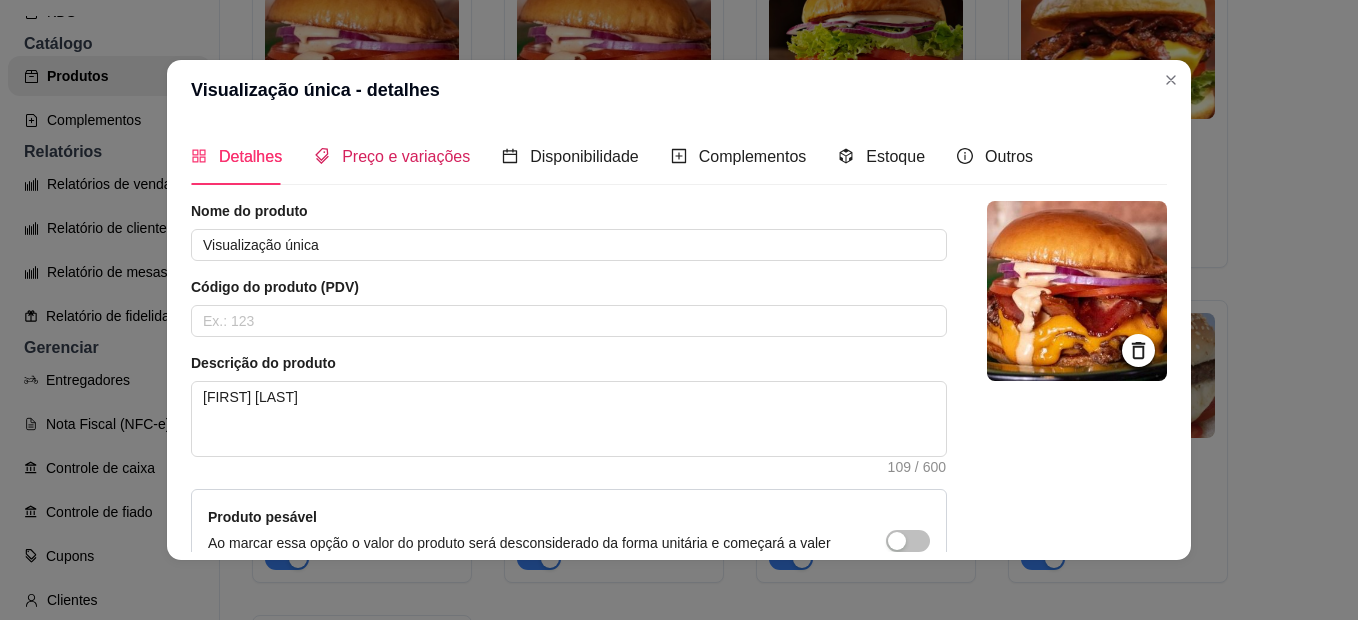 click on "Preço e variações" at bounding box center (406, 156) 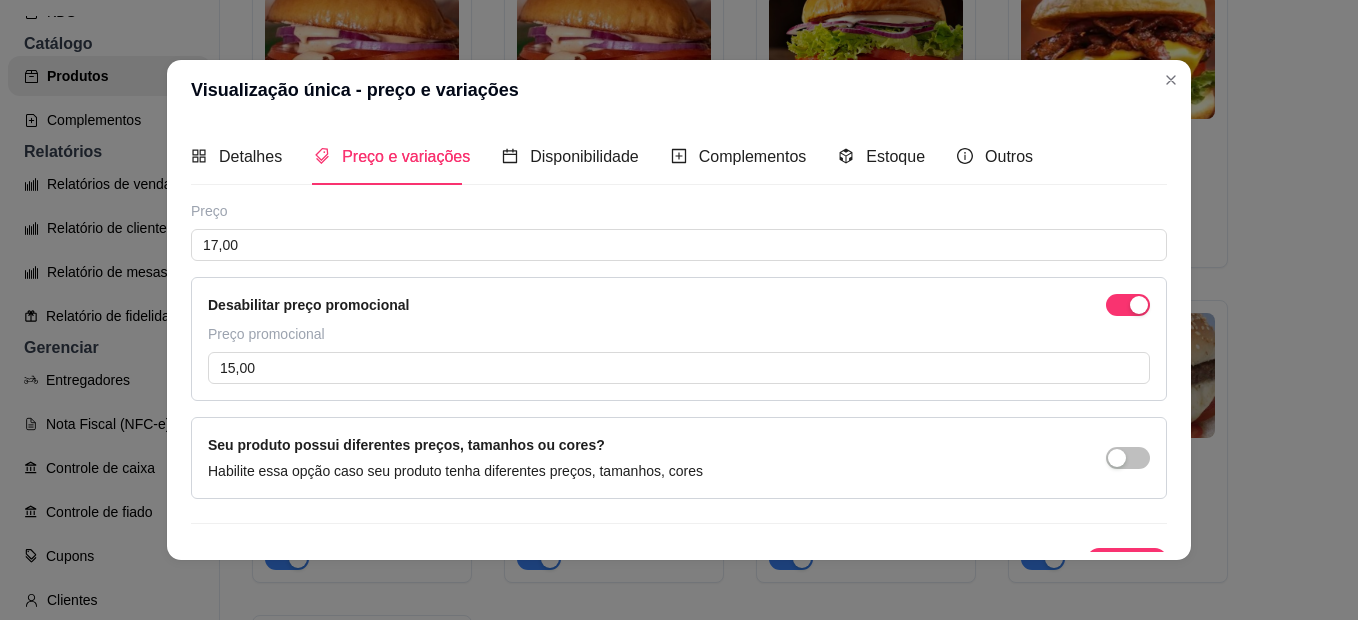 type 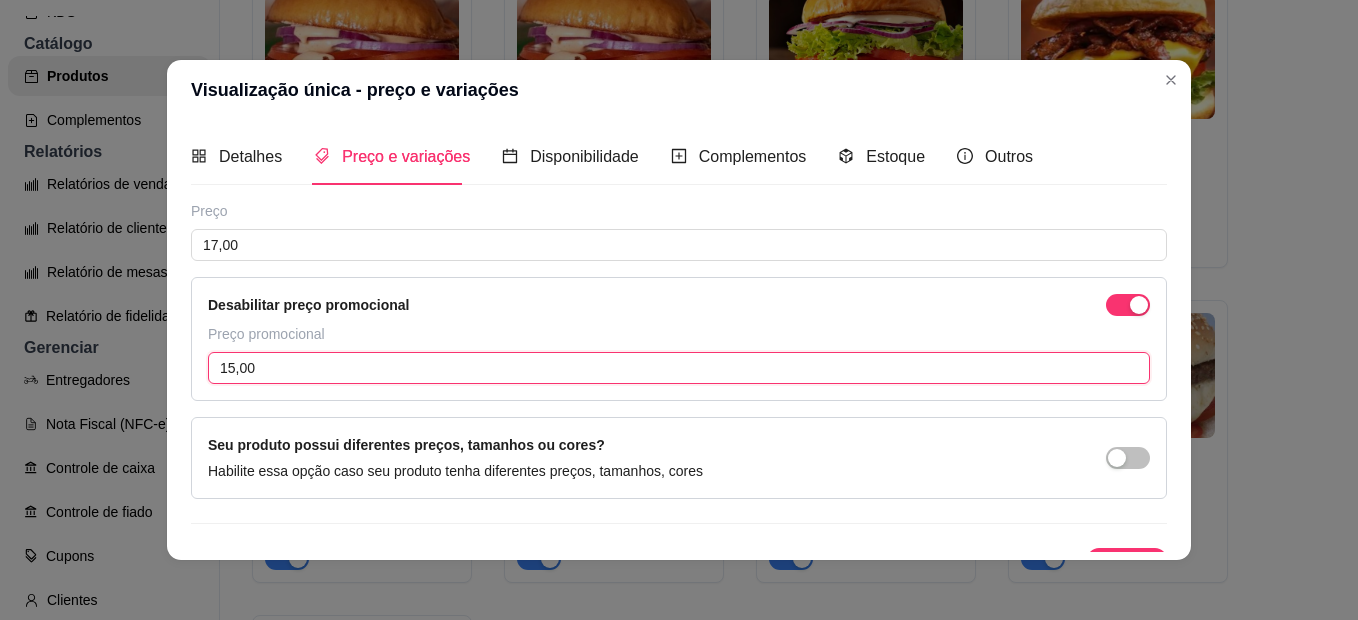 click on "15,00" at bounding box center (679, 368) 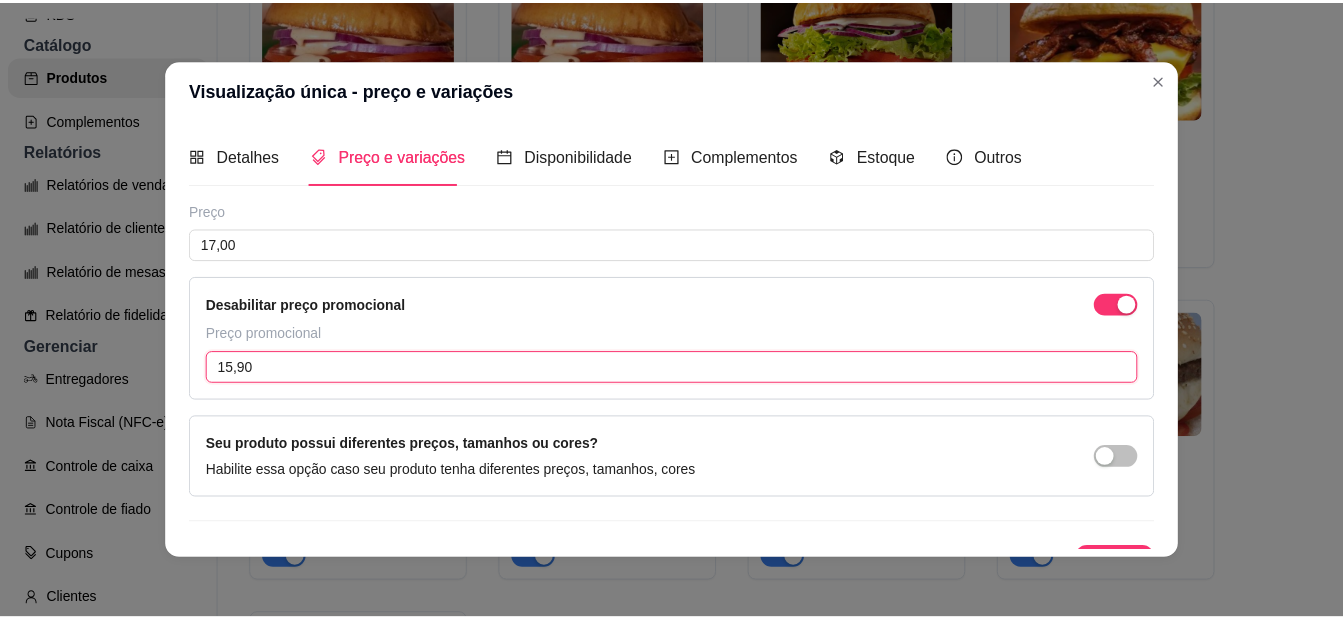 scroll, scrollTop: 36, scrollLeft: 0, axis: vertical 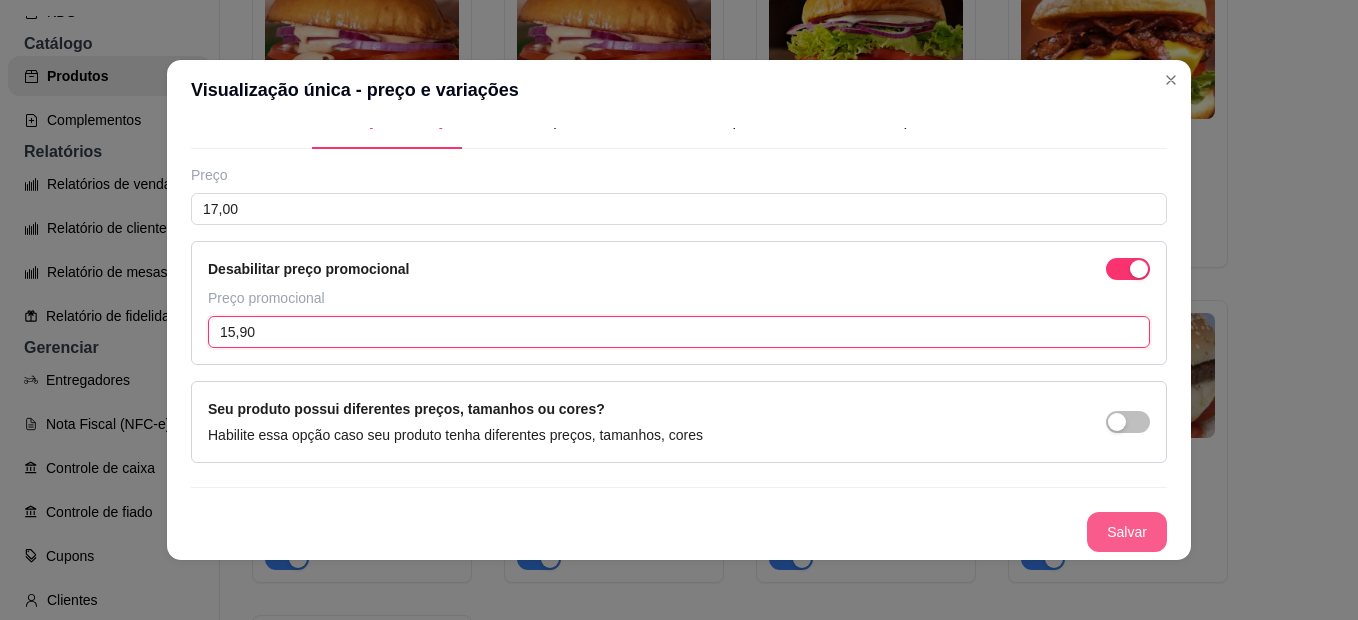 type on "15,90" 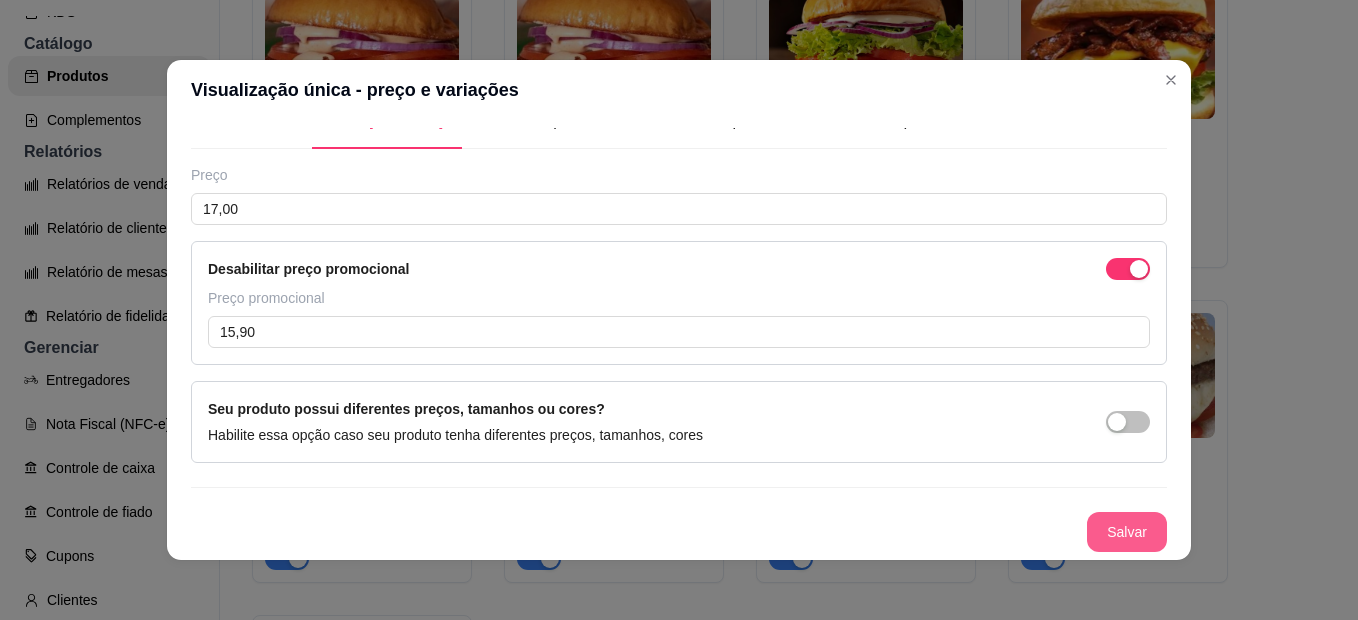 click on "Salvar" at bounding box center [1127, 532] 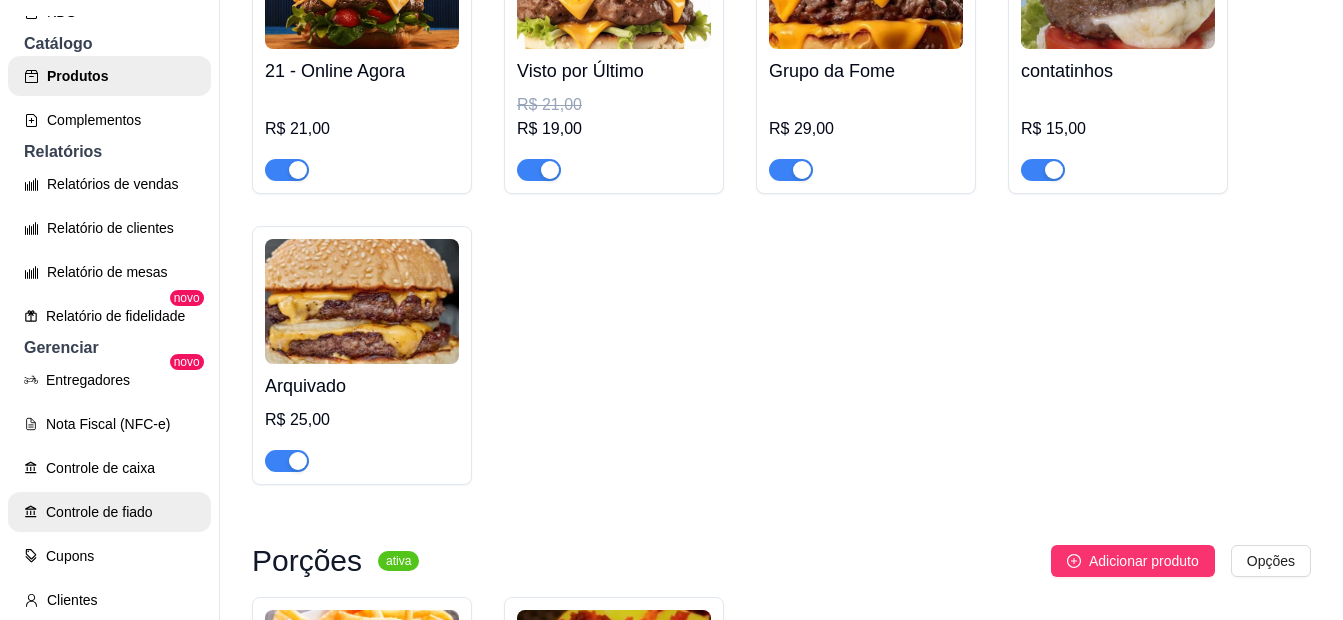 scroll, scrollTop: 671, scrollLeft: 0, axis: vertical 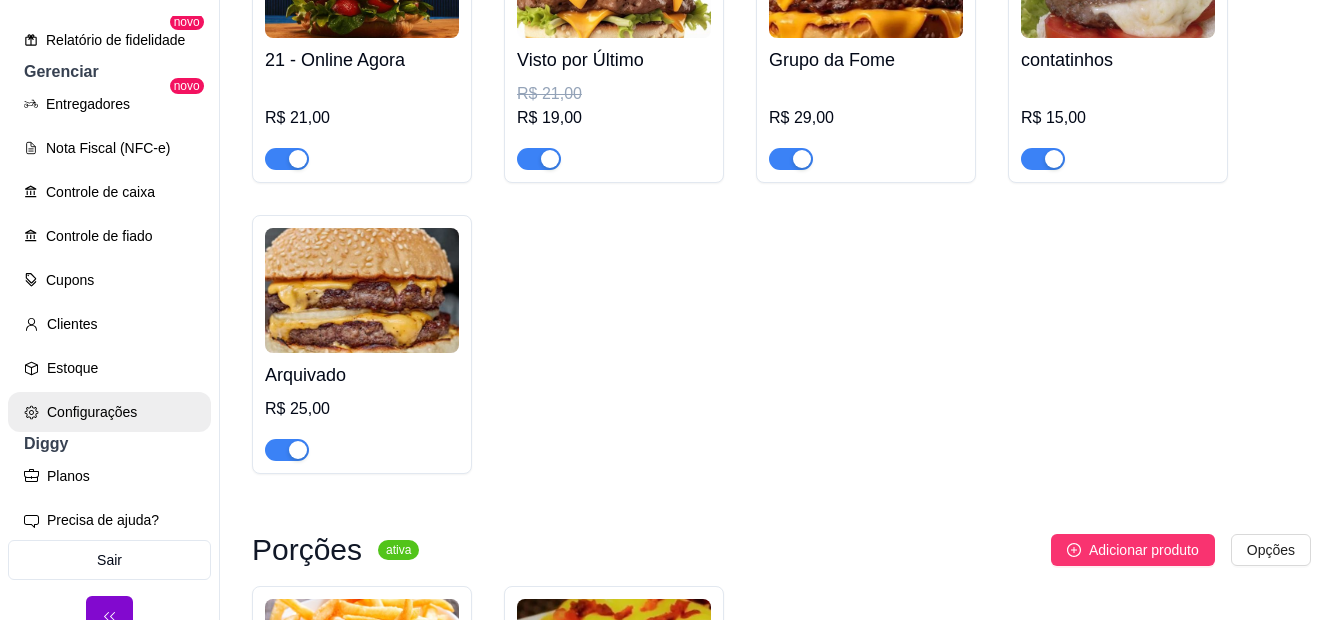 click on "Configurações" at bounding box center [109, 412] 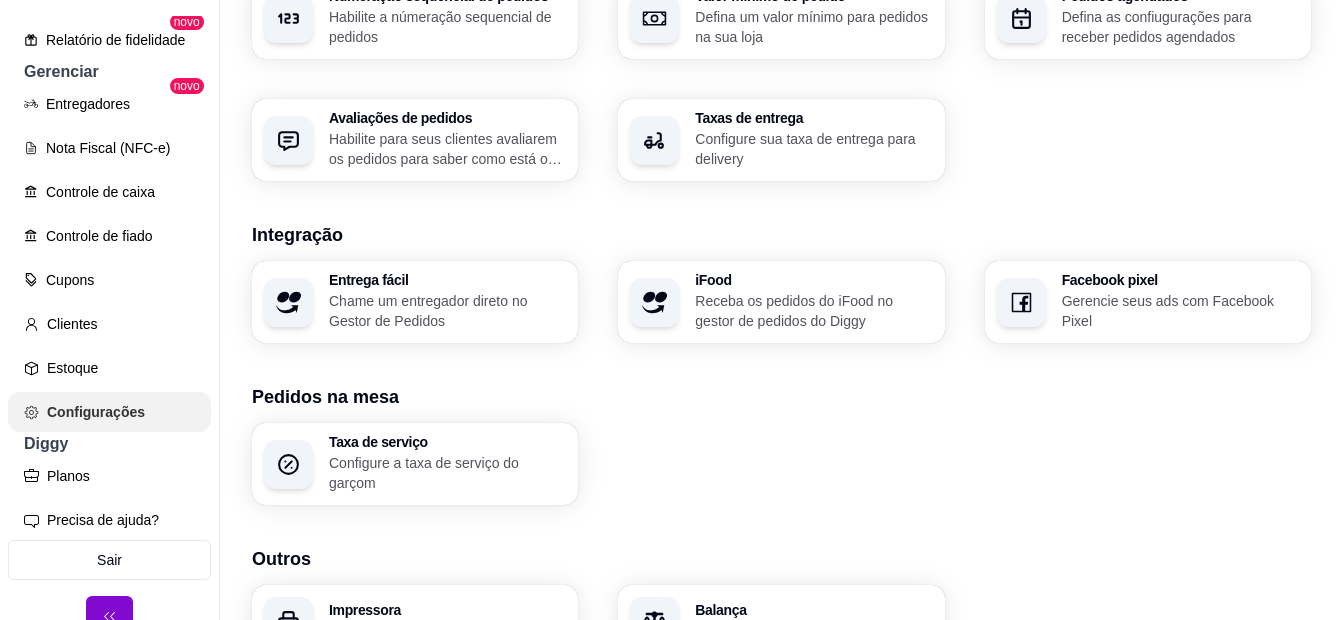 scroll, scrollTop: 0, scrollLeft: 0, axis: both 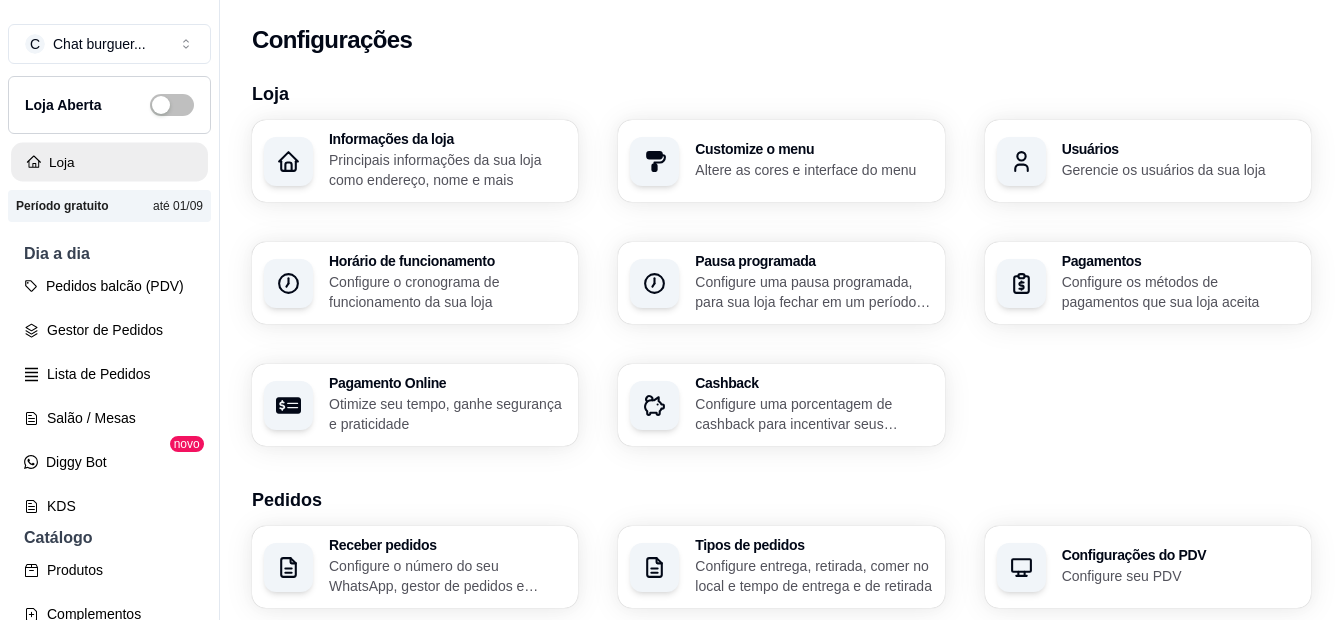 click on "Loja" at bounding box center [109, 162] 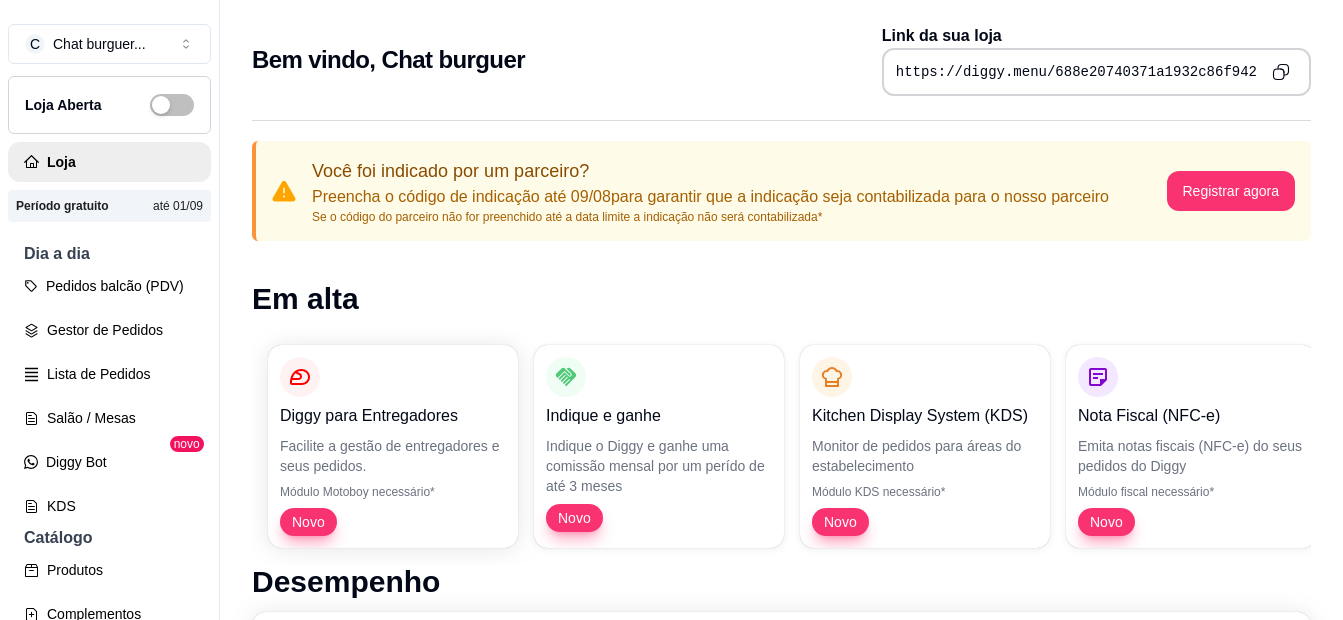click on "Em alta" at bounding box center [781, 299] 